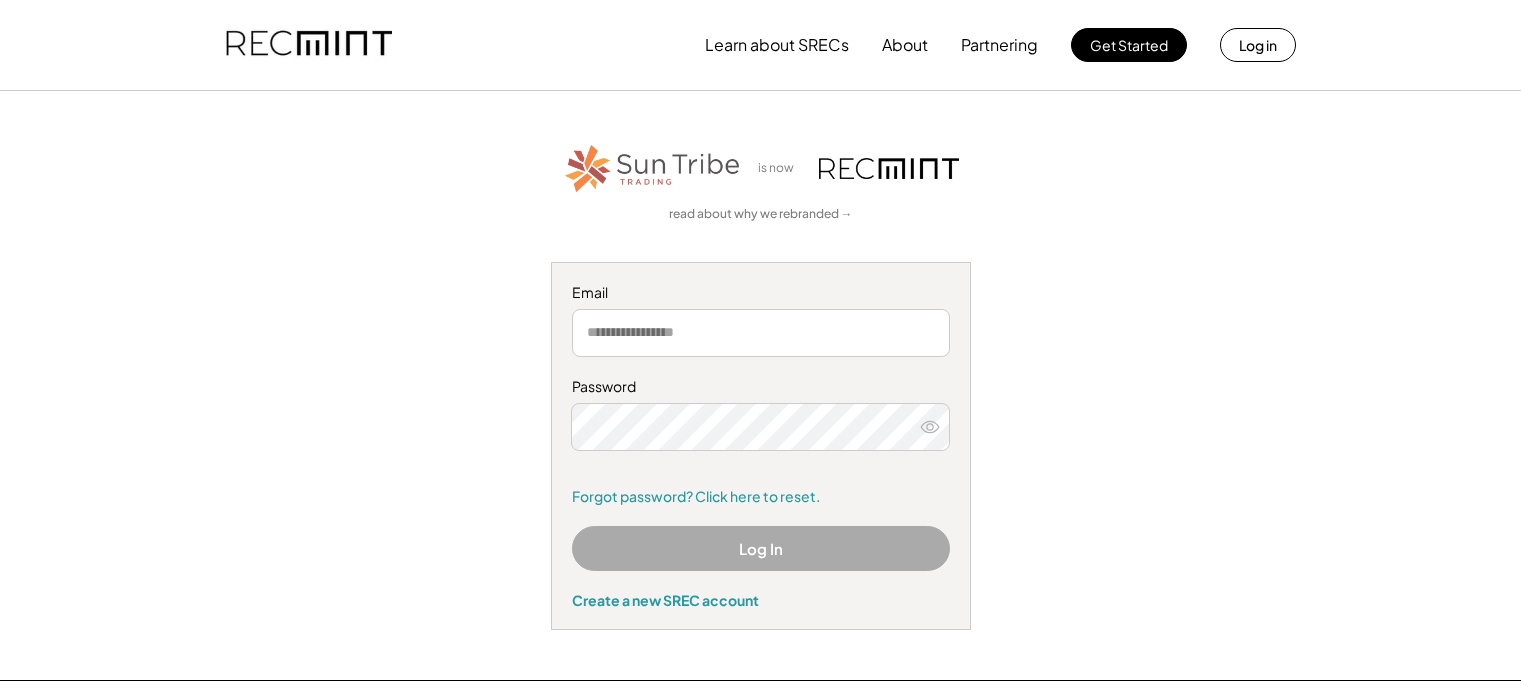 scroll, scrollTop: 0, scrollLeft: 0, axis: both 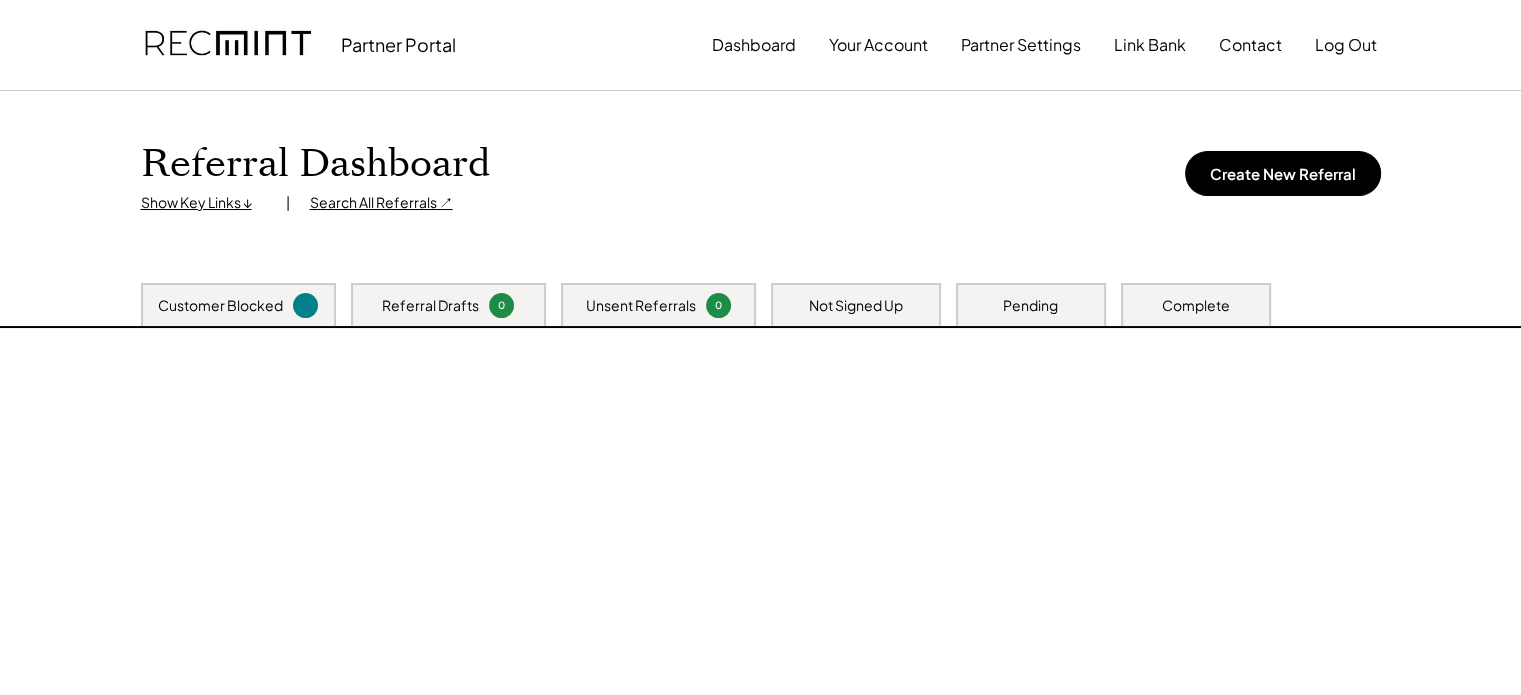 click on "Referral Dashboard Show Key Links ↓ | Search All Referrals ↗ Create New Referral Customer Blocked Referral Drafts 0 Unsent Referrals 0 Not Signed Up Pending Complete" at bounding box center (760, 459) 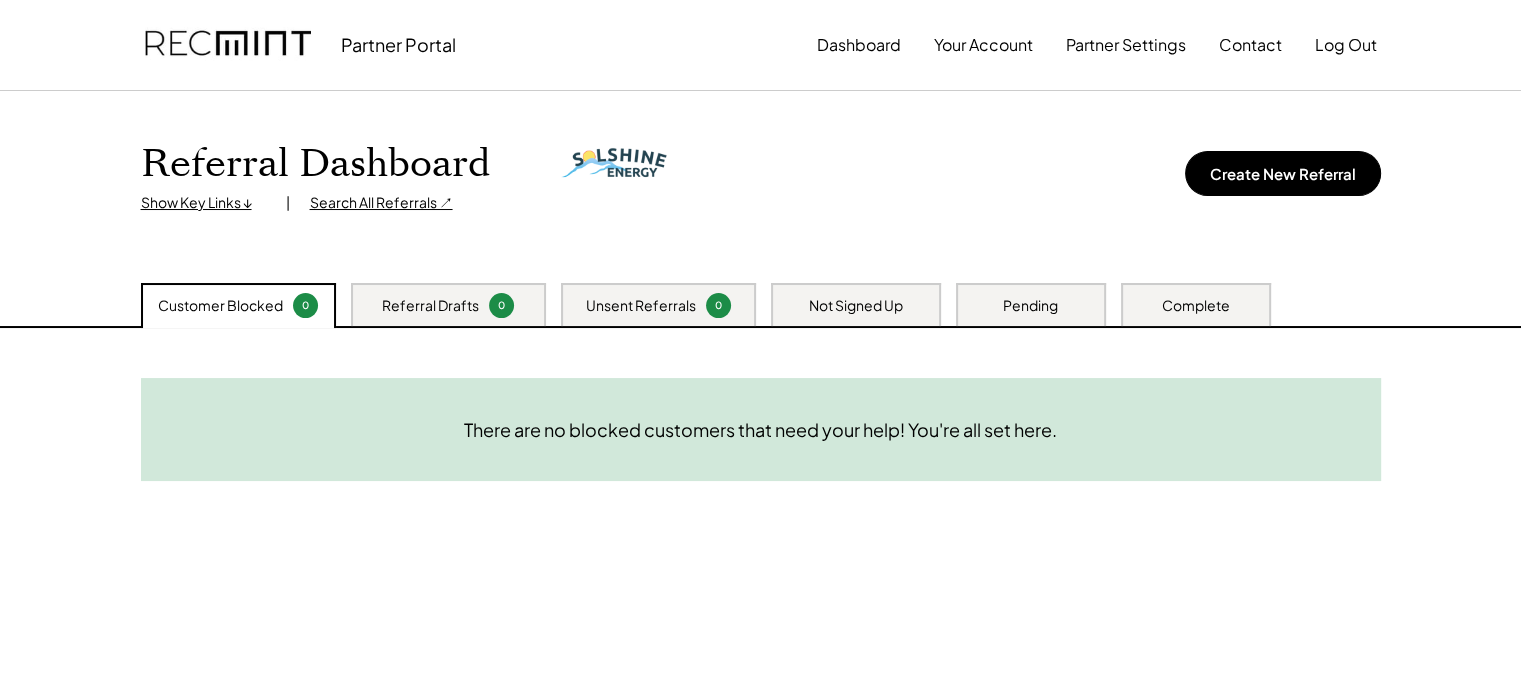 click on "Complete" at bounding box center (1196, 304) 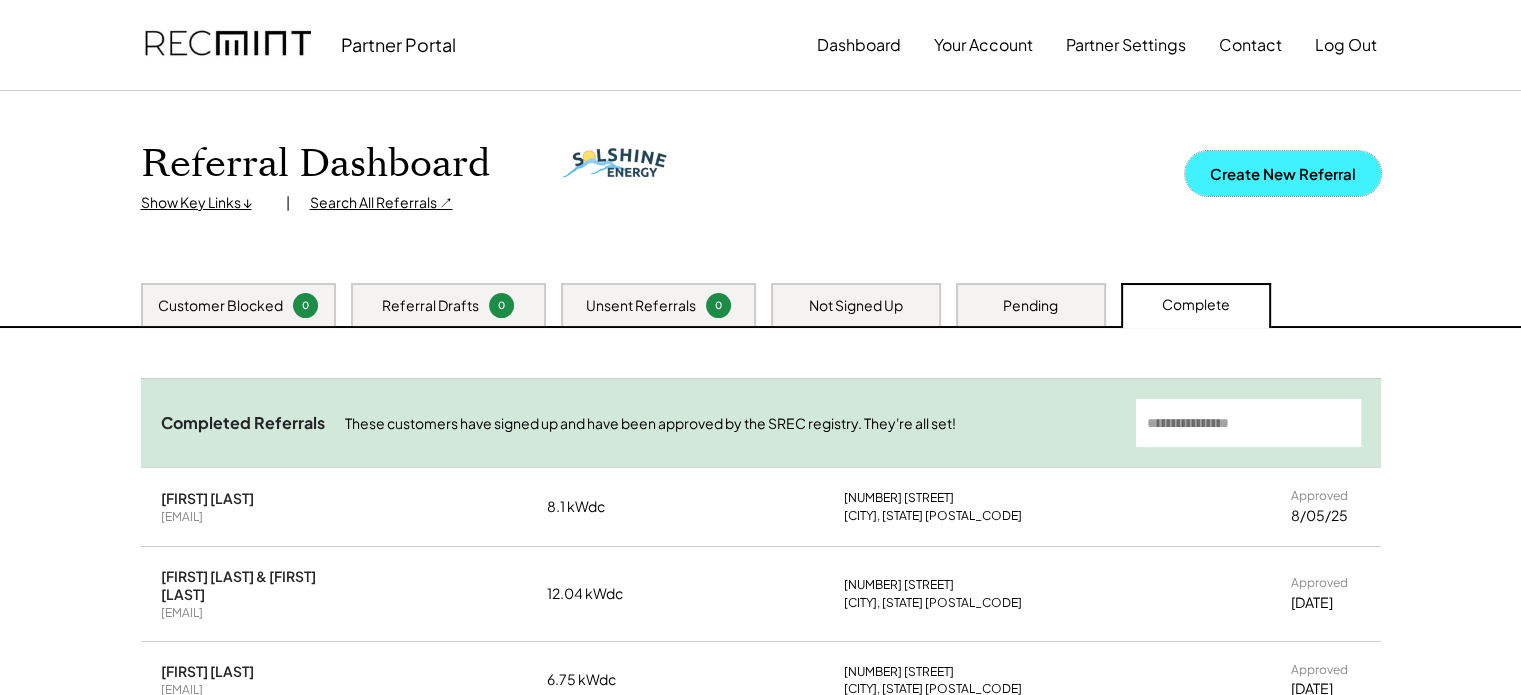 click on "Create New Referral" at bounding box center (1283, 173) 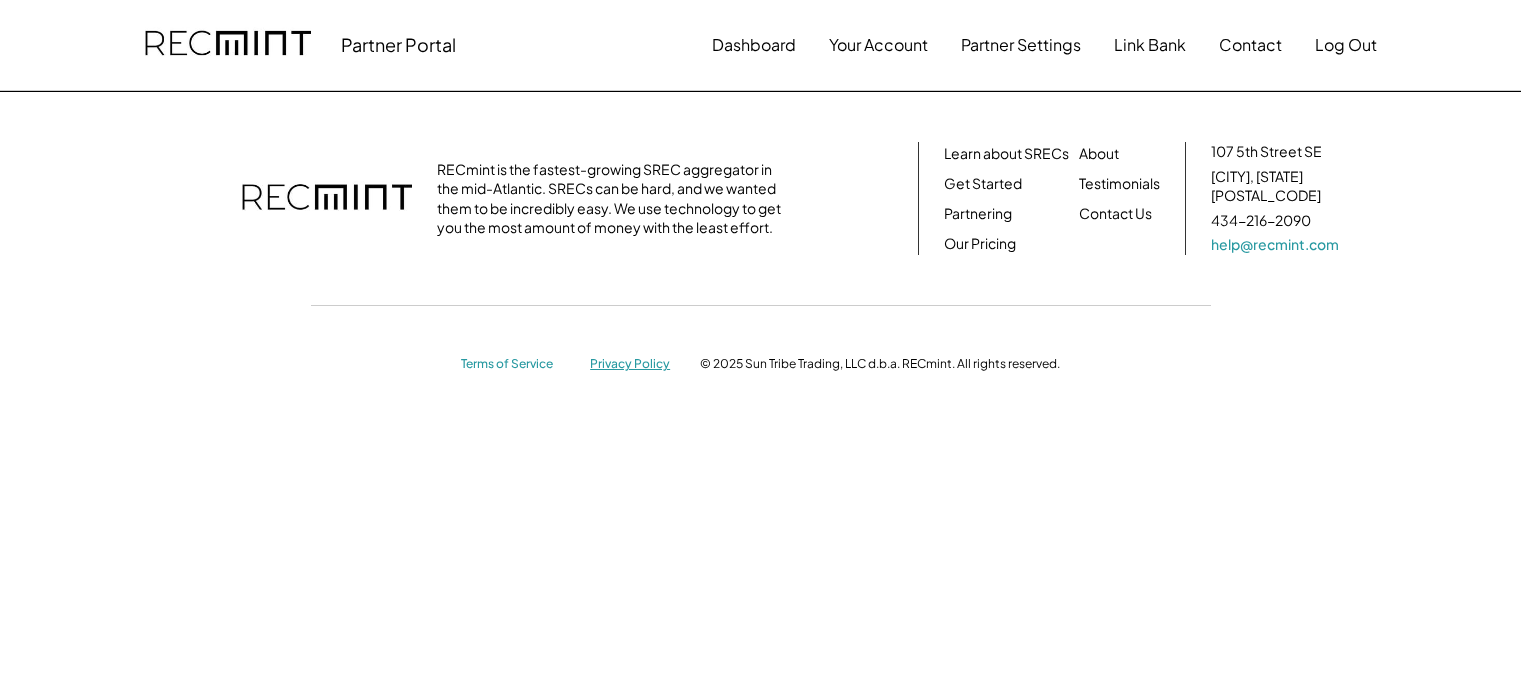 scroll, scrollTop: 0, scrollLeft: 0, axis: both 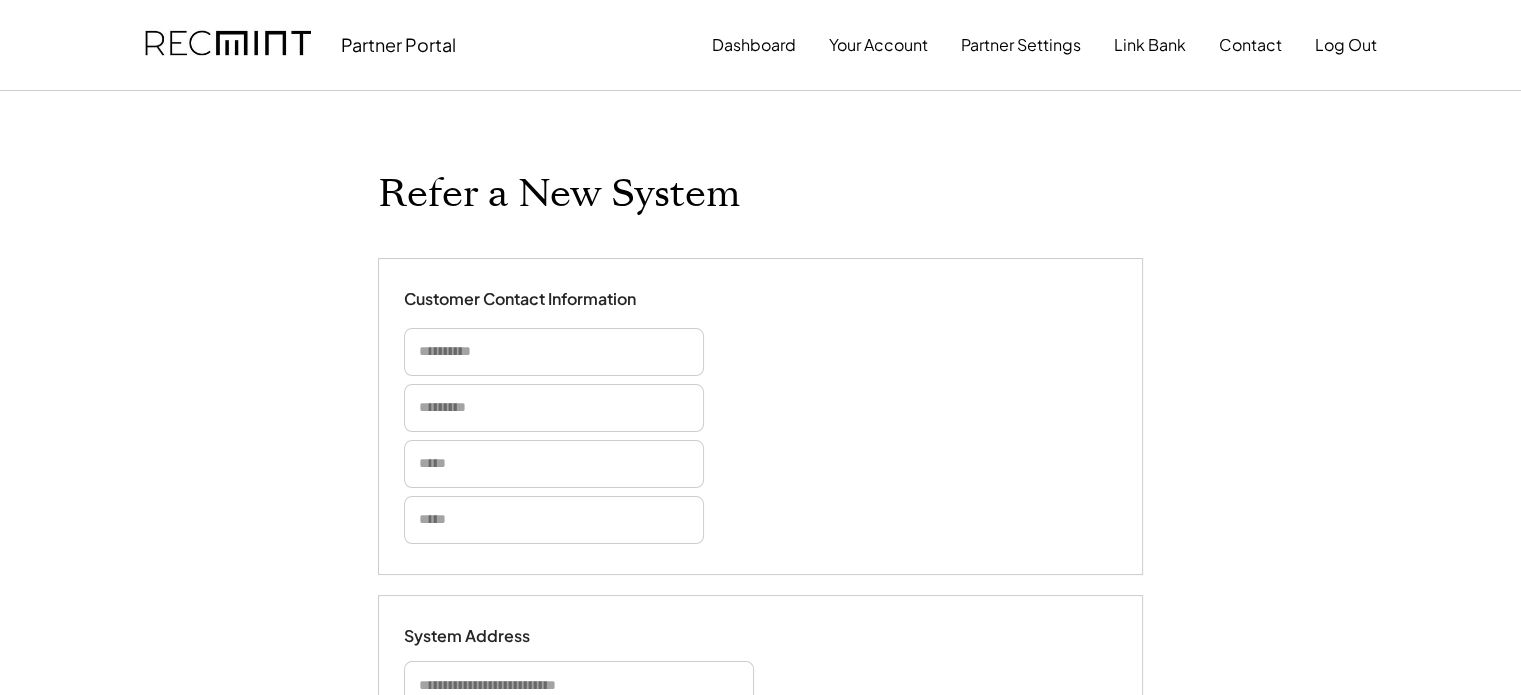 select on "**********" 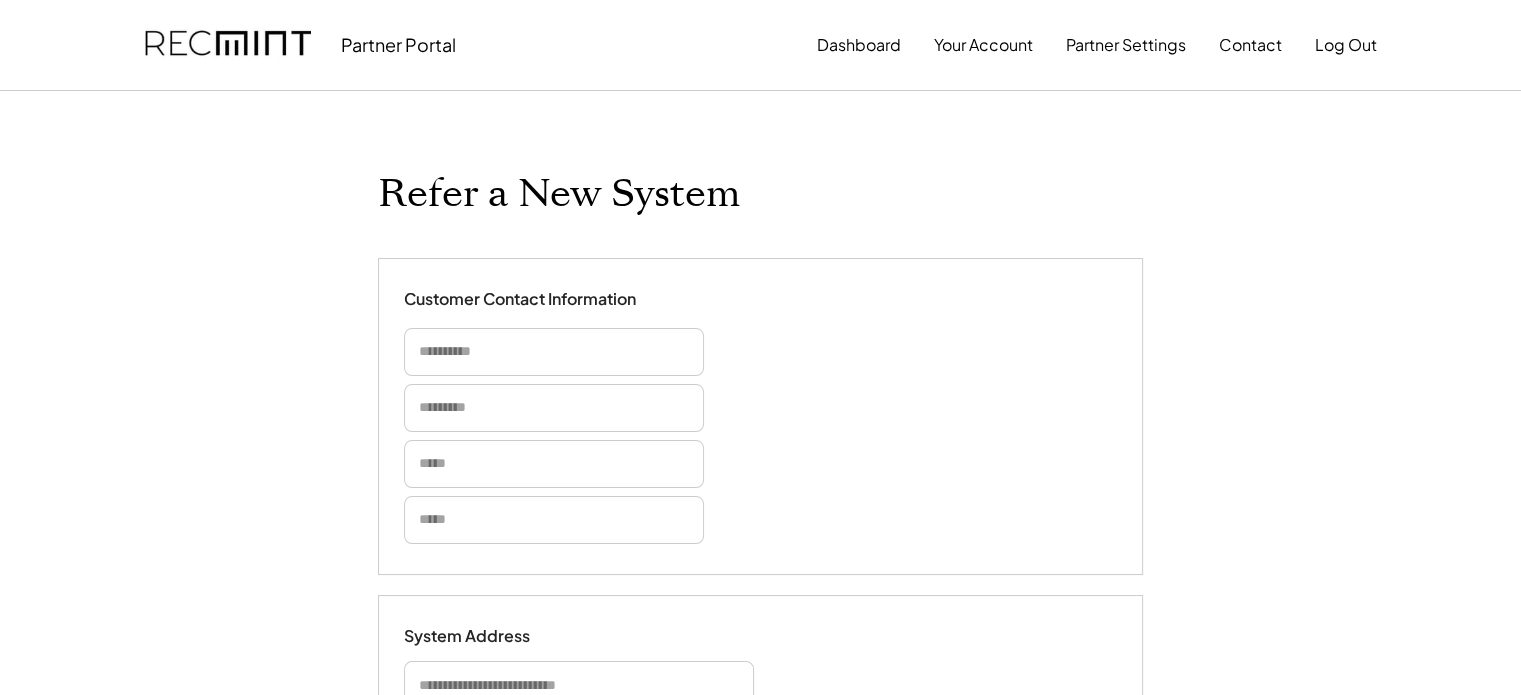 click on "**********" at bounding box center [760, 1303] 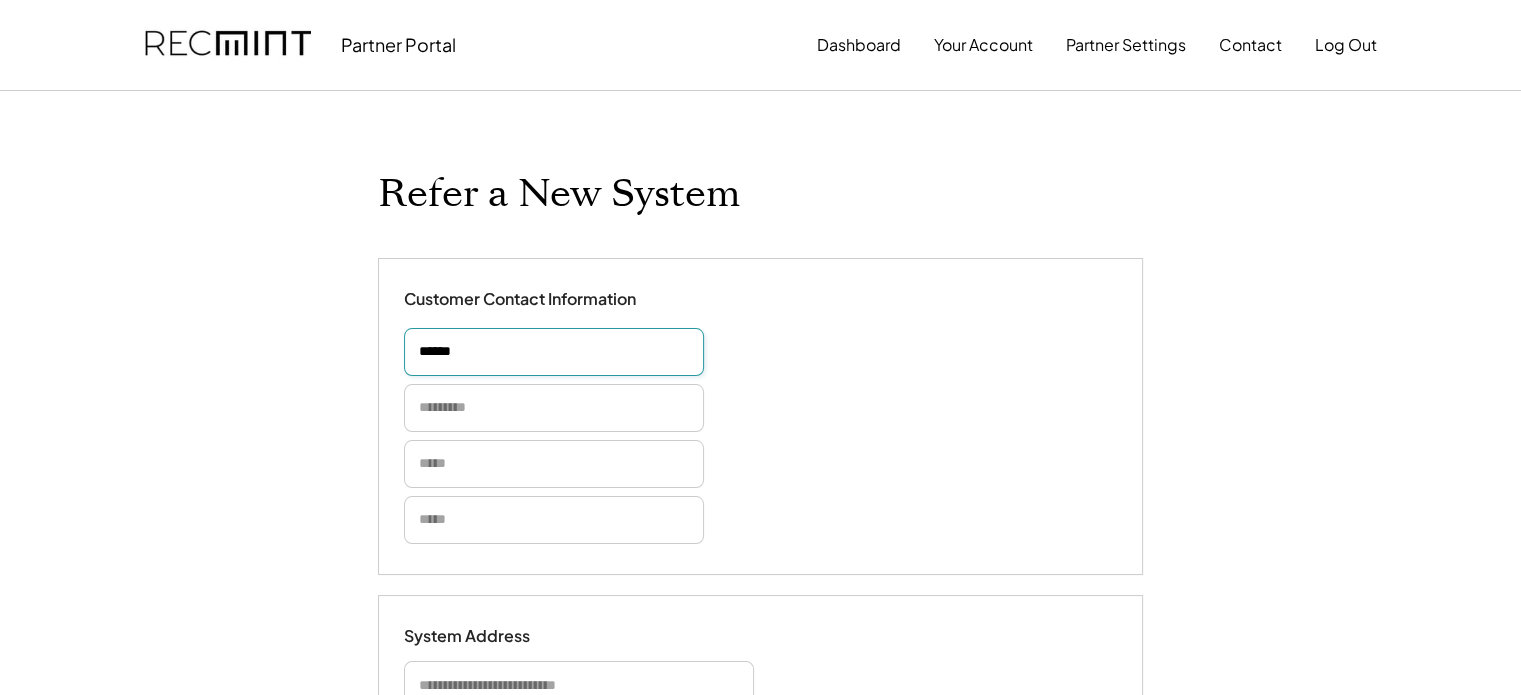 type on "******" 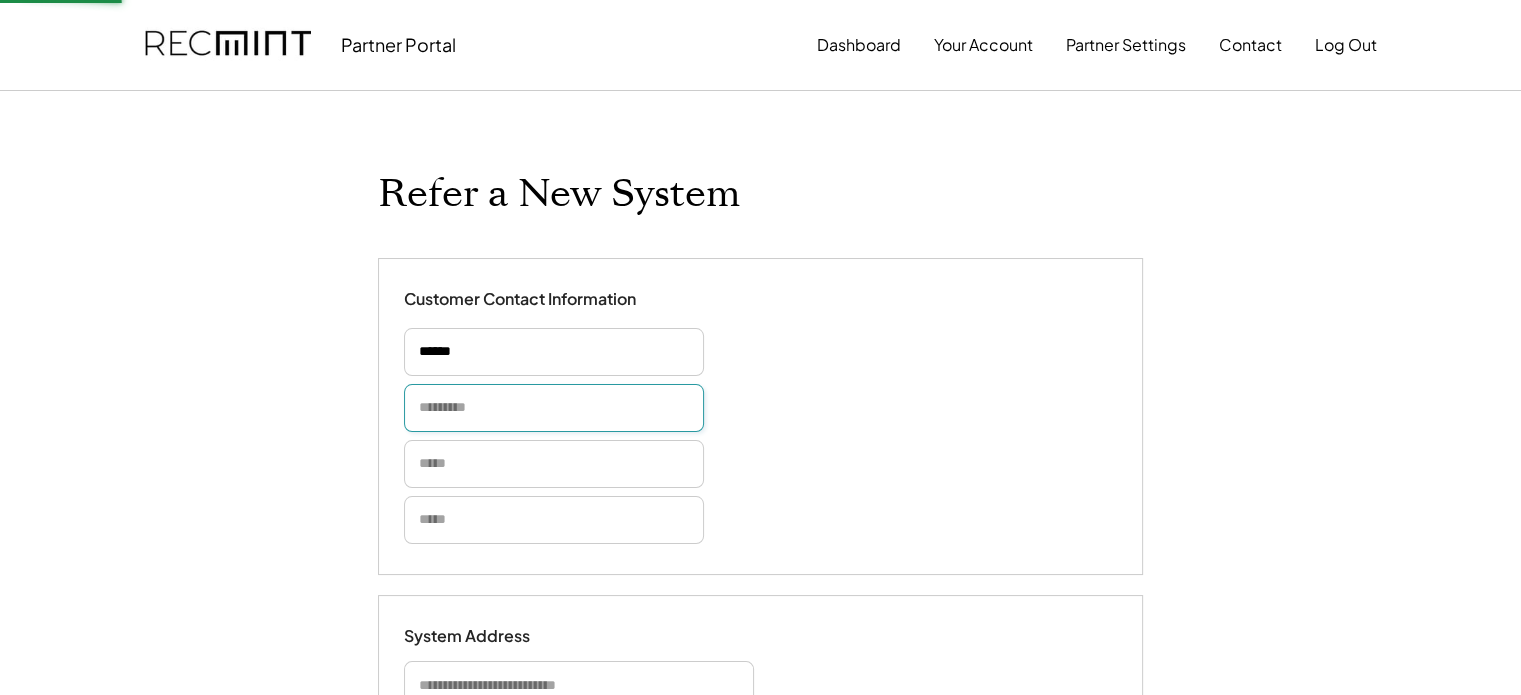 type 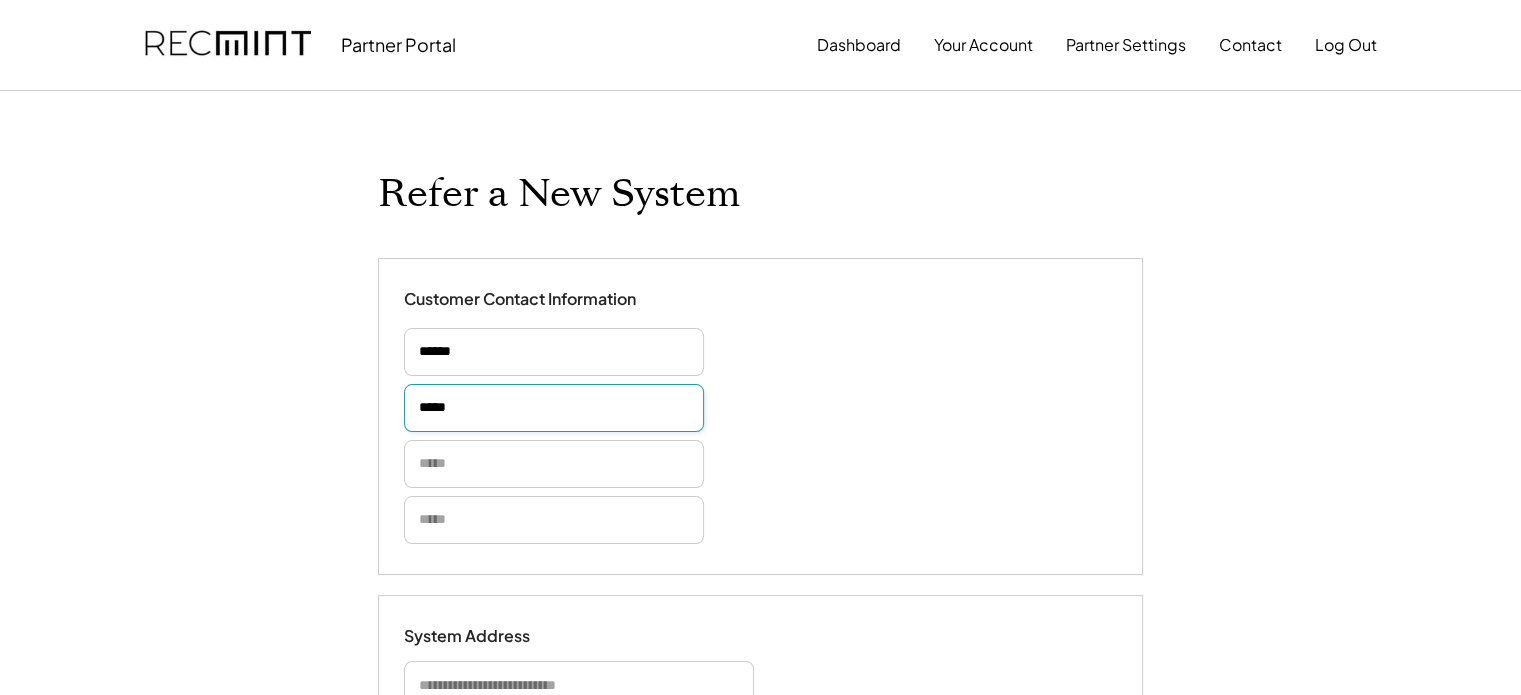 type on "*****" 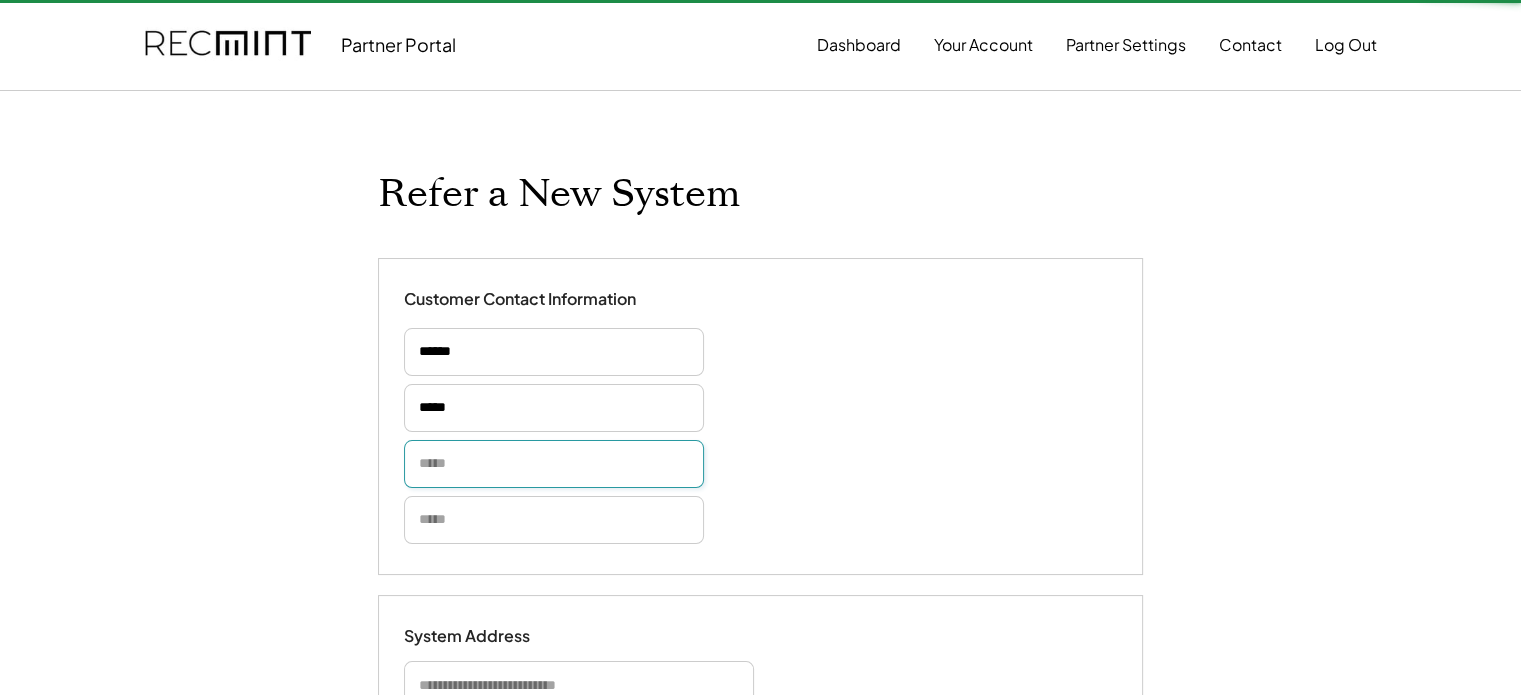 type 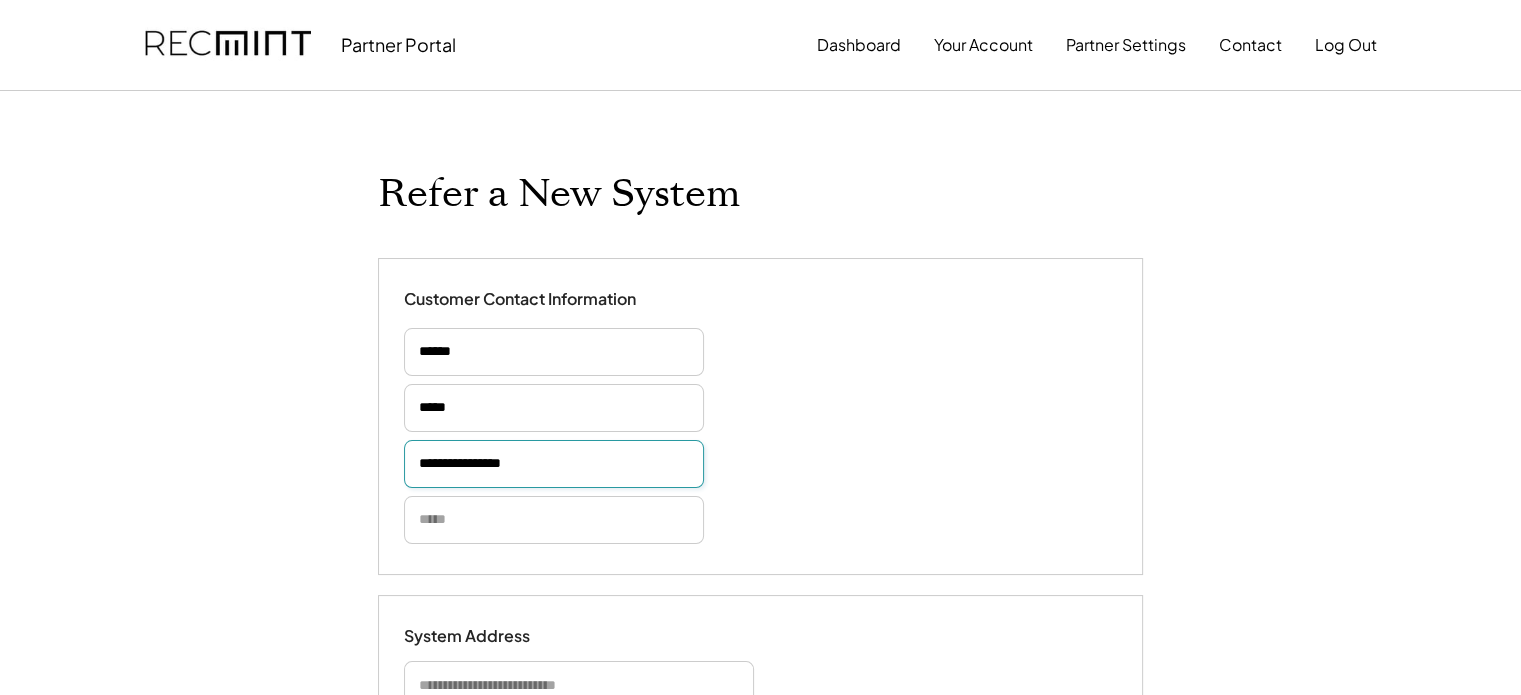 type on "**********" 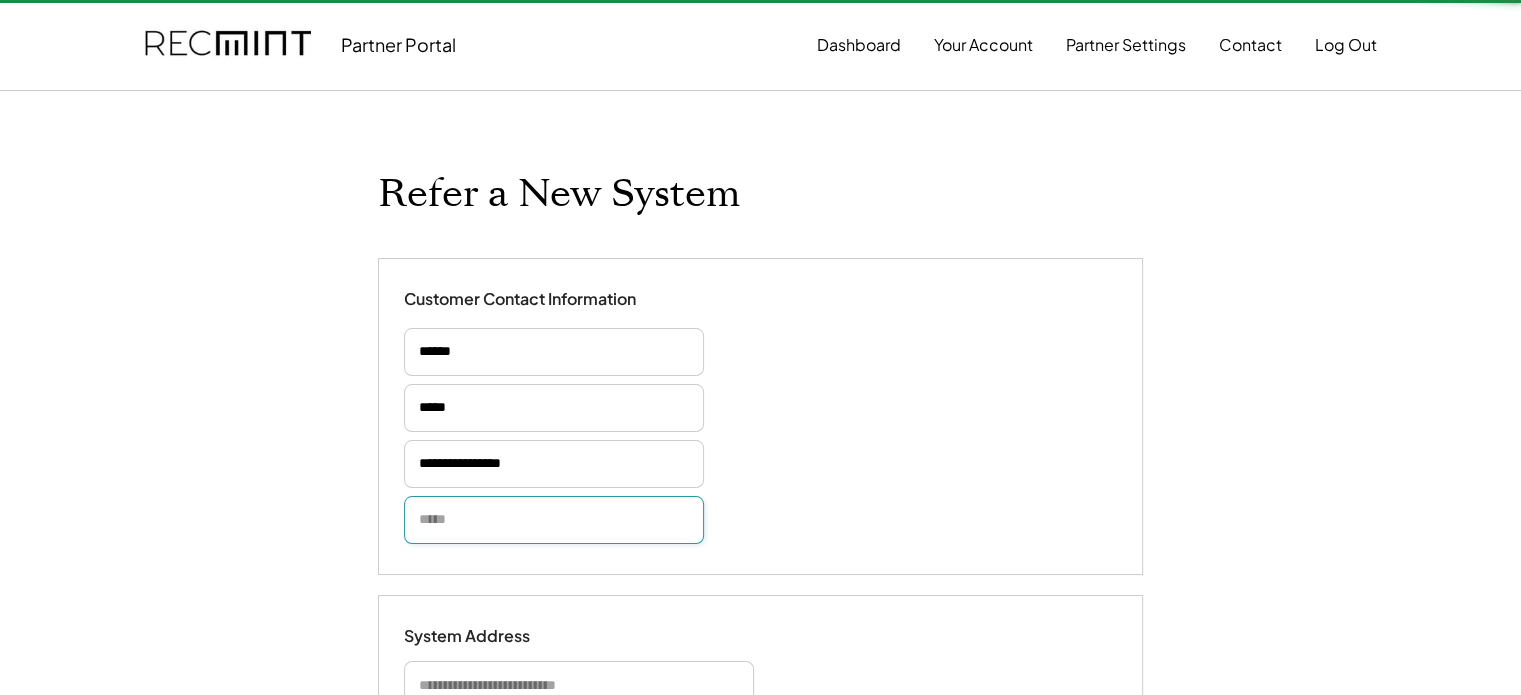 type 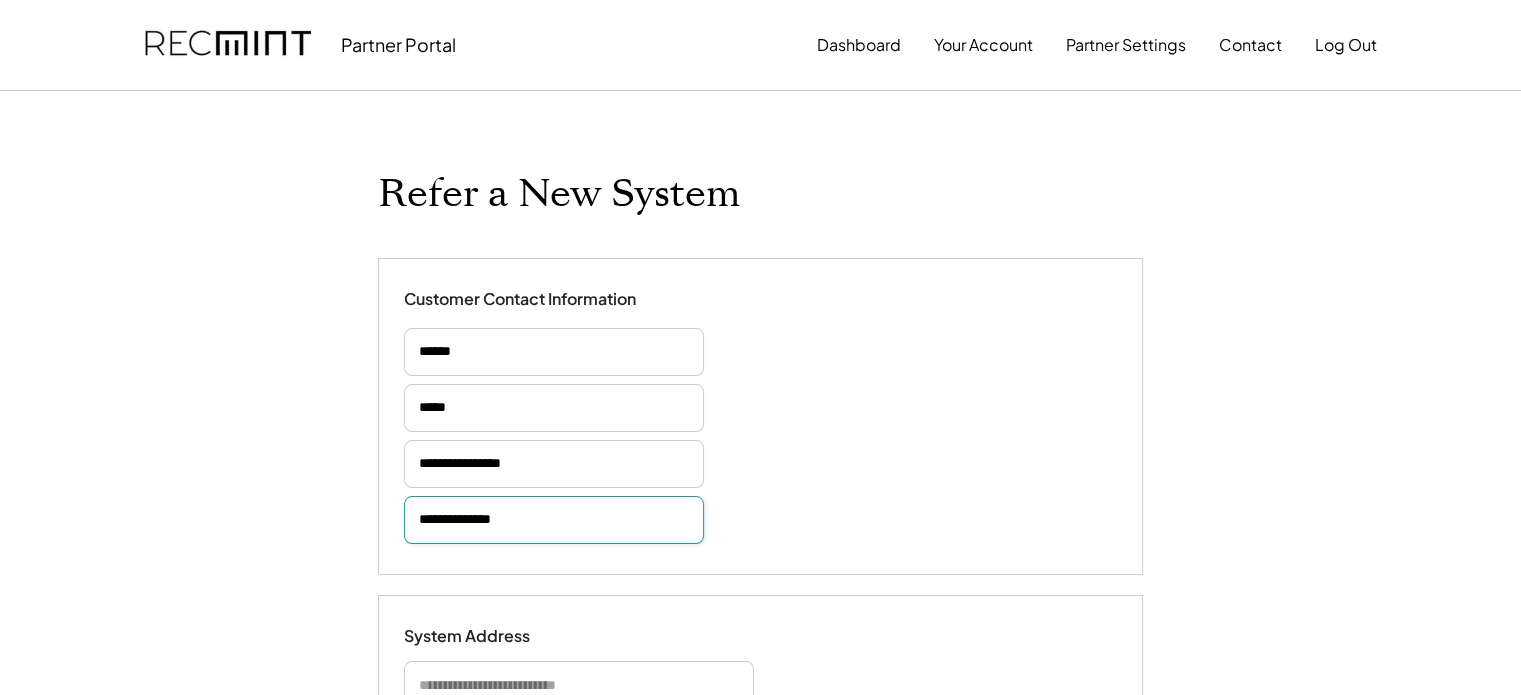 type on "**********" 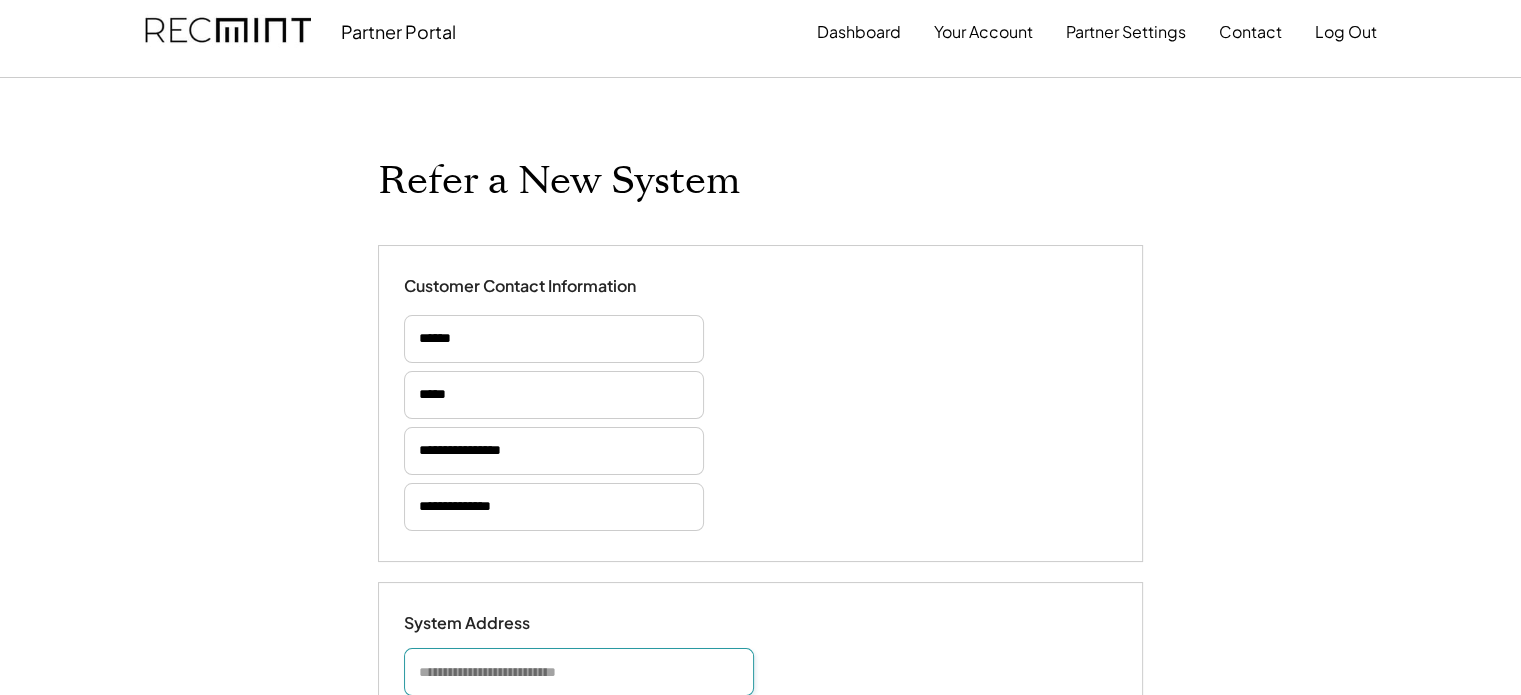 type 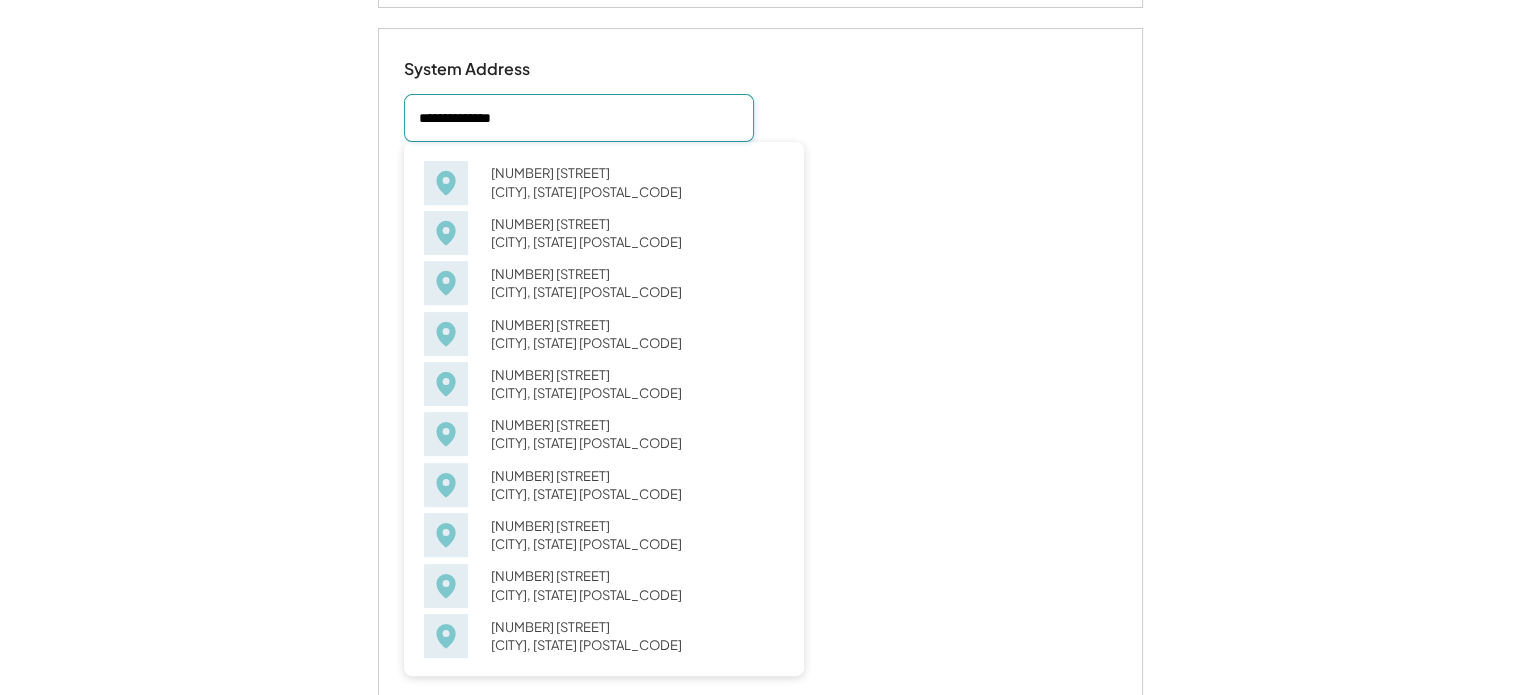 scroll, scrollTop: 597, scrollLeft: 0, axis: vertical 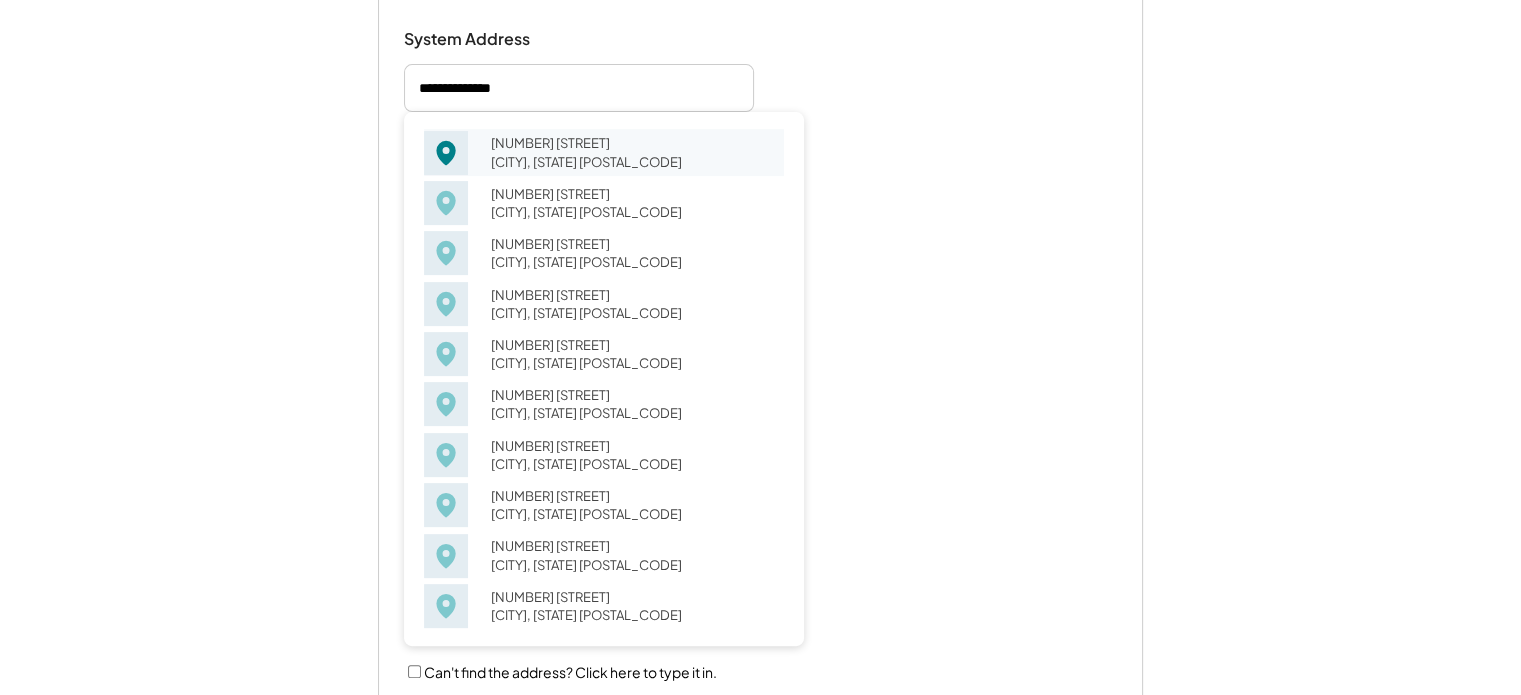 click on "108 Dove Dr
Rustburg, VA 24588" at bounding box center [631, 152] 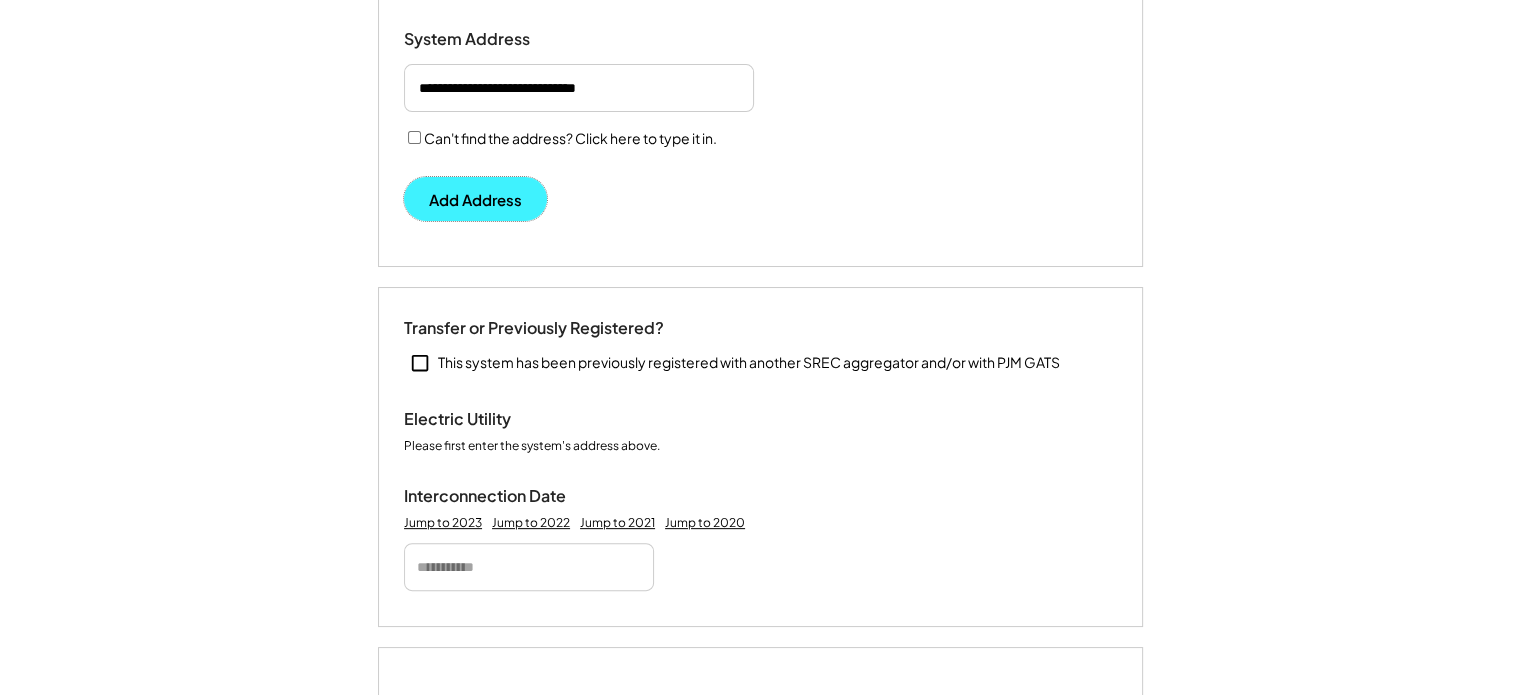 click on "Add Address" at bounding box center (475, 199) 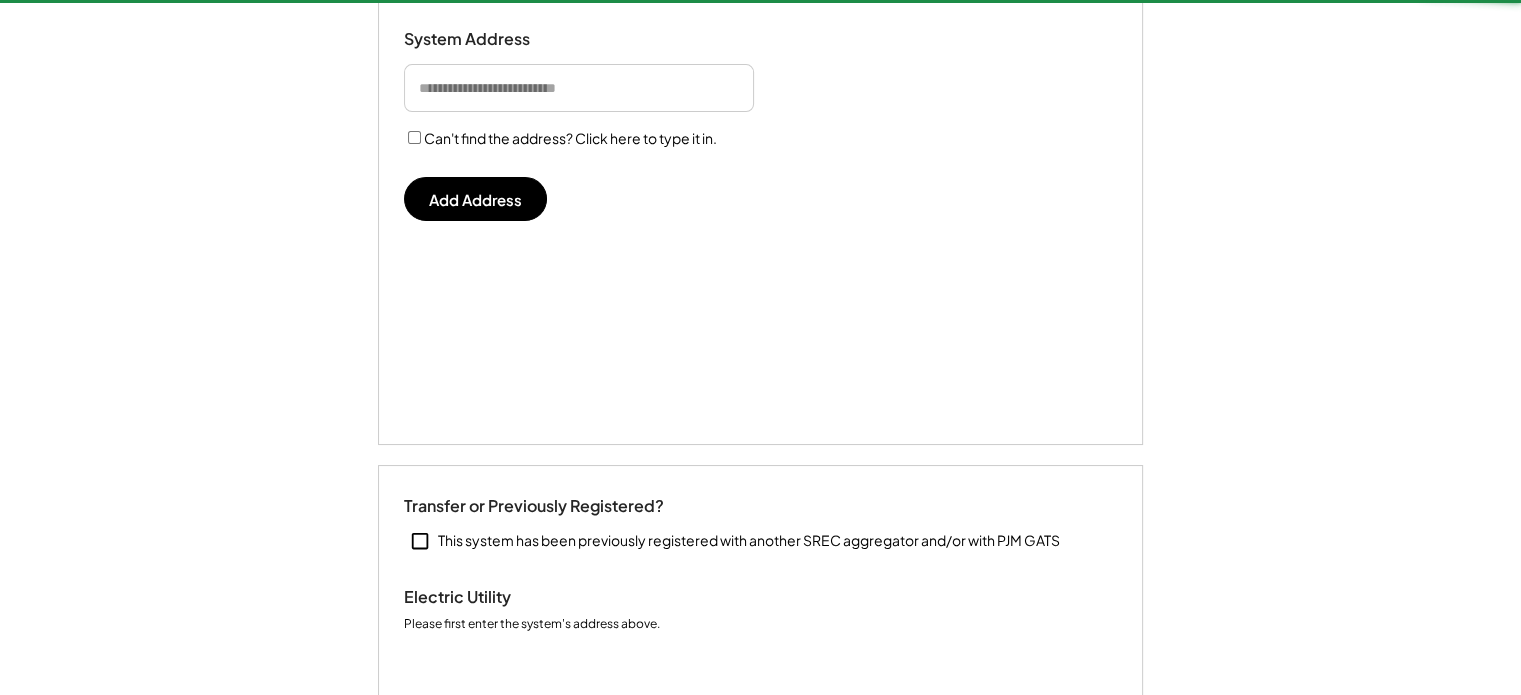 select on "**********" 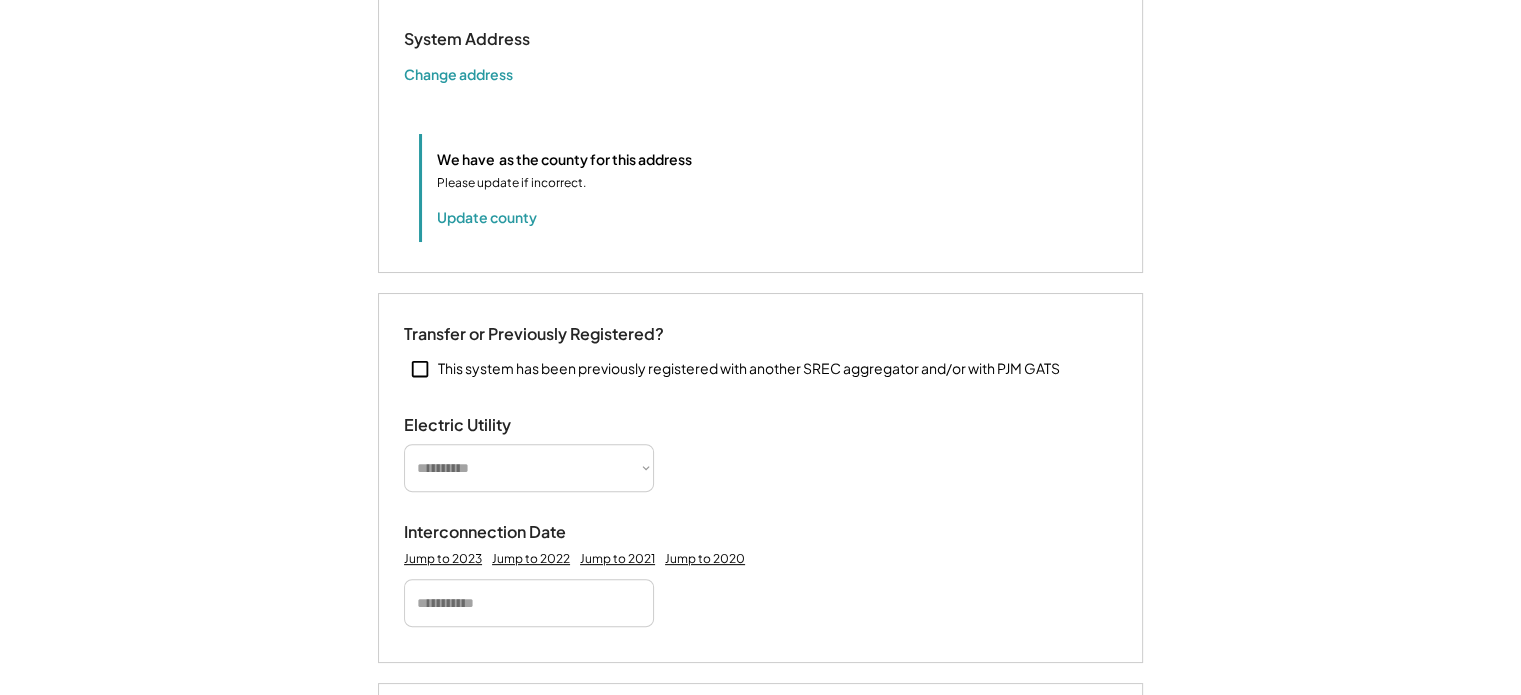 type 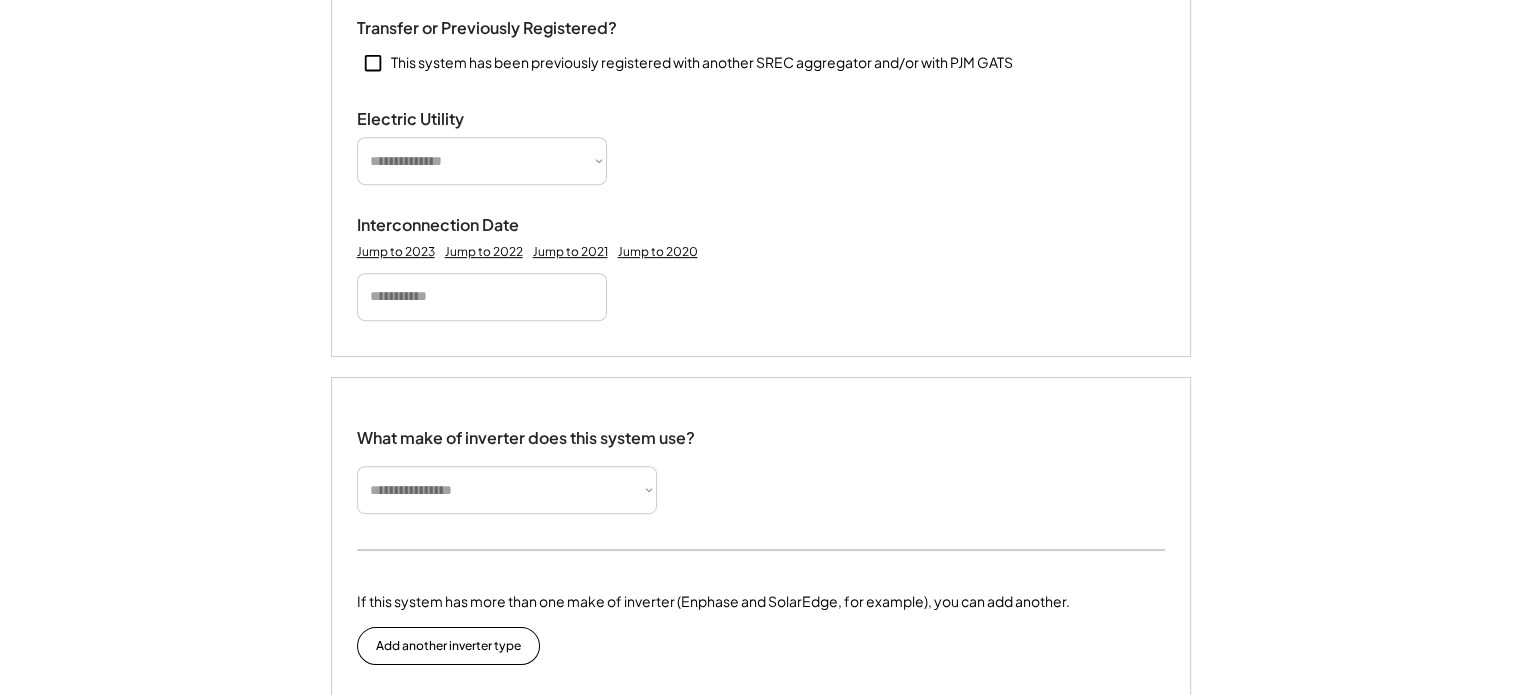 scroll, scrollTop: 967, scrollLeft: 0, axis: vertical 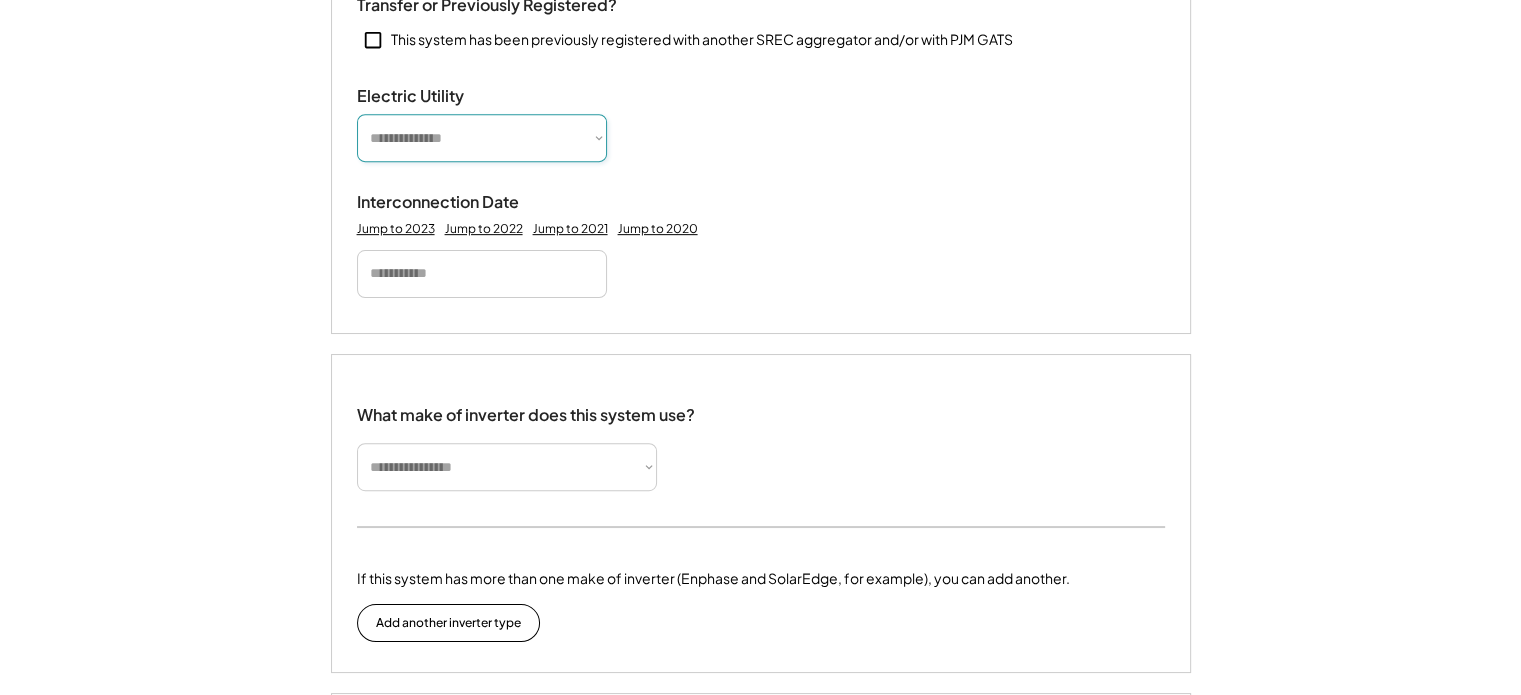 click on "**********" at bounding box center [482, 138] 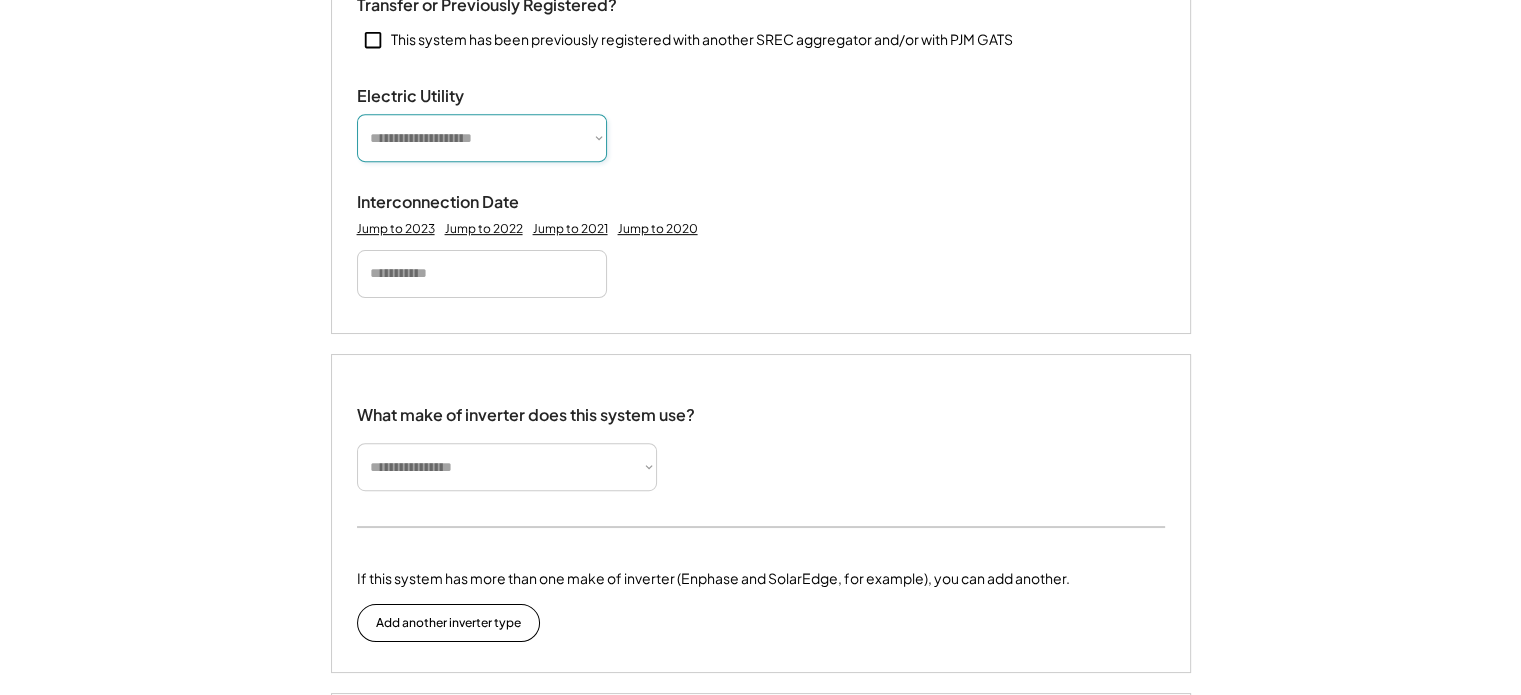 click on "**********" at bounding box center [482, 138] 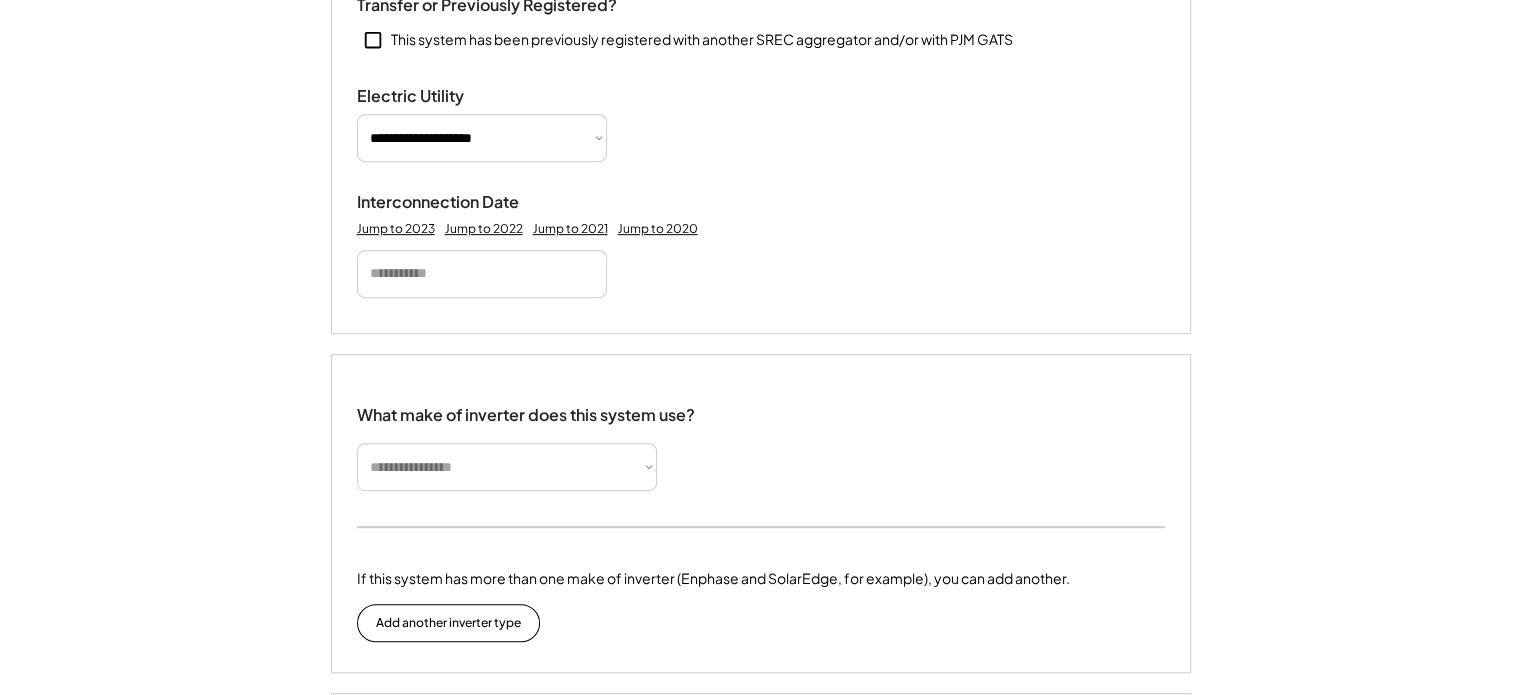 type 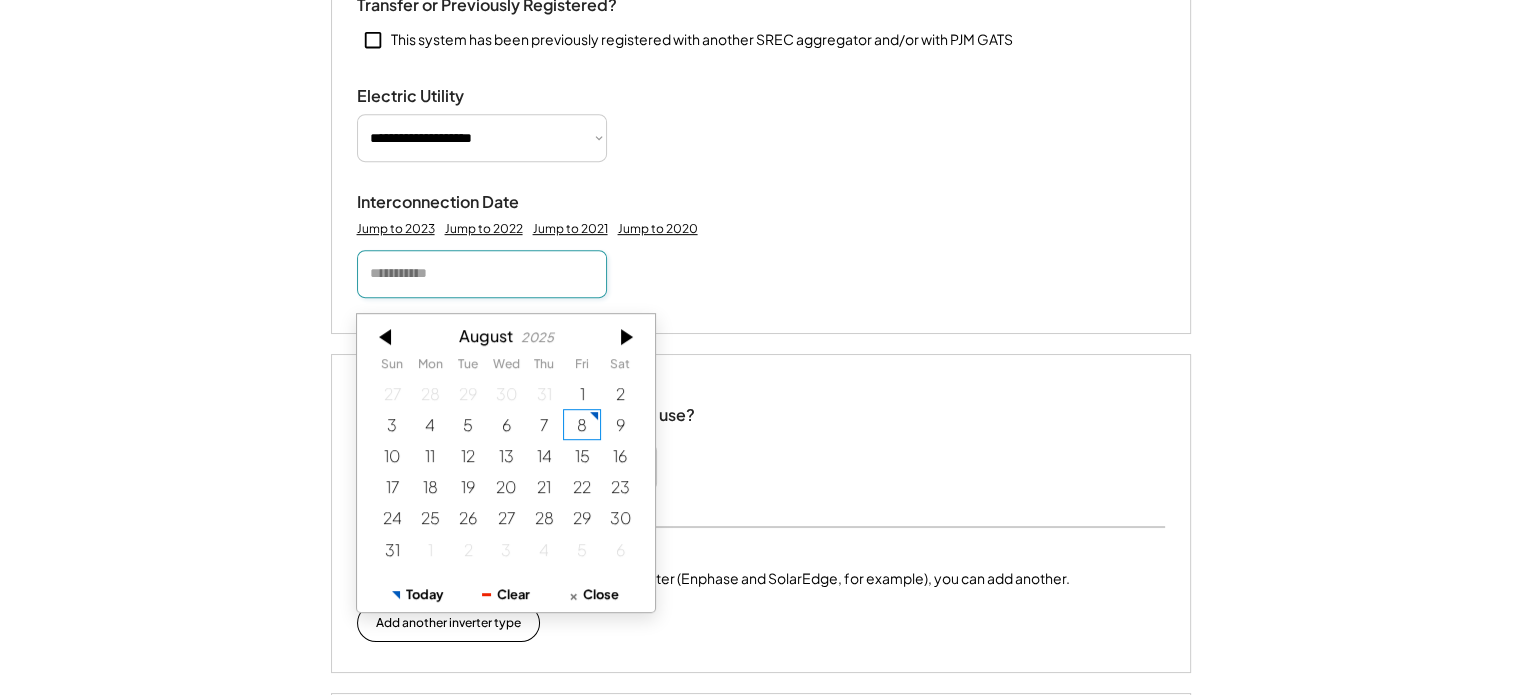 click at bounding box center [482, 274] 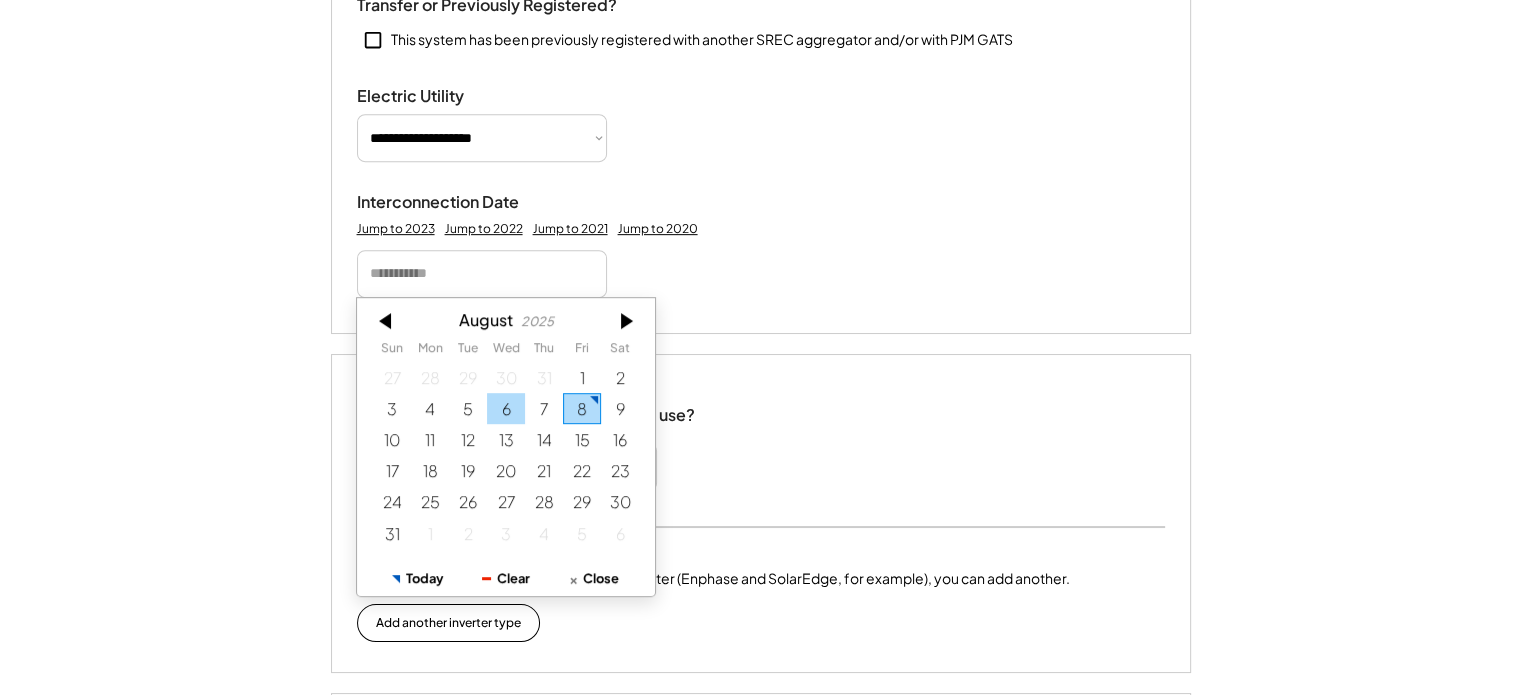 click on "6" at bounding box center [506, 408] 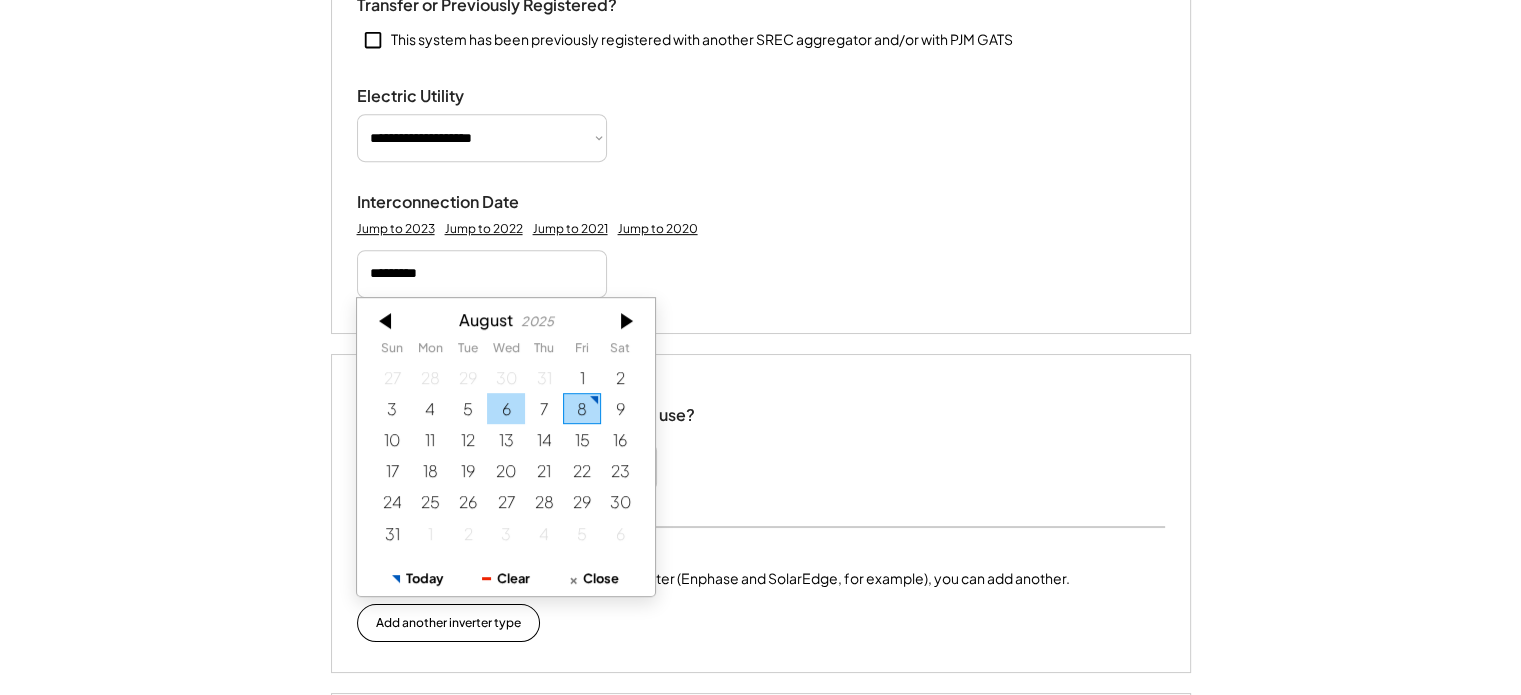 type 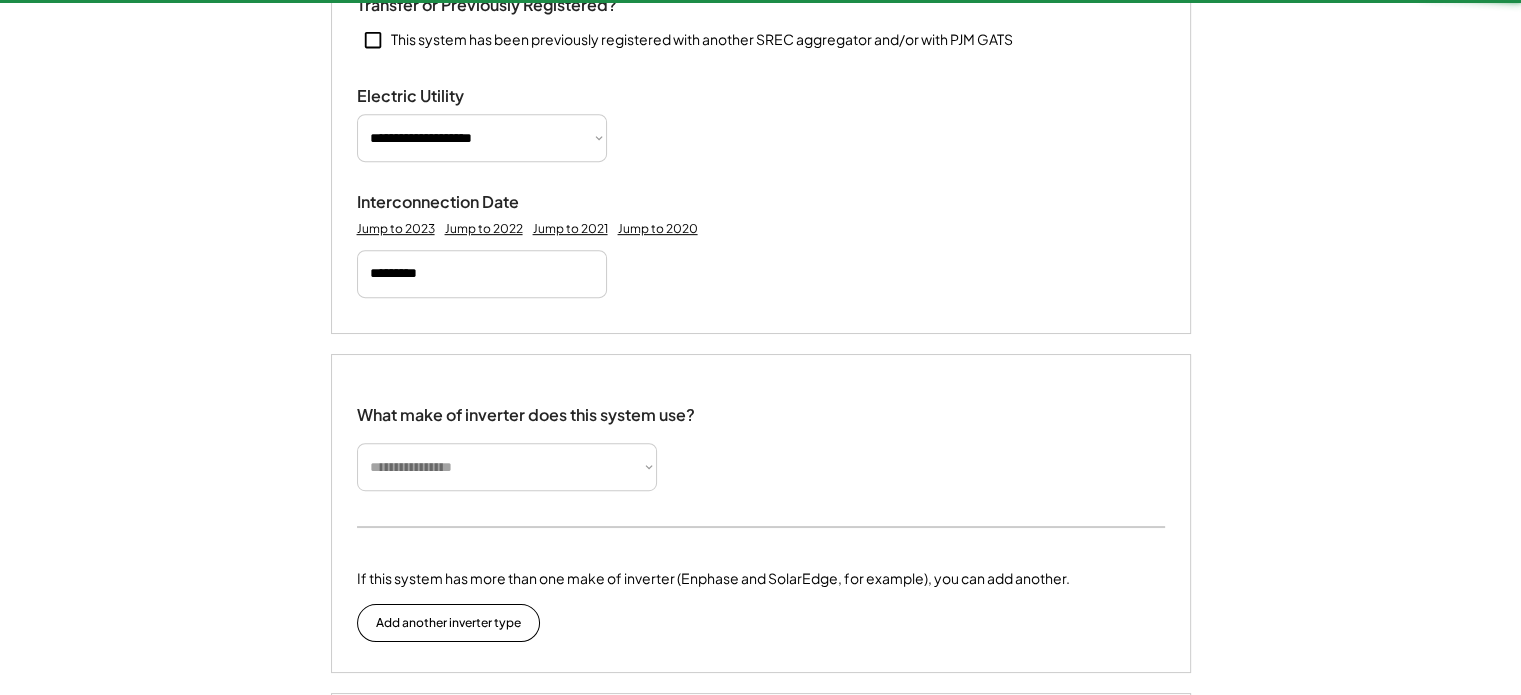 type 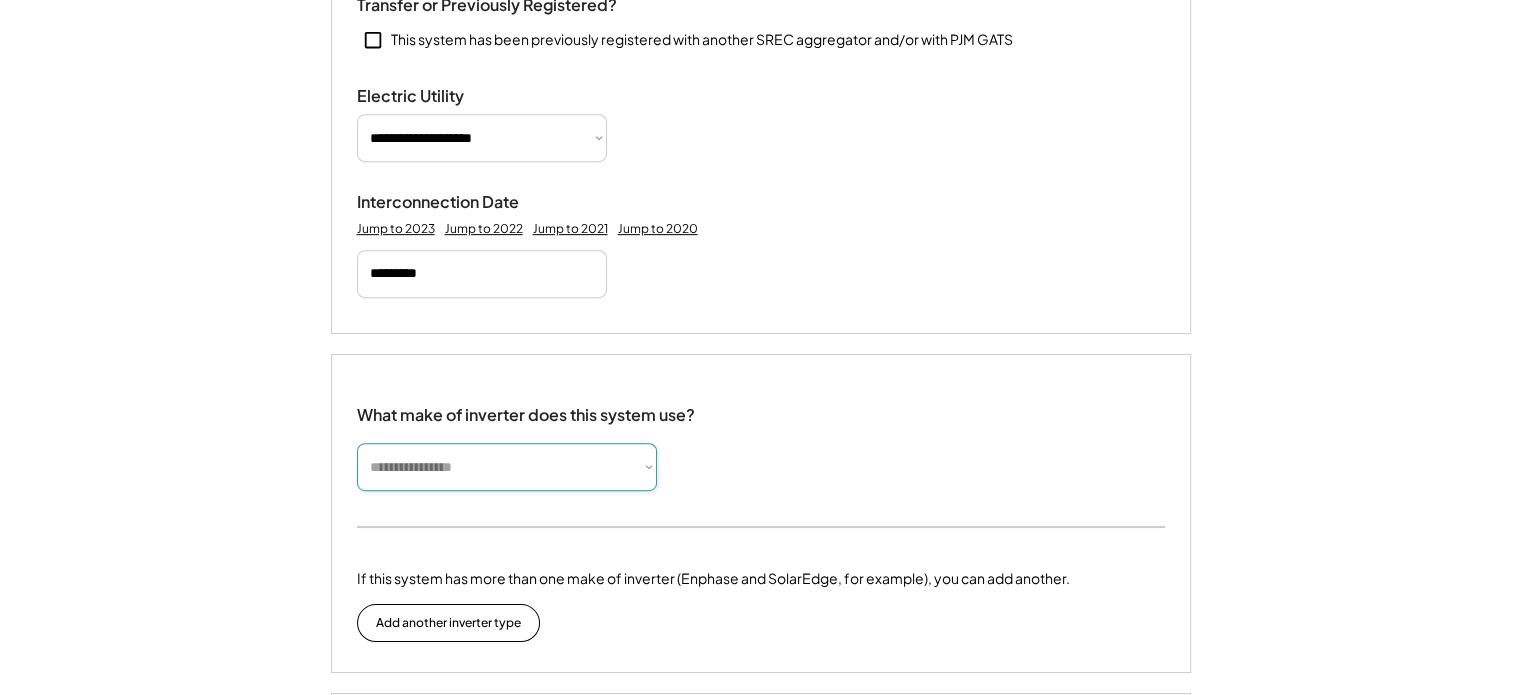click on "**********" at bounding box center [507, 467] 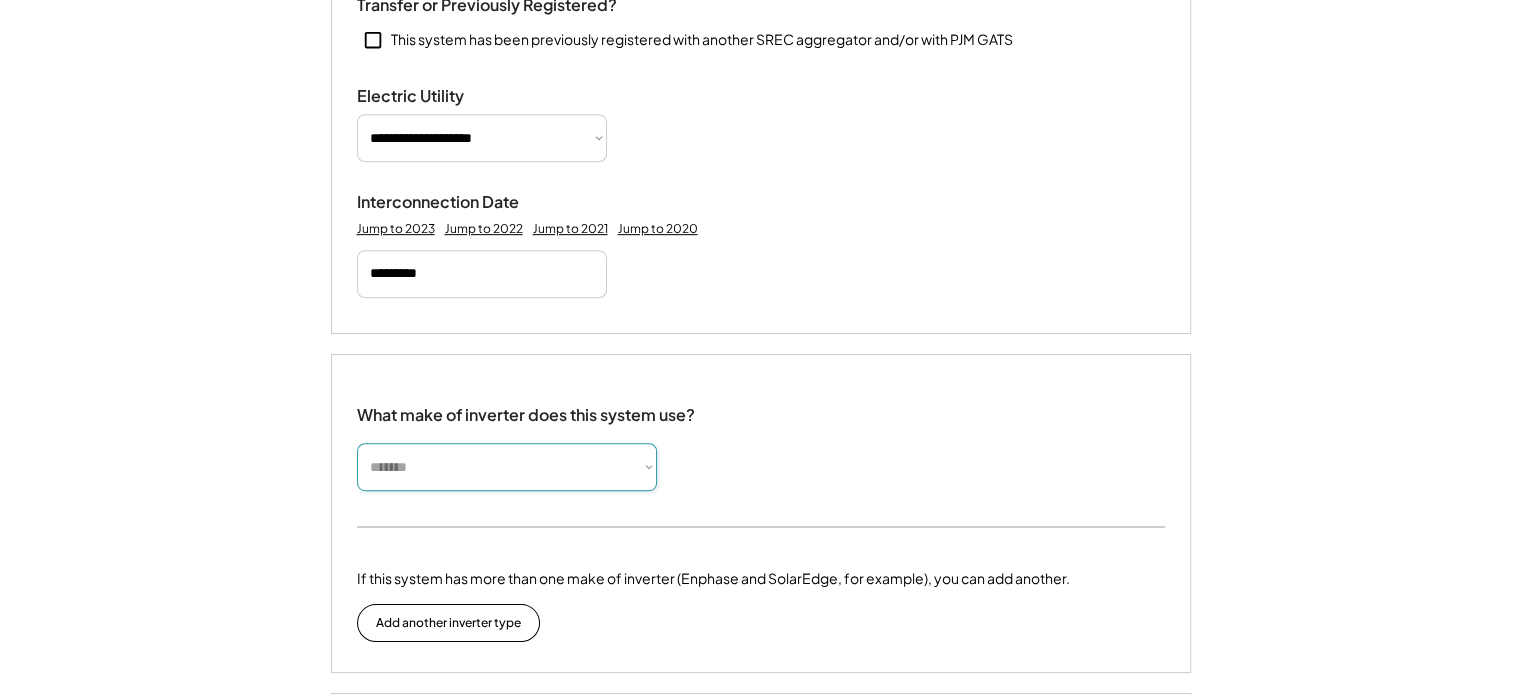 click on "**********" at bounding box center [507, 467] 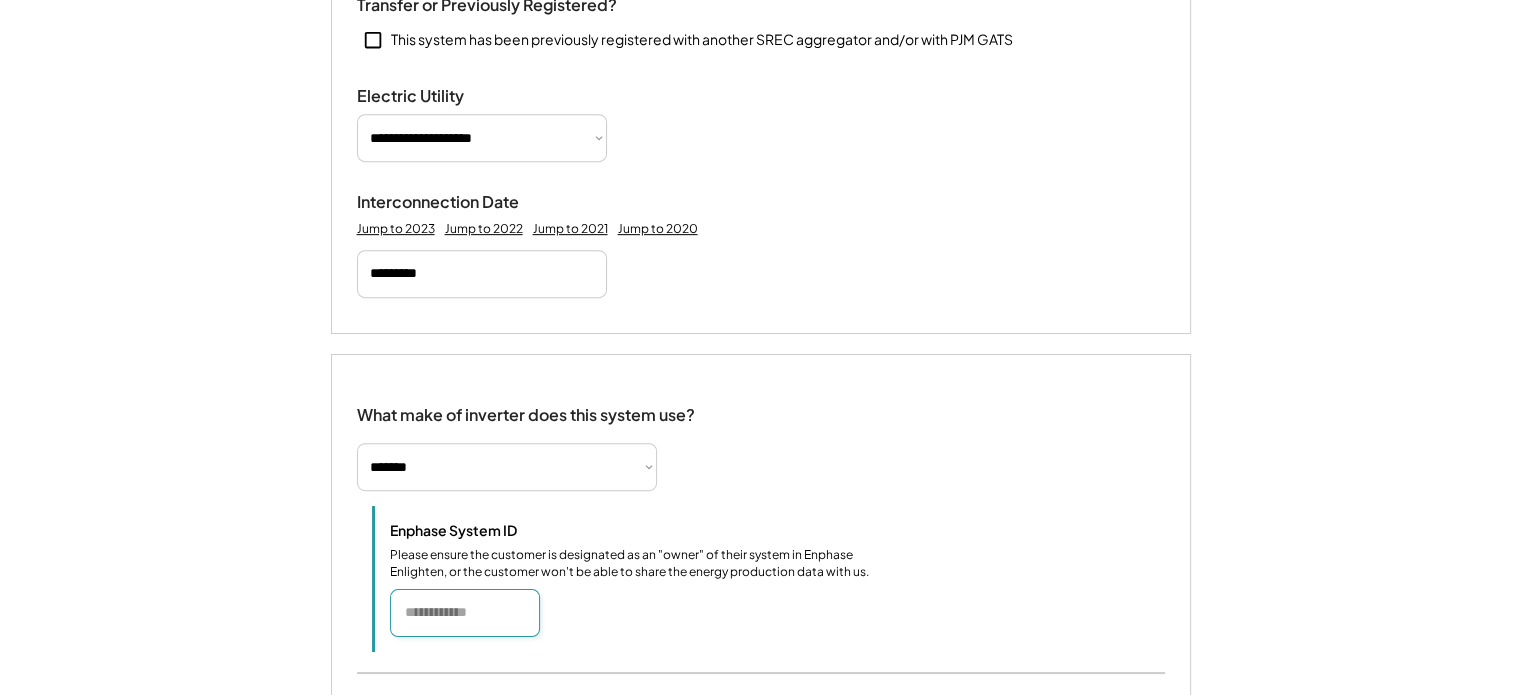 click at bounding box center (465, 613) 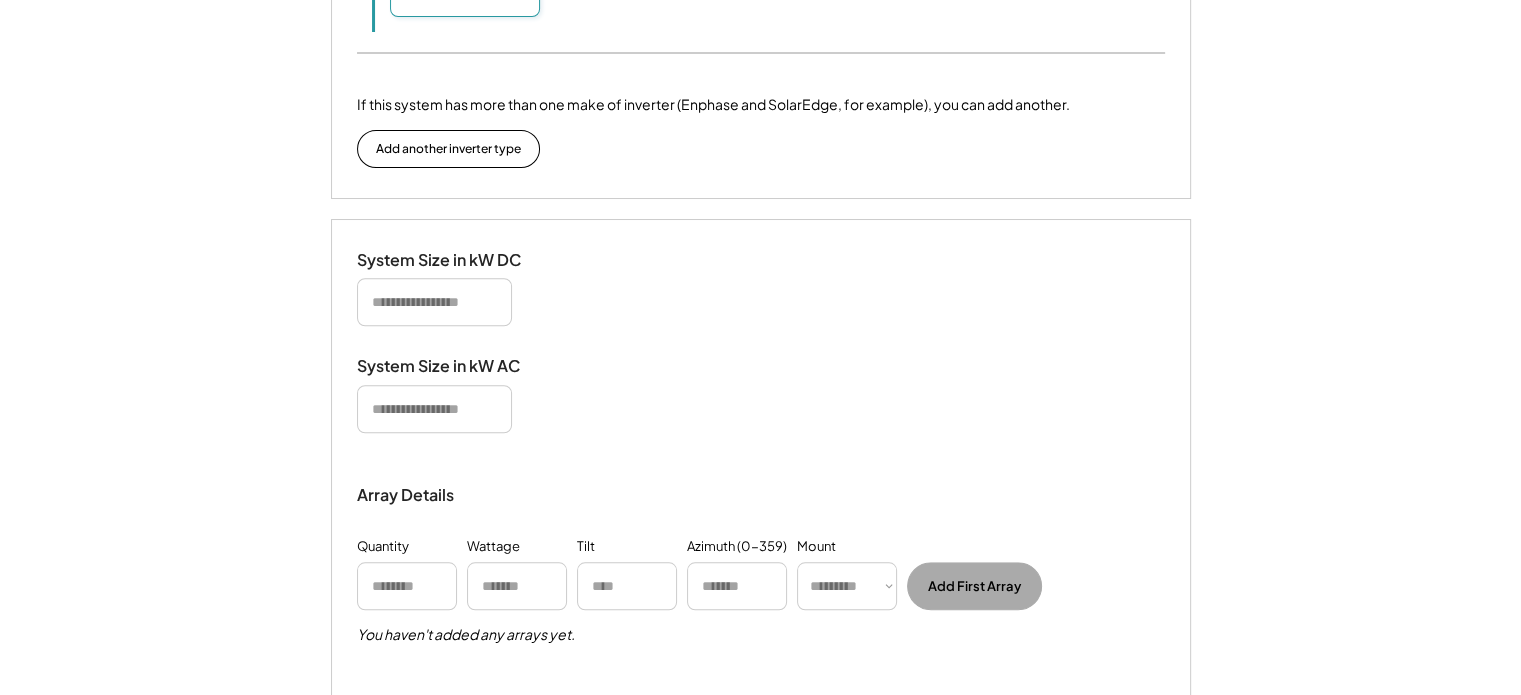scroll, scrollTop: 1602, scrollLeft: 0, axis: vertical 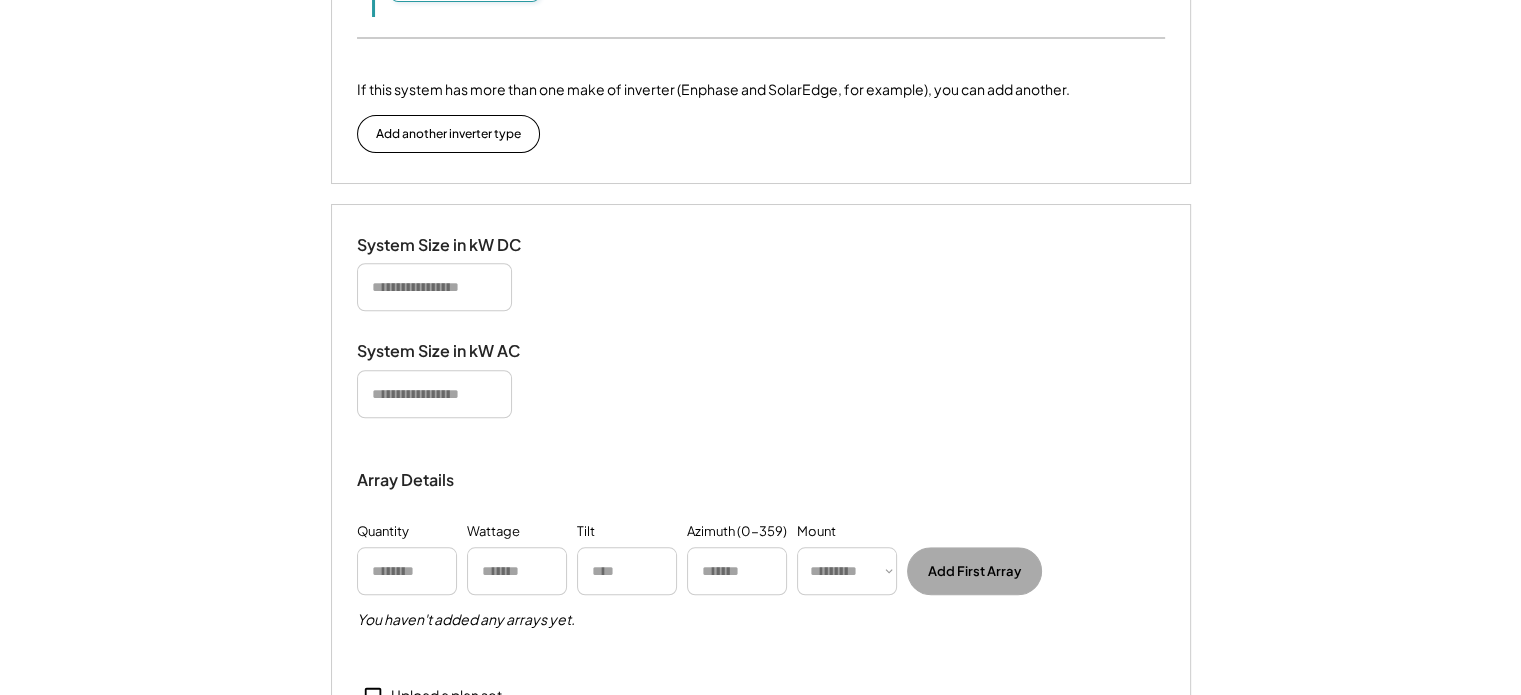 type on "*******" 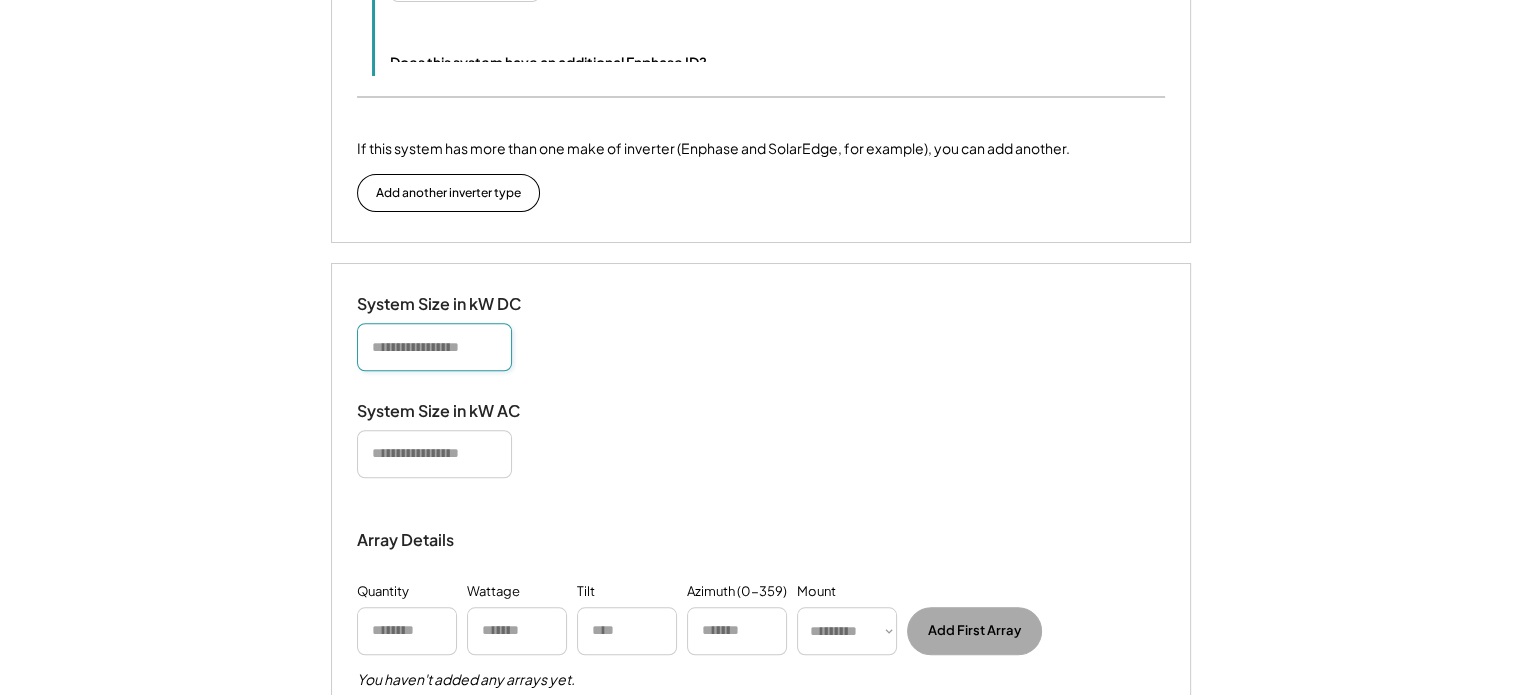 click on "**********" at bounding box center [761, -134] 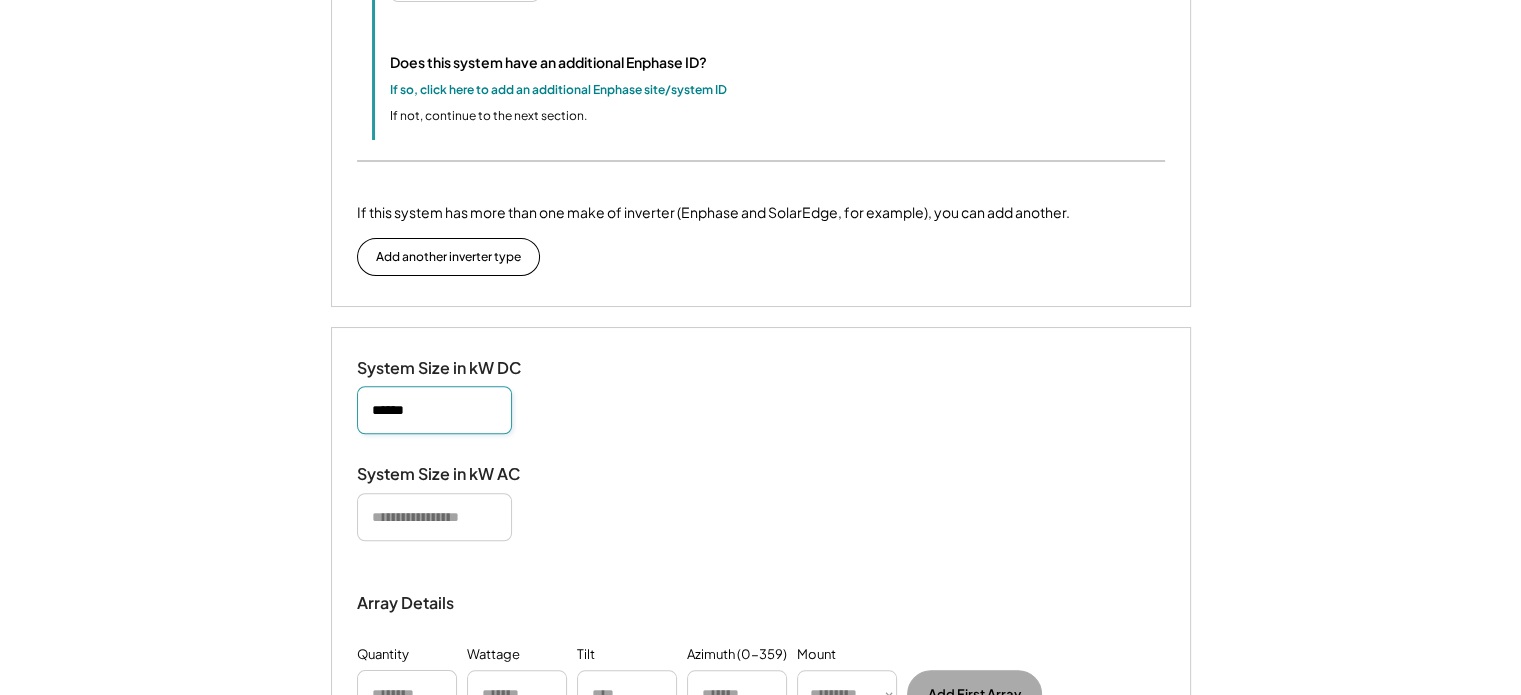 type on "******" 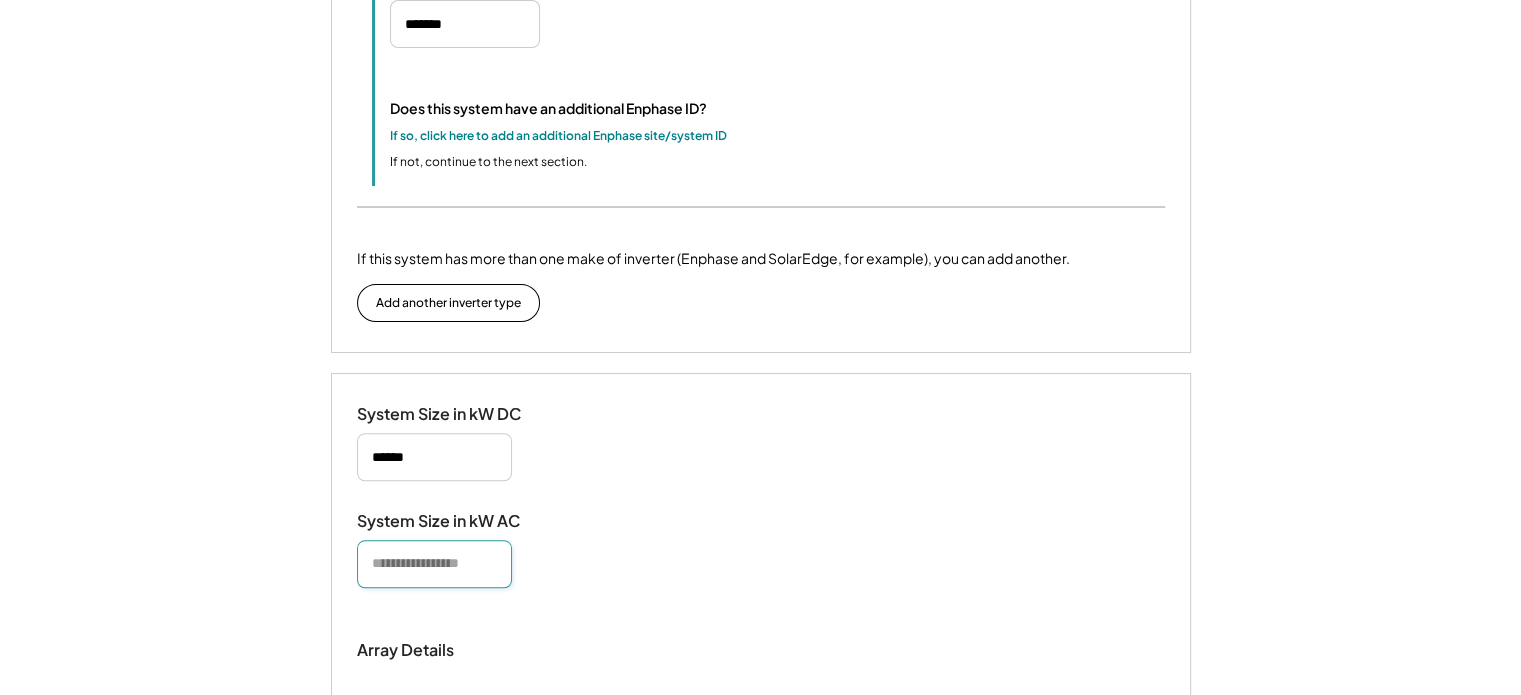 click at bounding box center [434, 564] 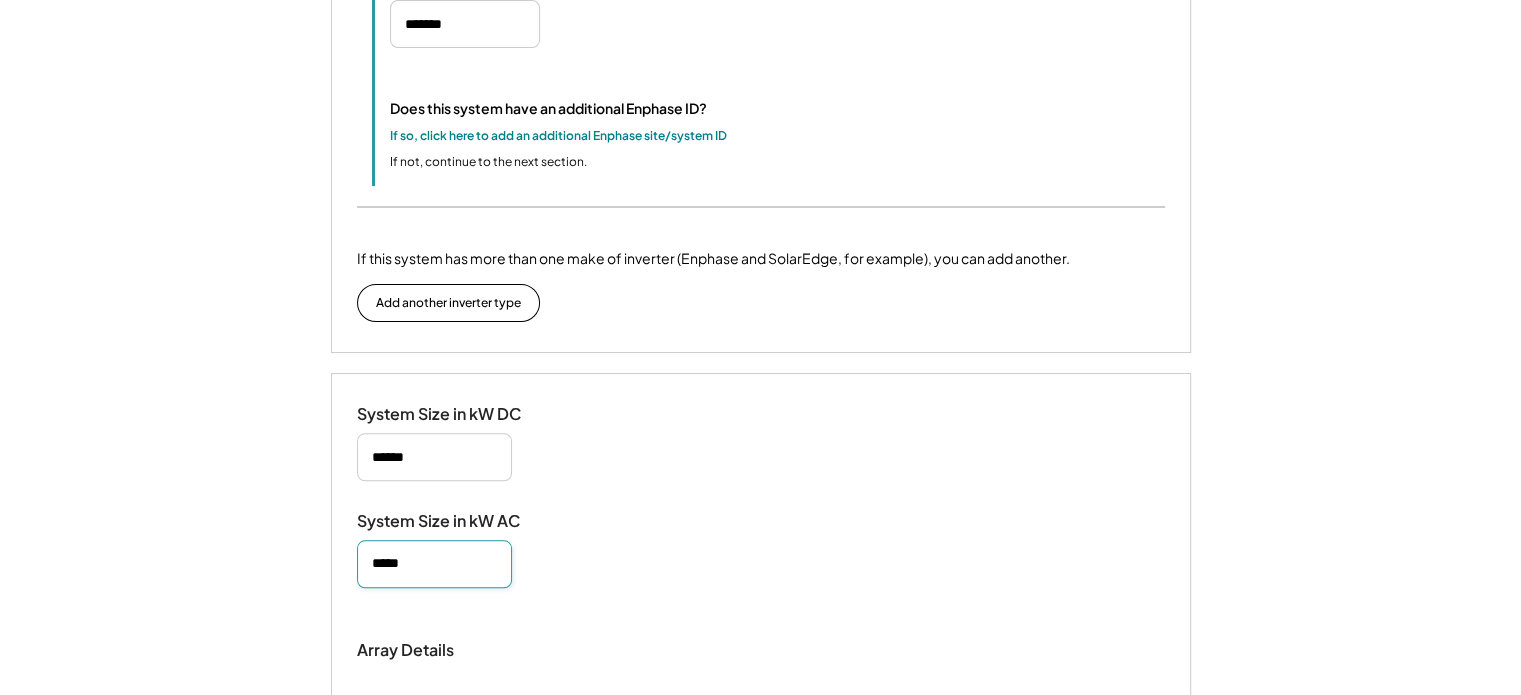 type on "*****" 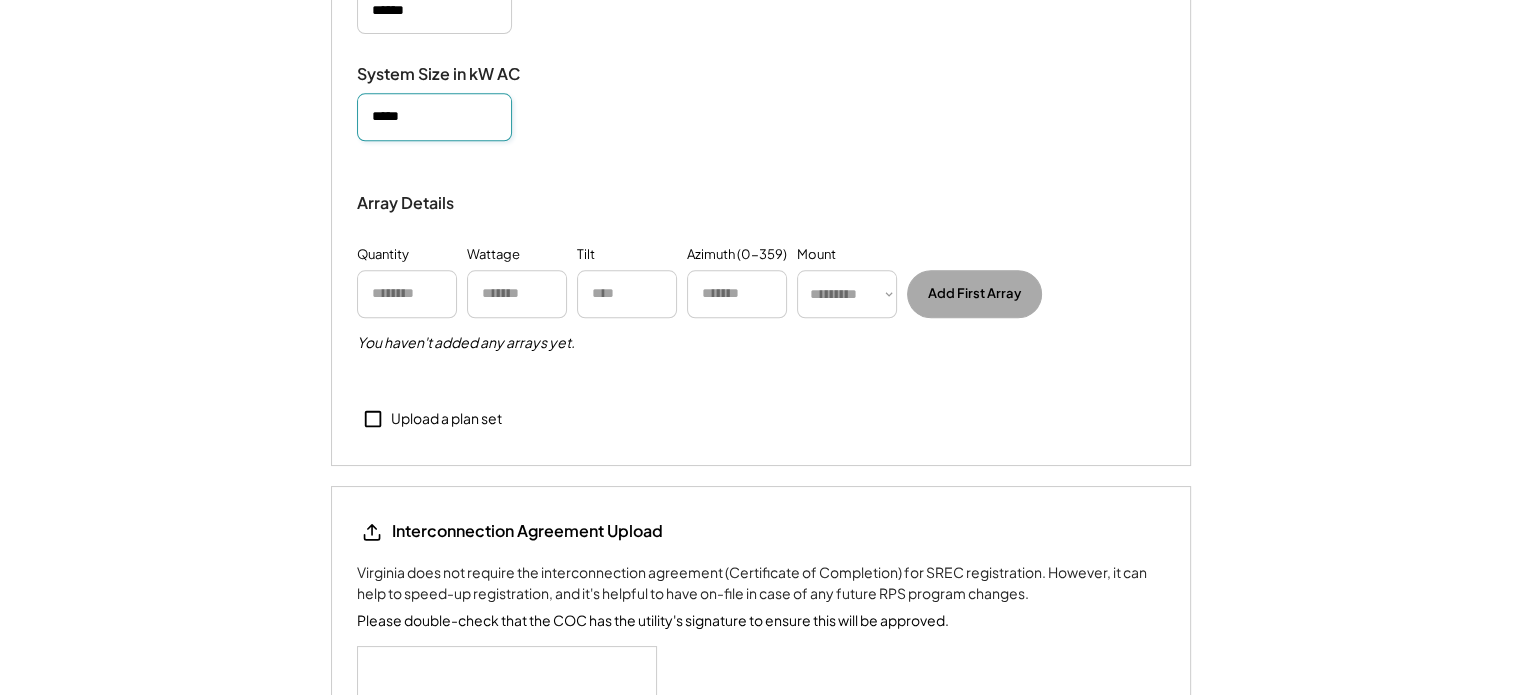 scroll, scrollTop: 2057, scrollLeft: 0, axis: vertical 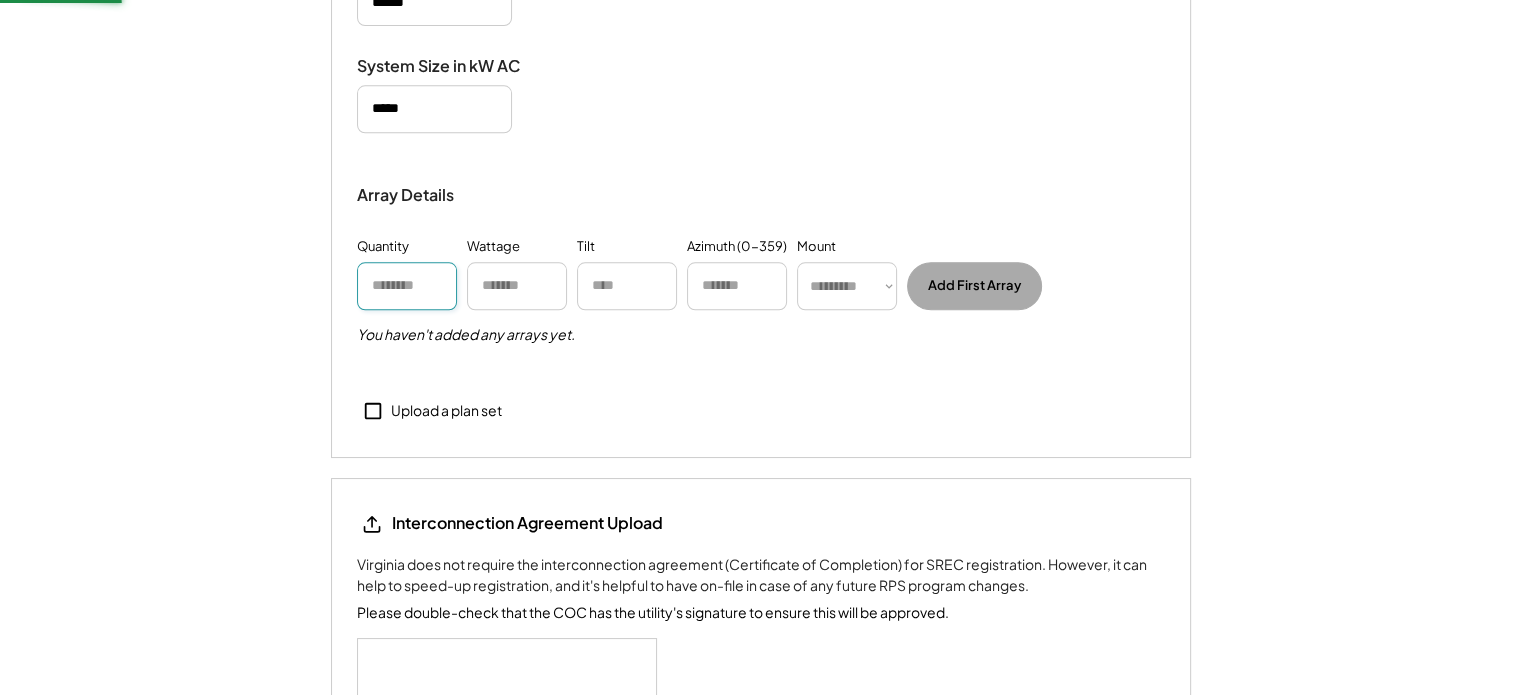click at bounding box center (407, 286) 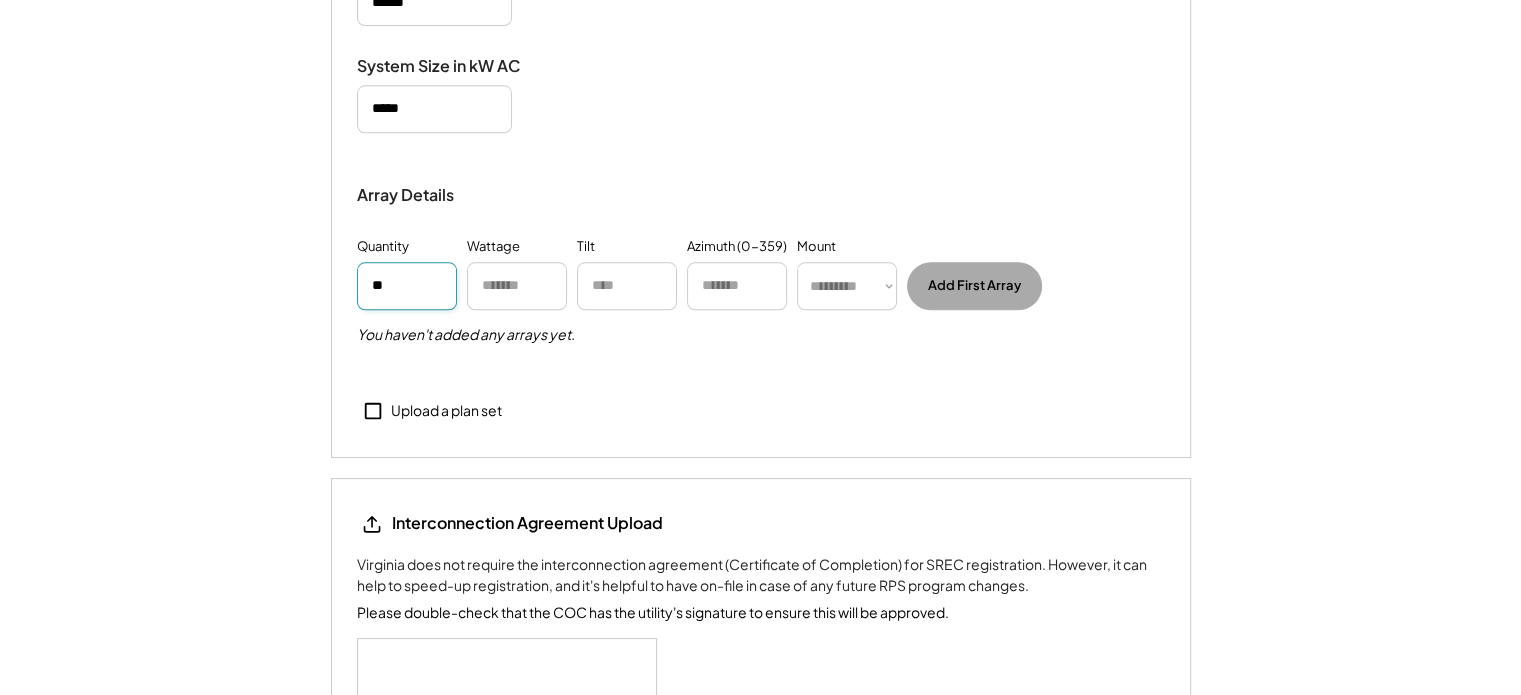 type on "**" 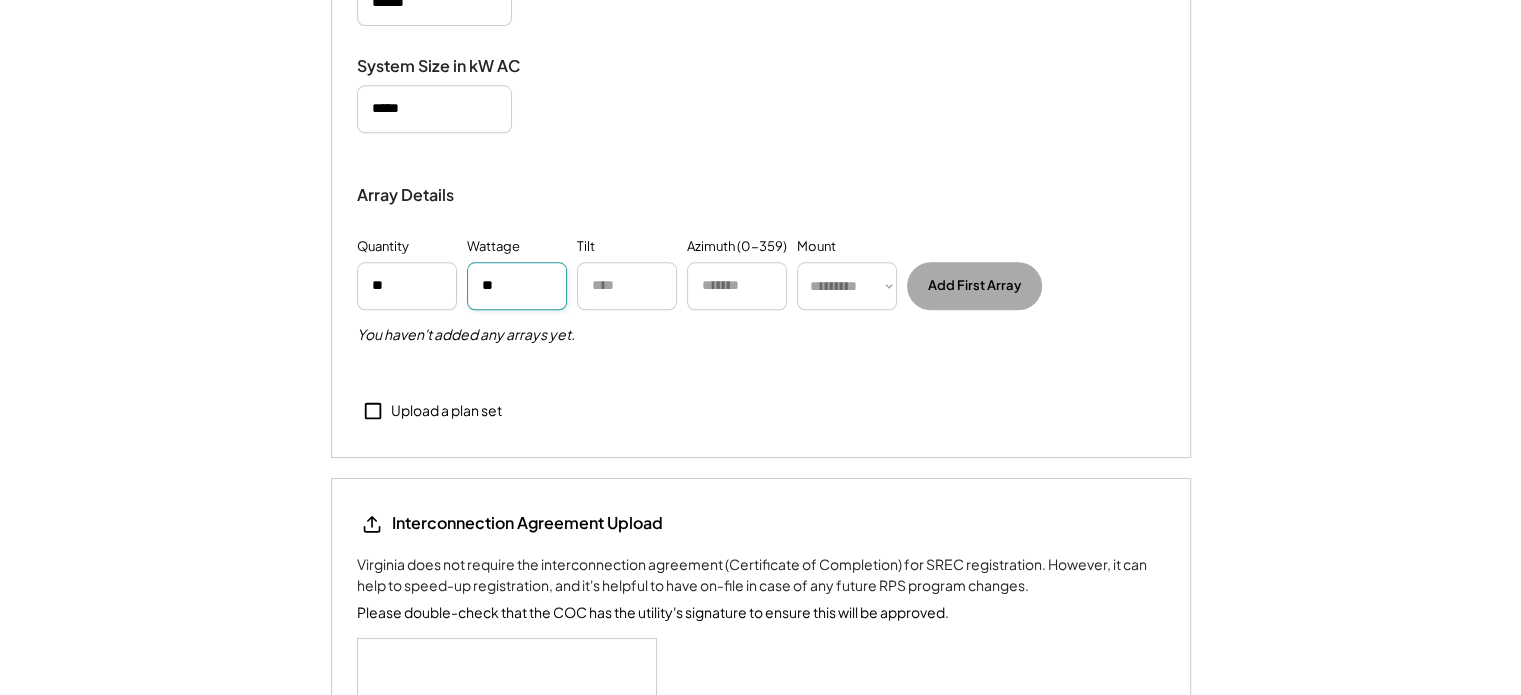 type on "**" 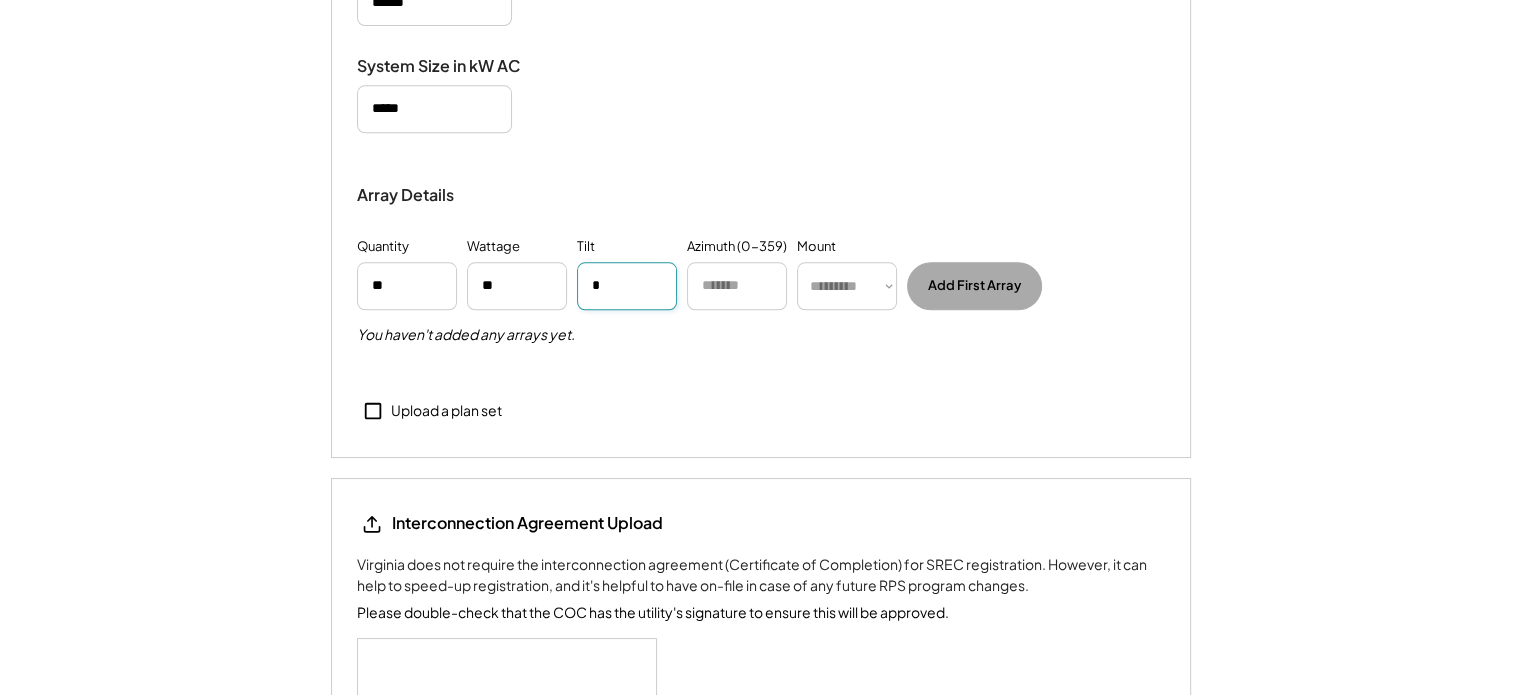 type on "*" 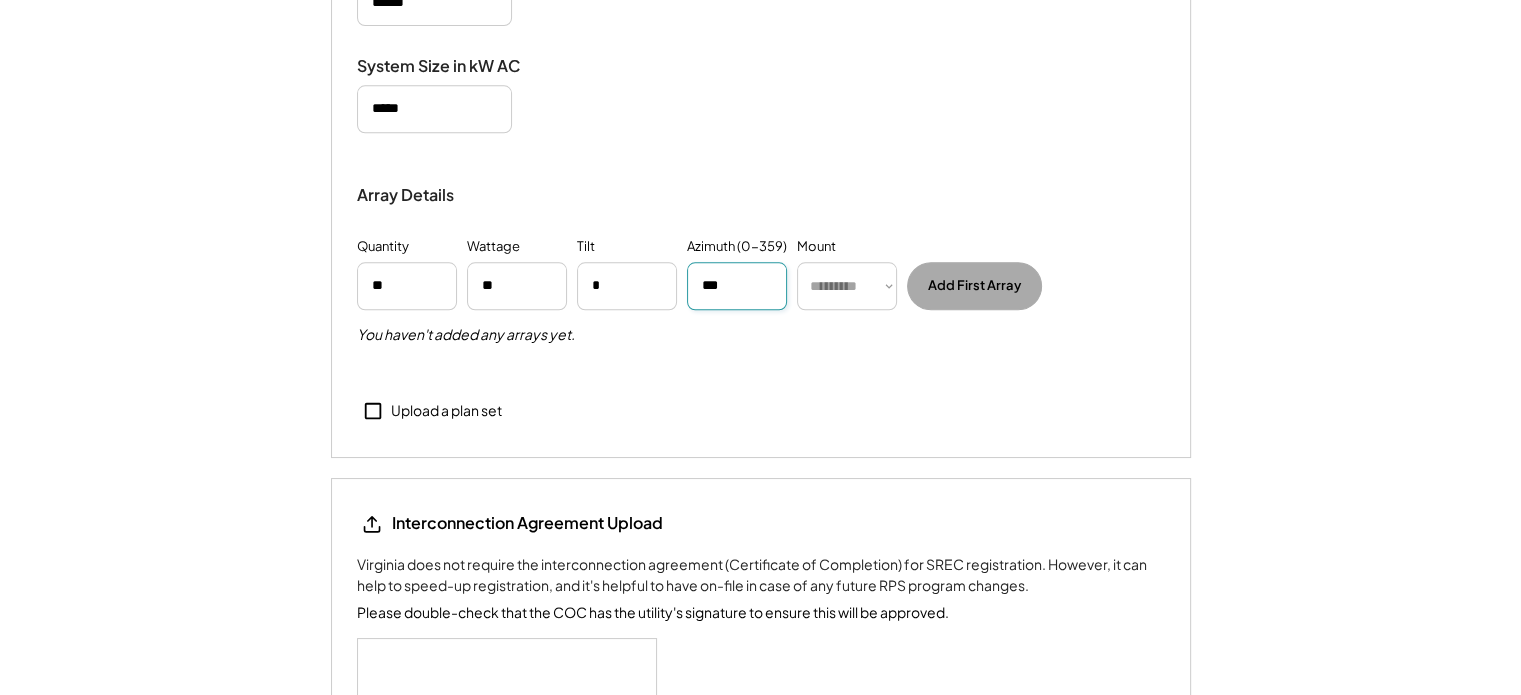 type on "***" 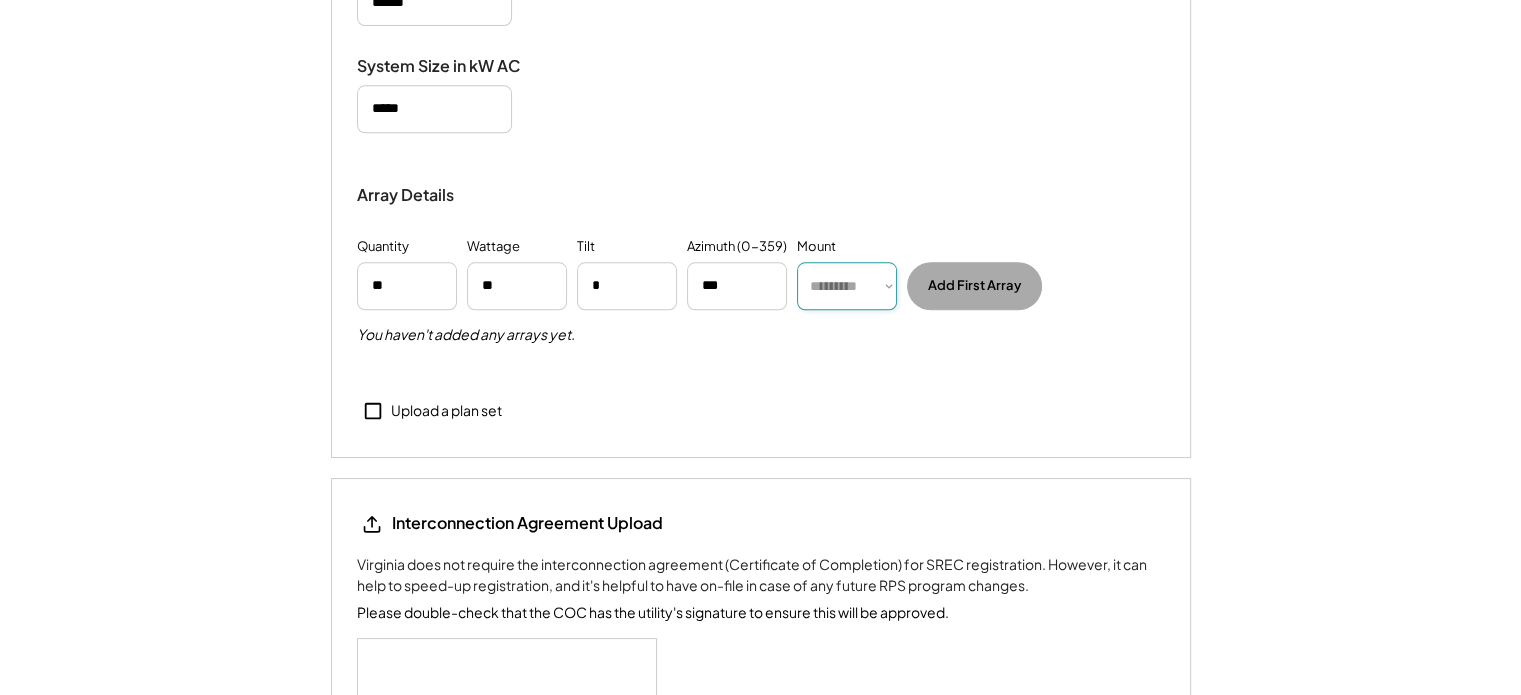 click on "********* **** ******" at bounding box center [847, 286] 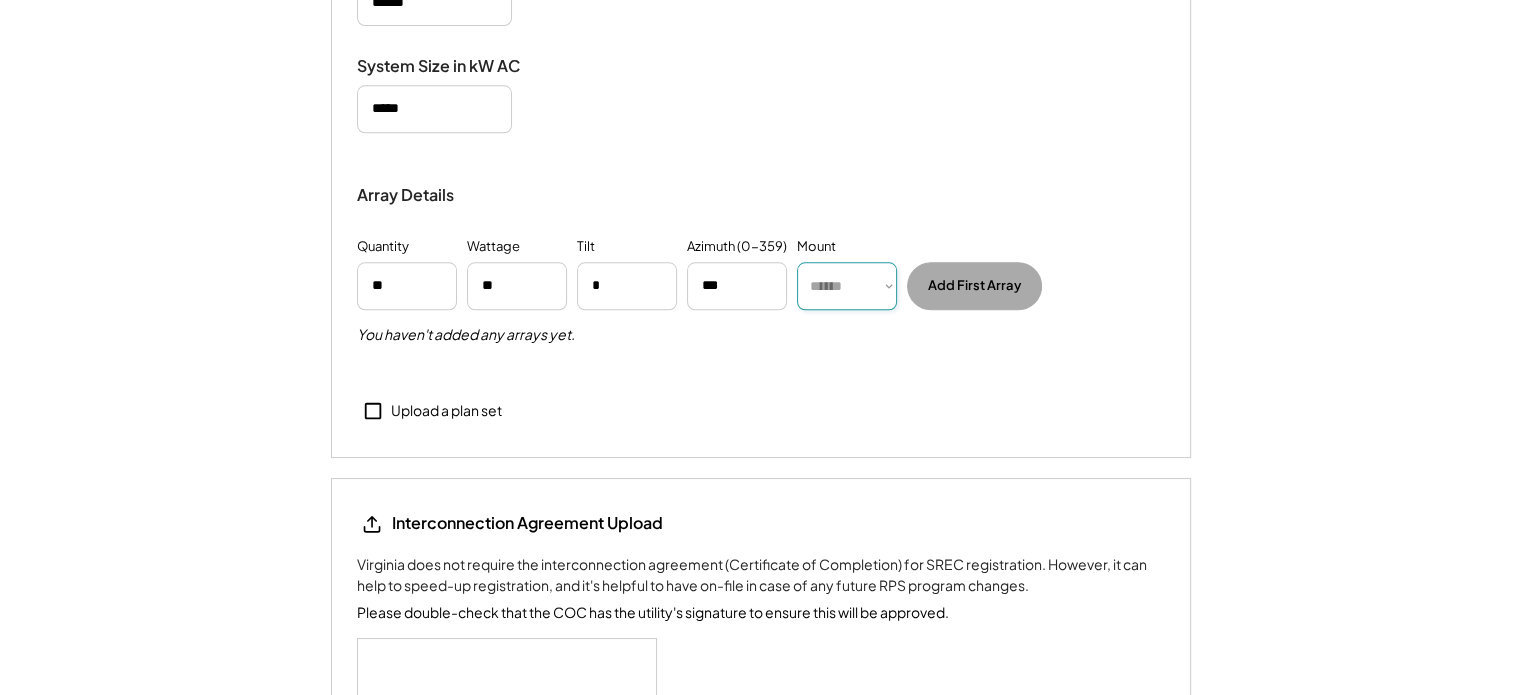 click on "********* **** ******" at bounding box center [847, 286] 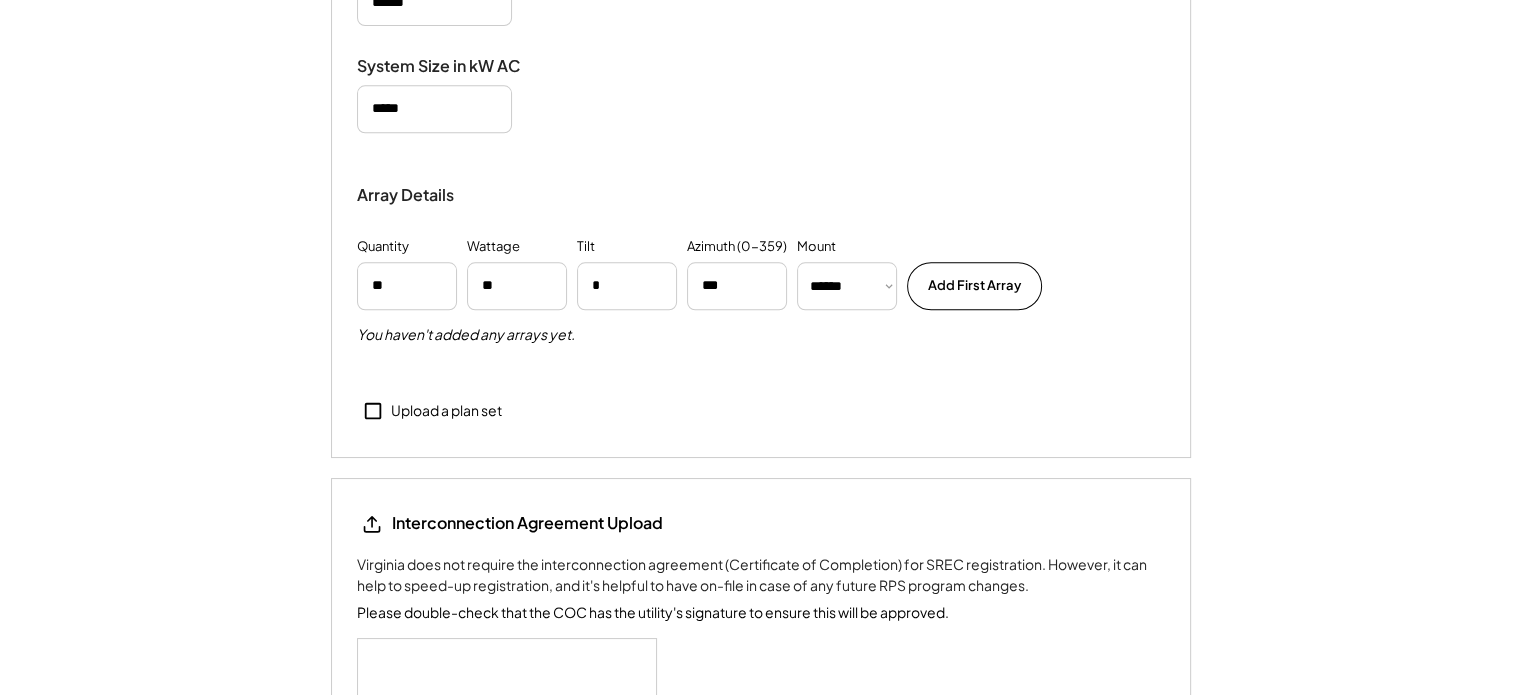 click on "Add First Array" at bounding box center [974, 273] 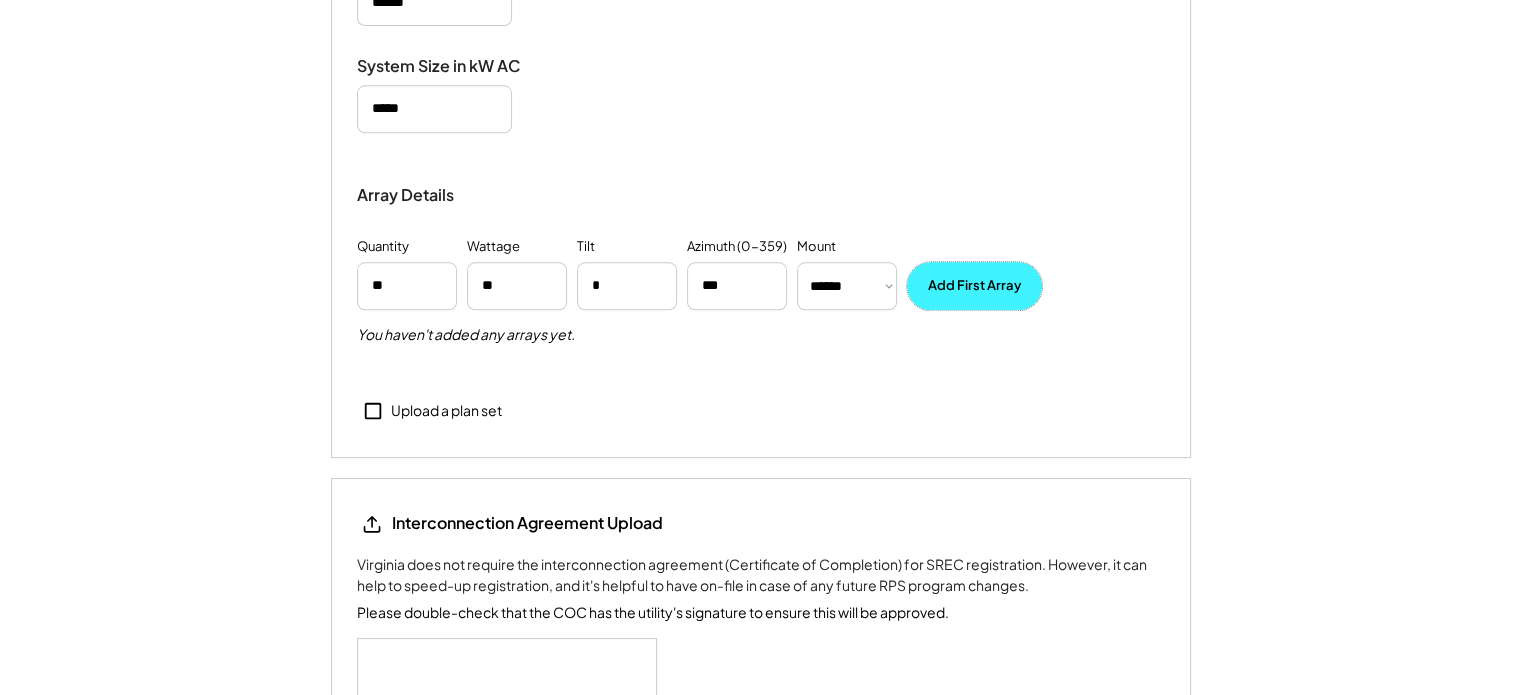 click on "Add First Array" at bounding box center (974, 286) 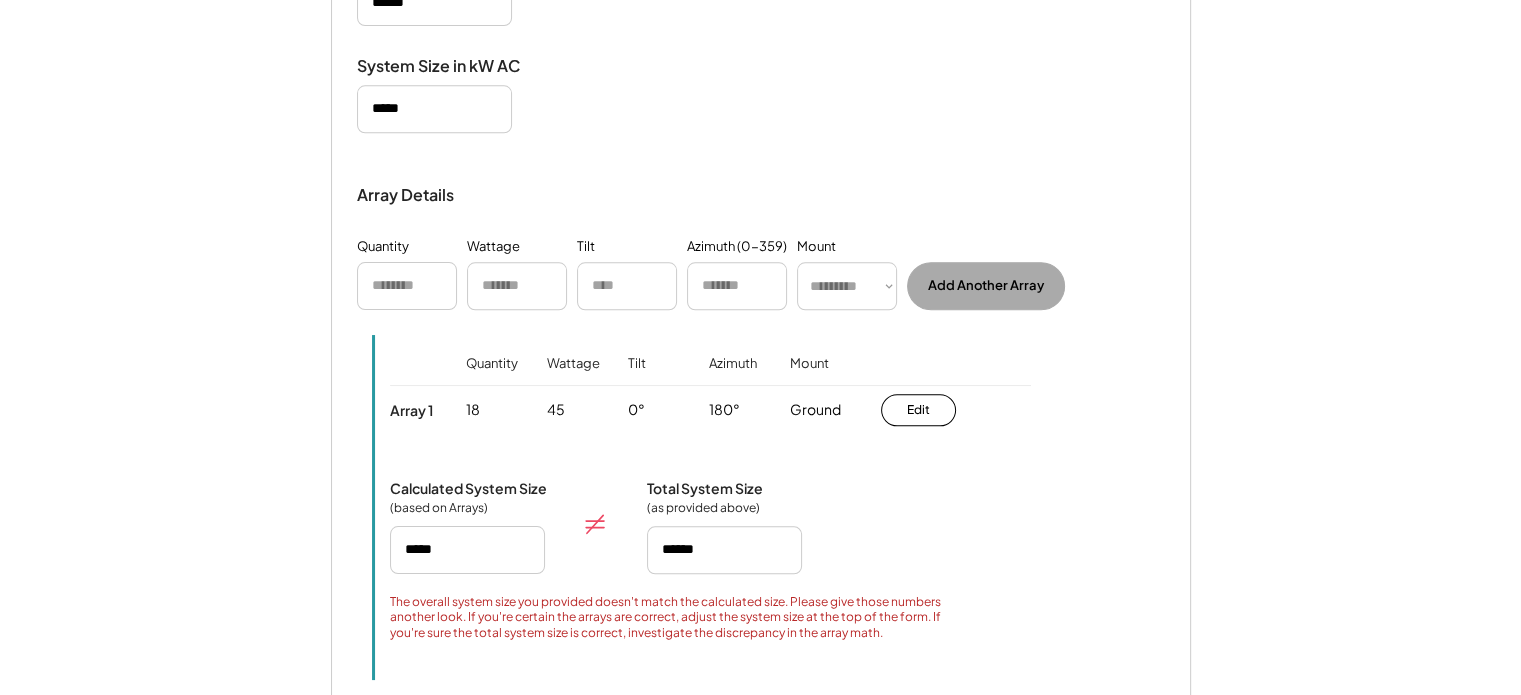 click at bounding box center (407, 286) 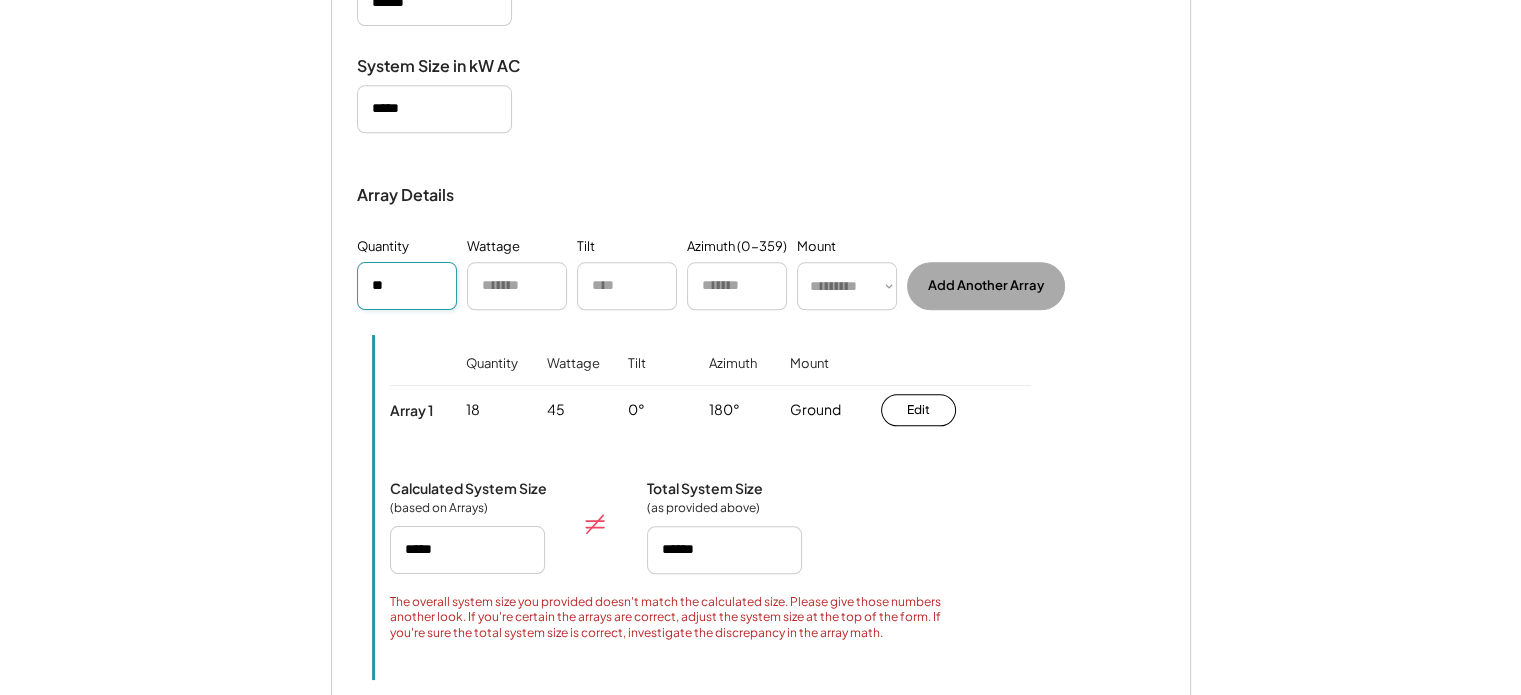 type on "**" 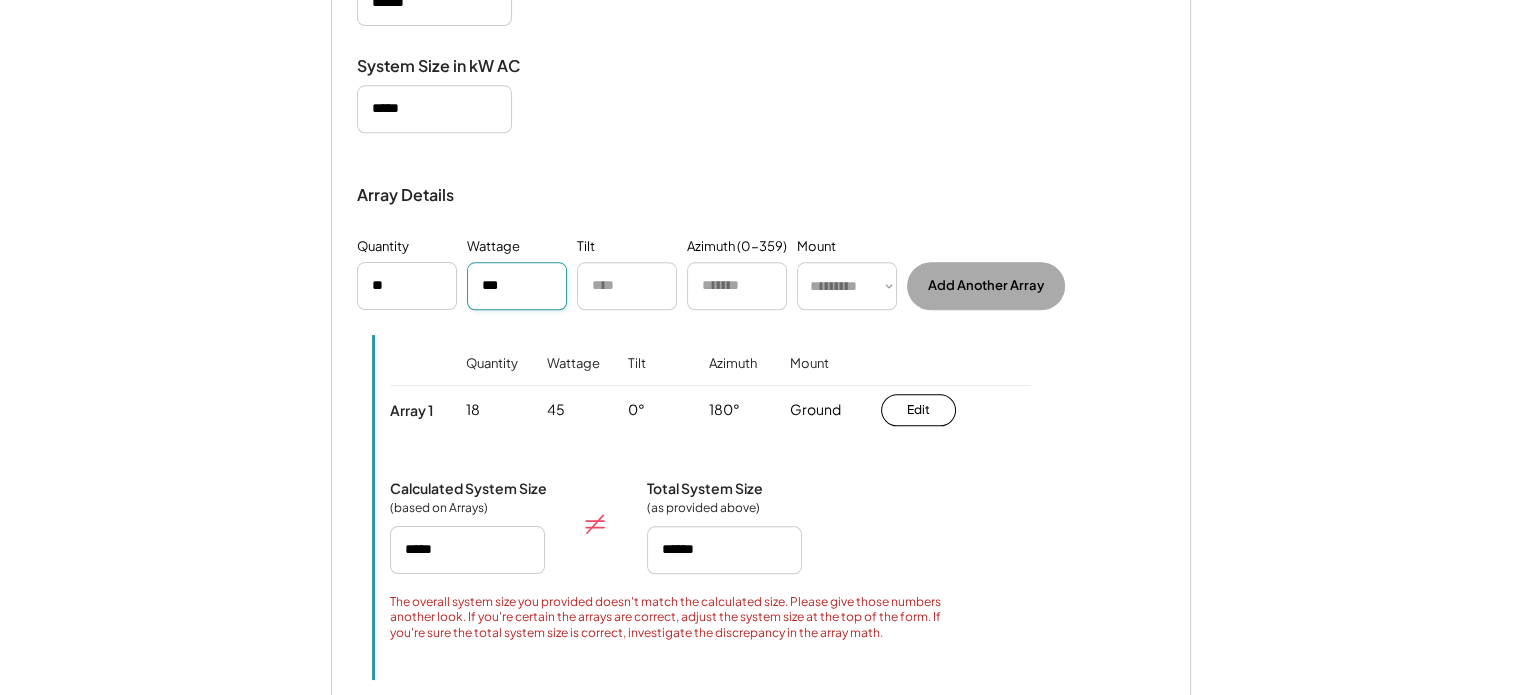type on "***" 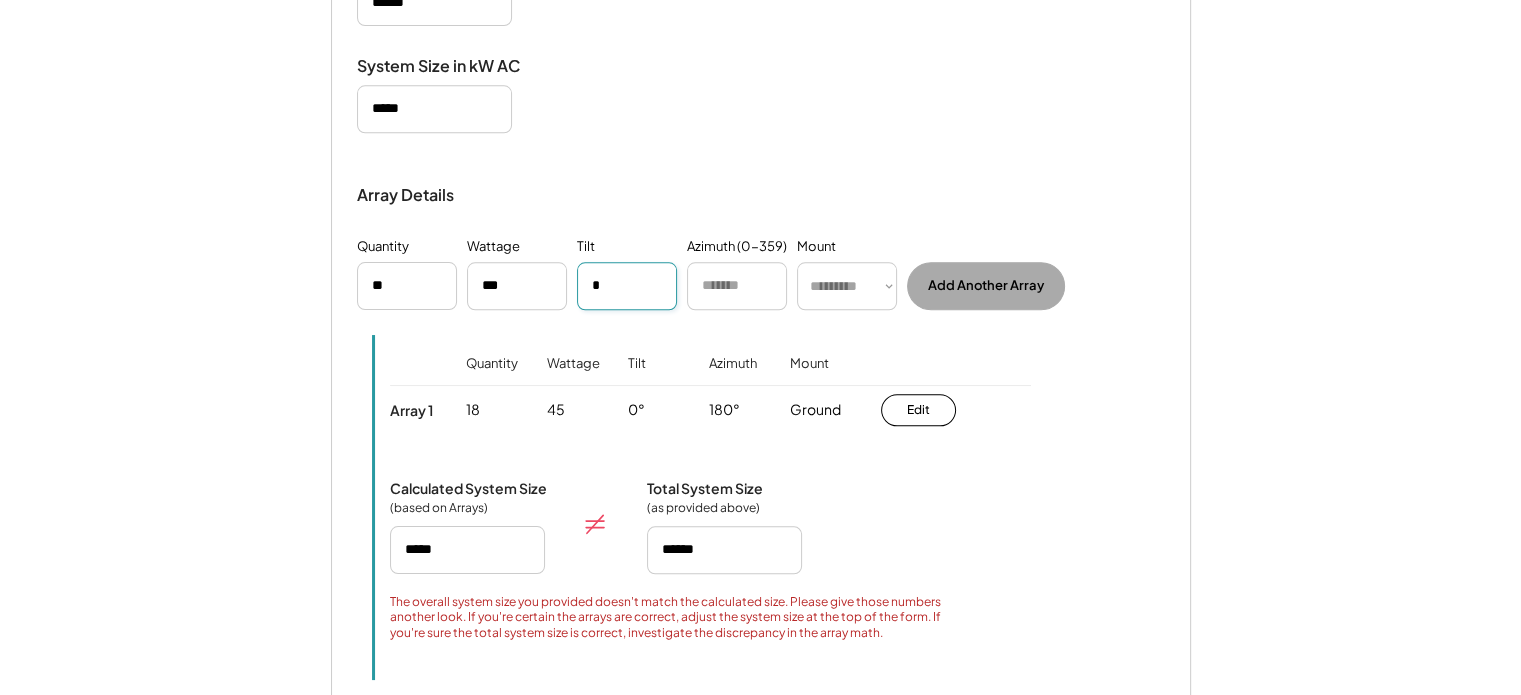 type on "*" 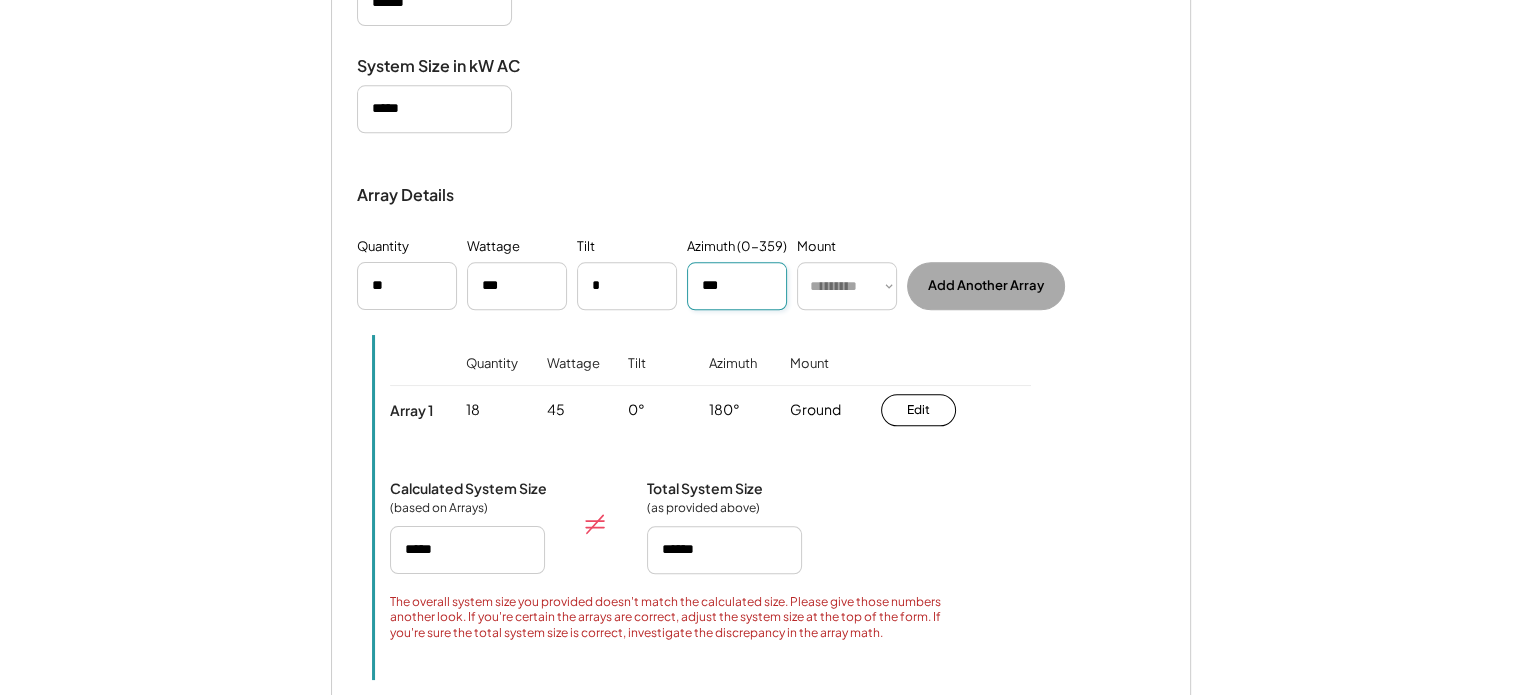 type on "***" 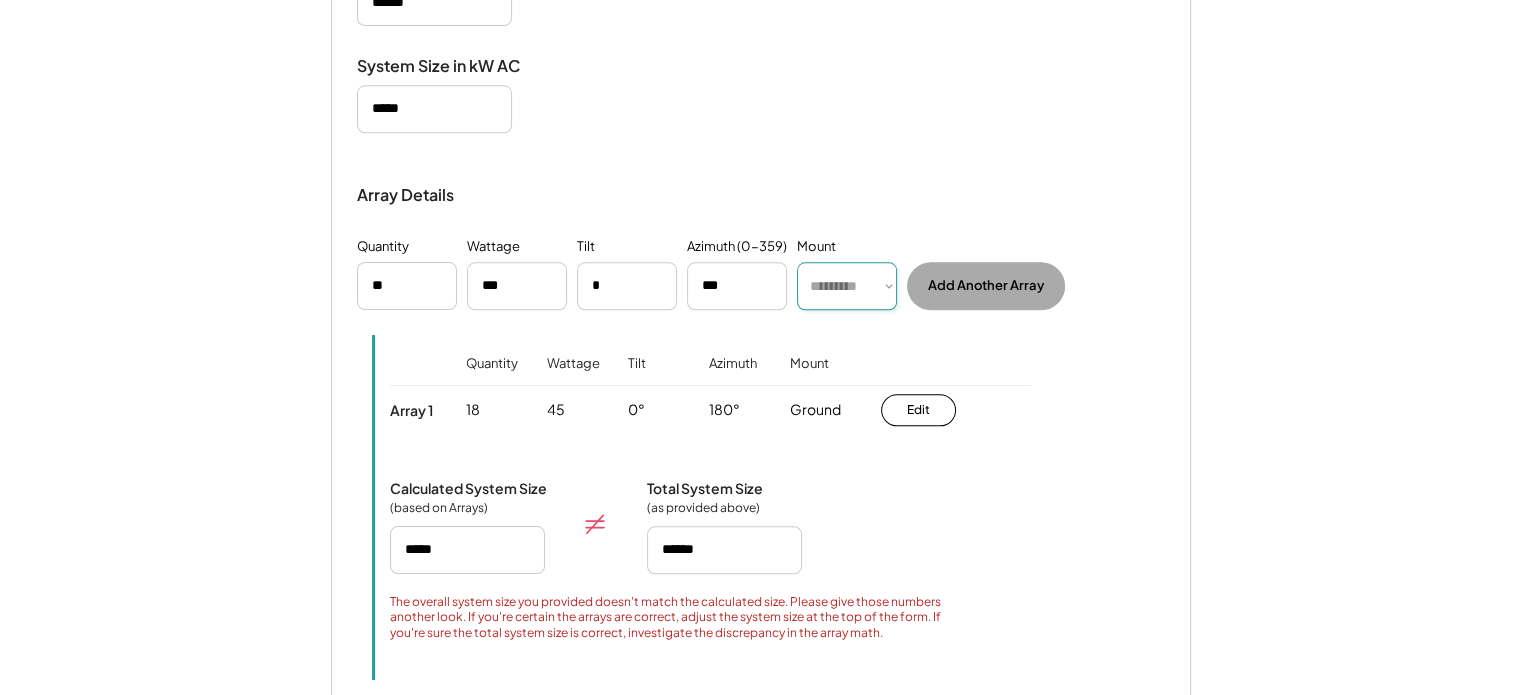 click on "********* **** ******" at bounding box center (847, 286) 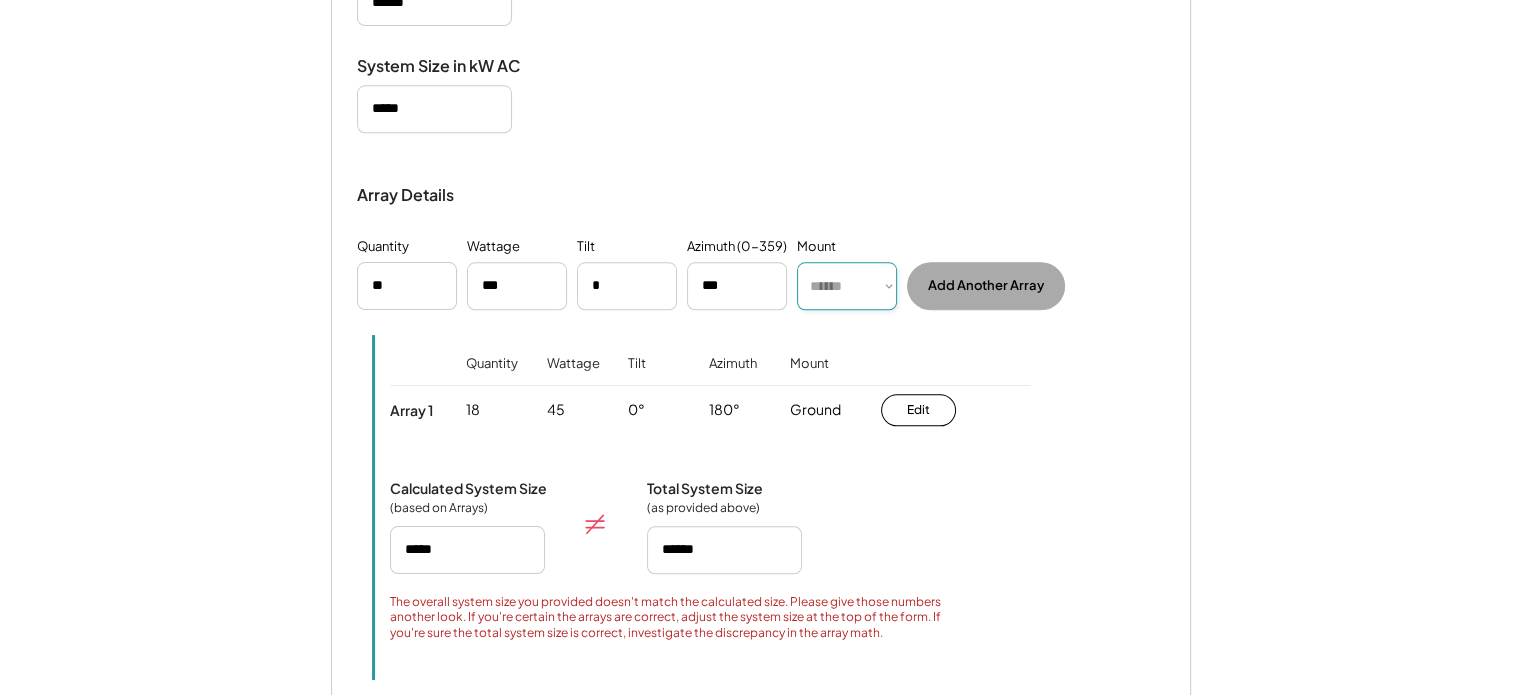 click on "********* **** ******" at bounding box center [847, 286] 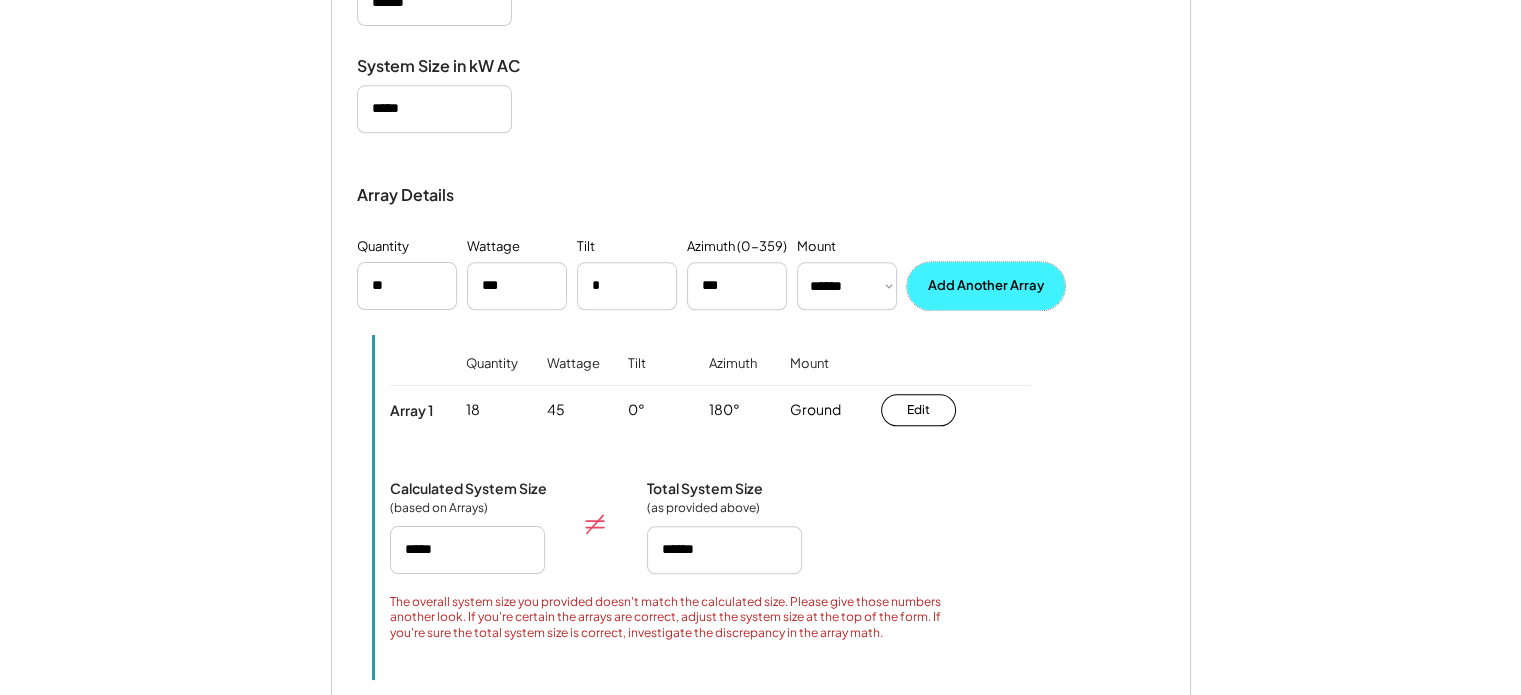click on "Add Another Array" at bounding box center [986, 286] 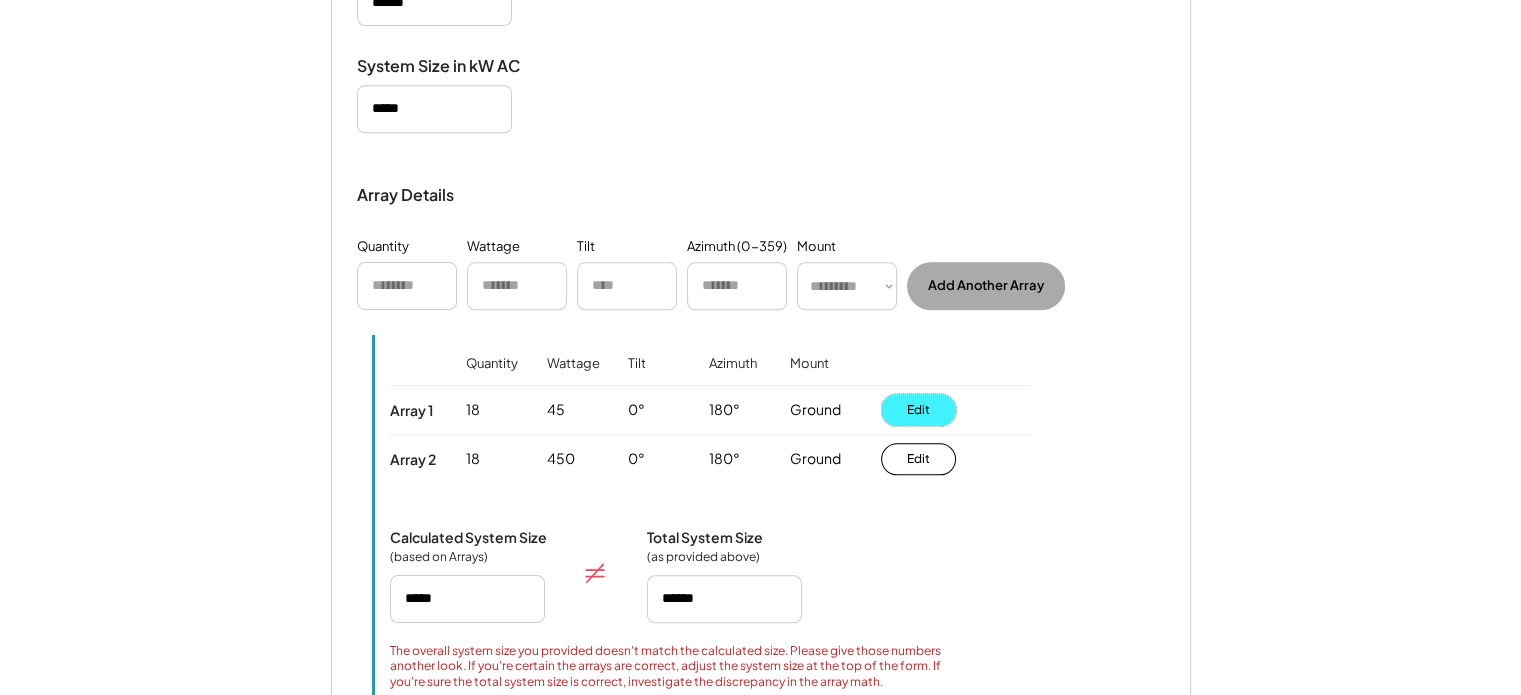click on "Edit" at bounding box center (918, 410) 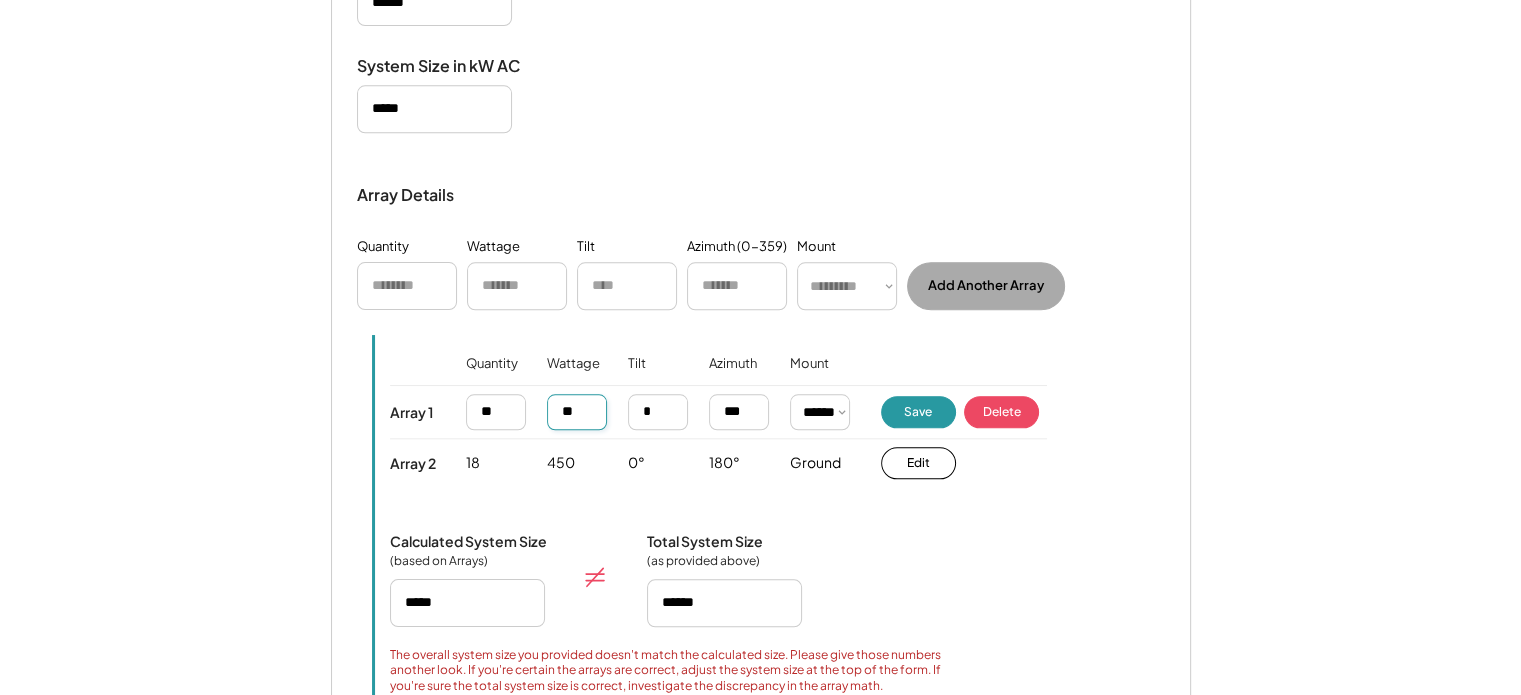 click at bounding box center [577, 412] 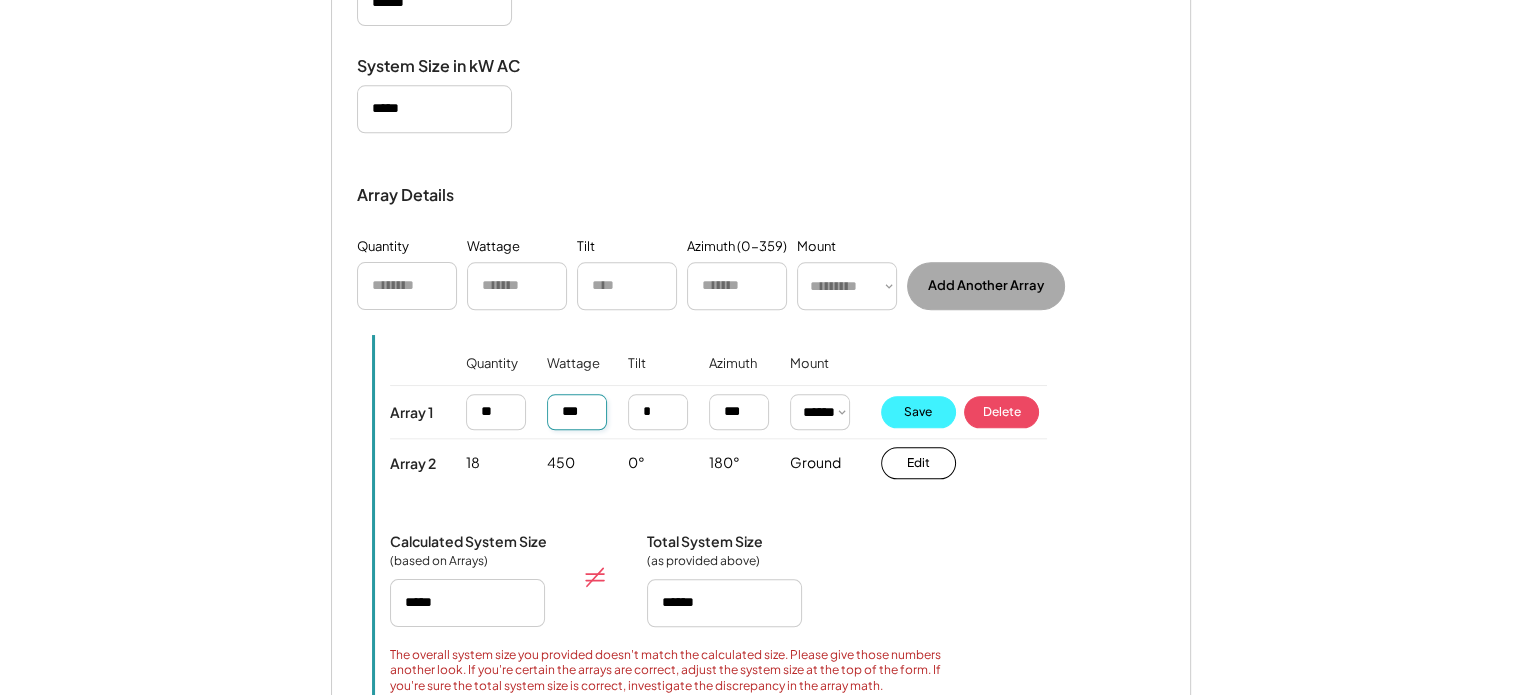 type on "***" 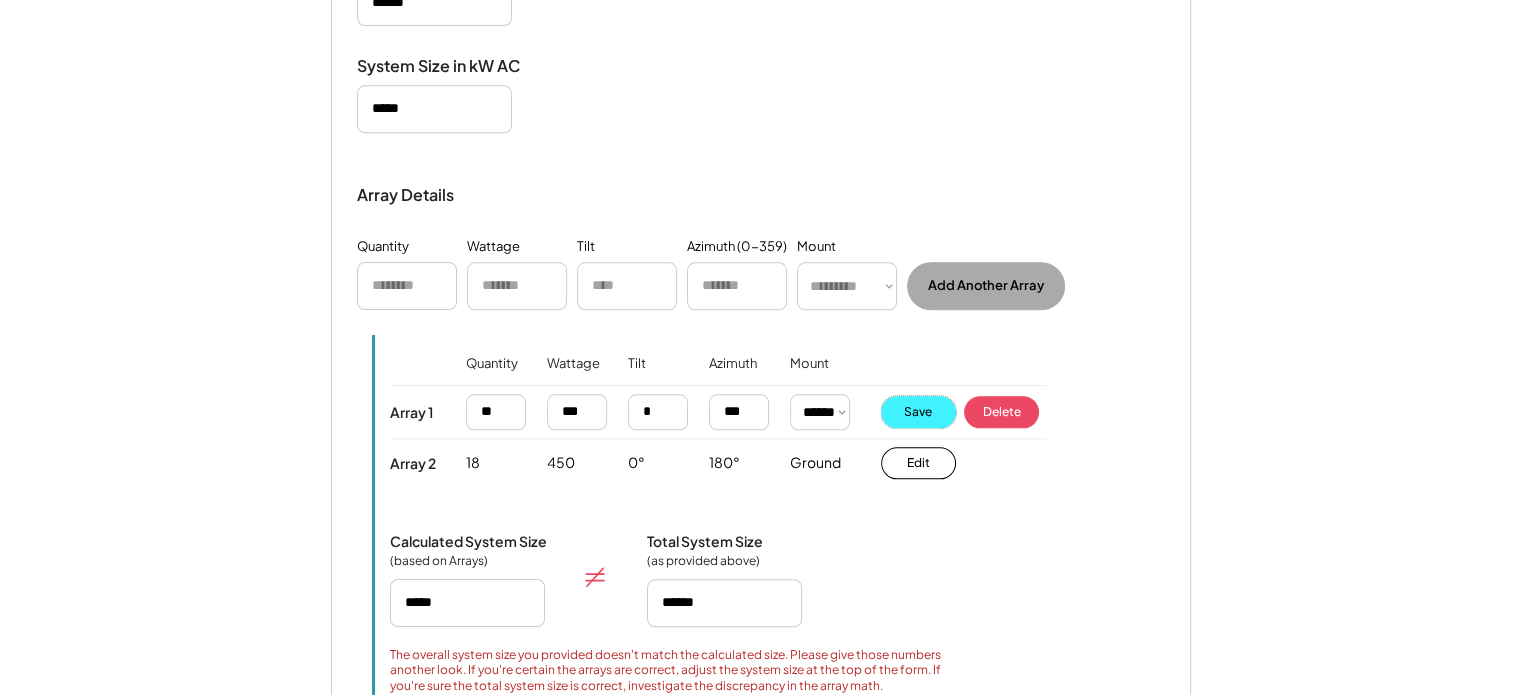 click on "Save" at bounding box center (918, 412) 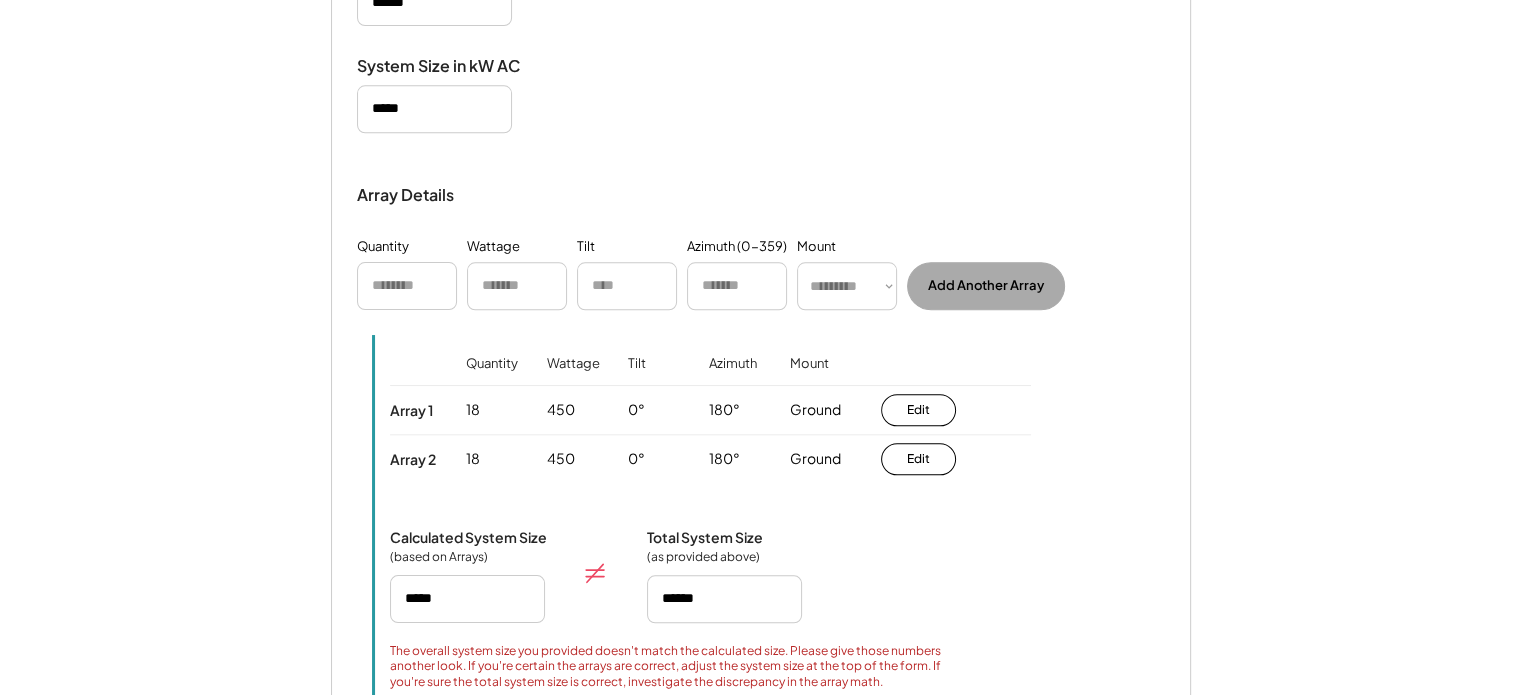 type on "******" 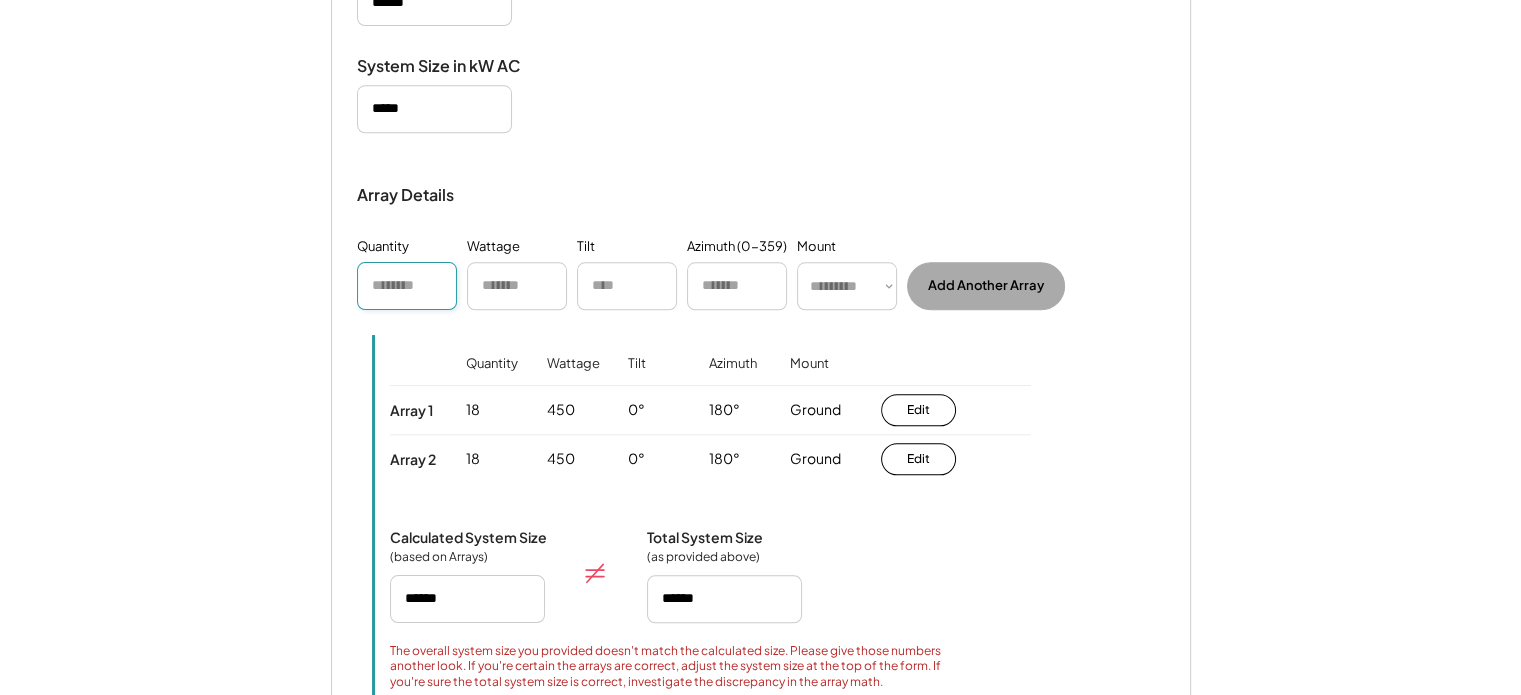 click at bounding box center [407, 286] 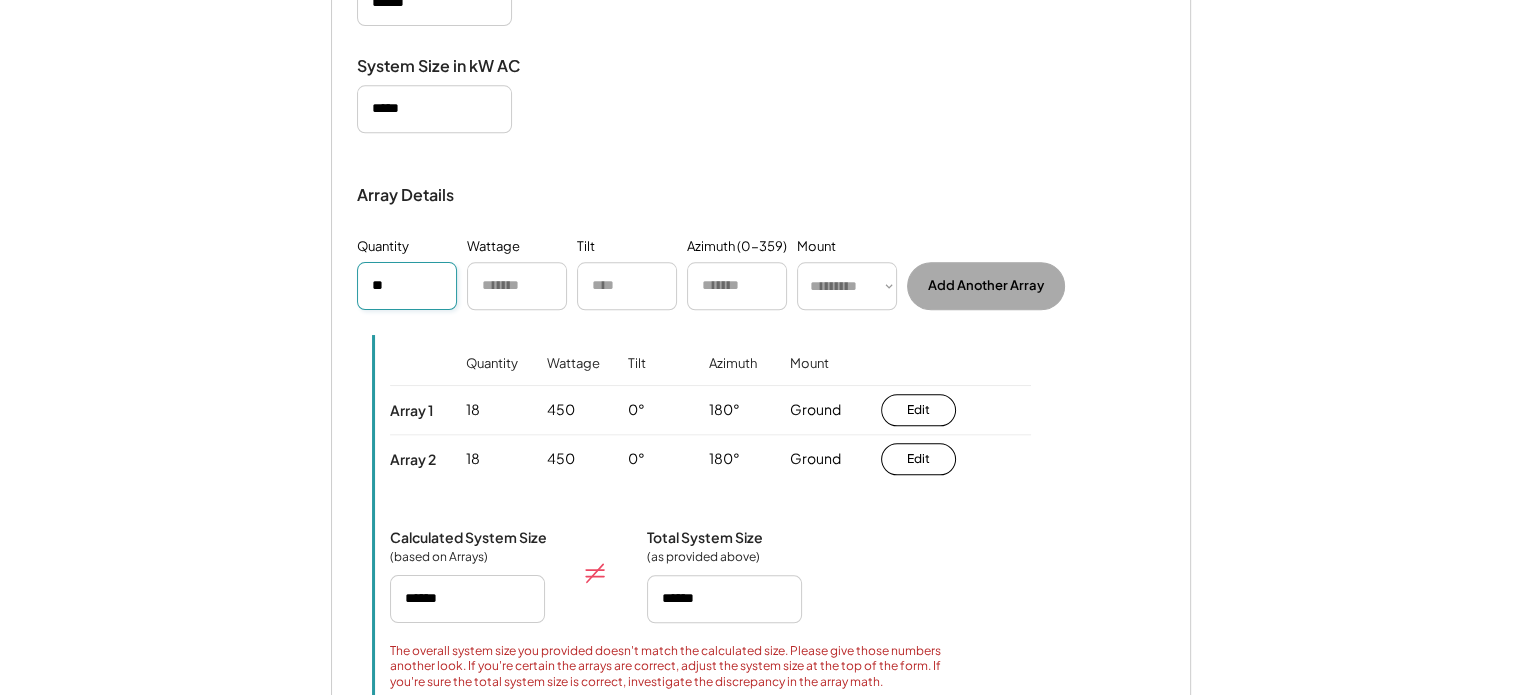 type on "**" 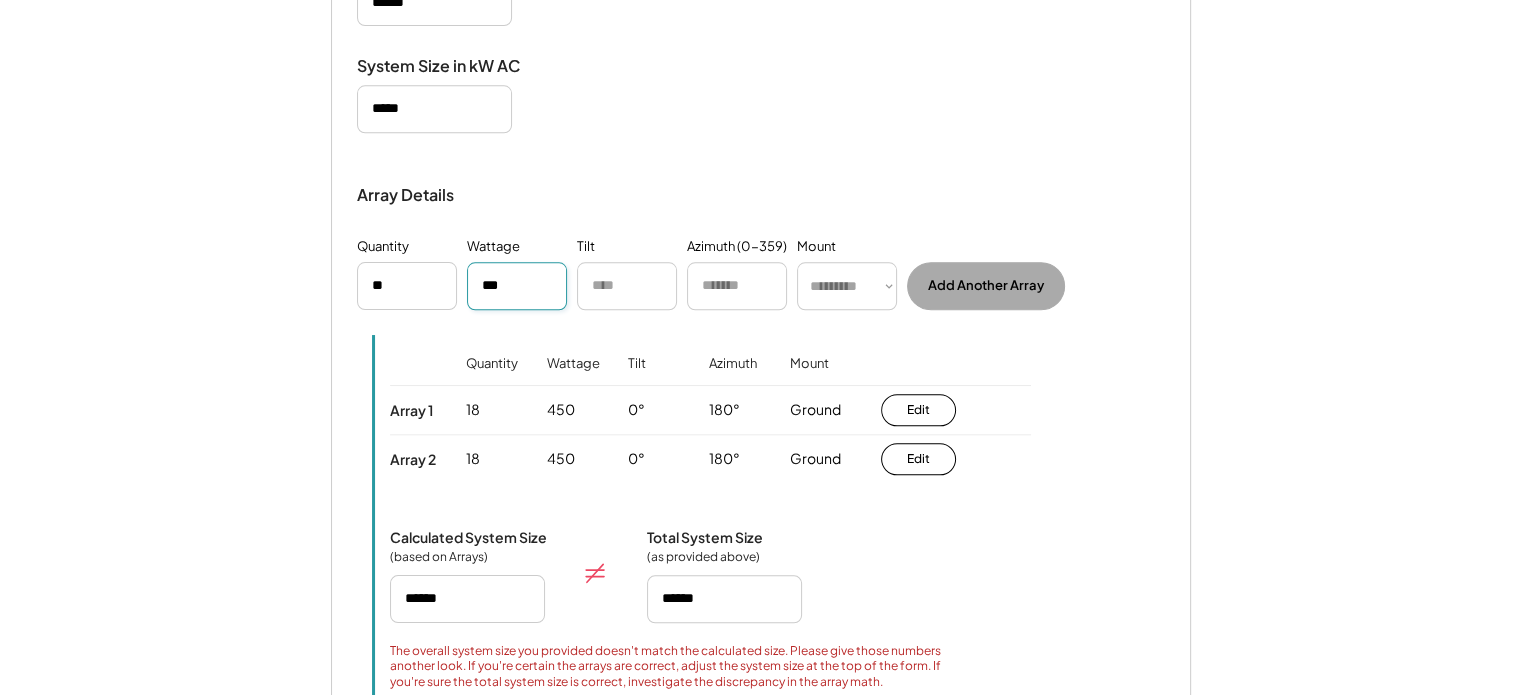 type on "***" 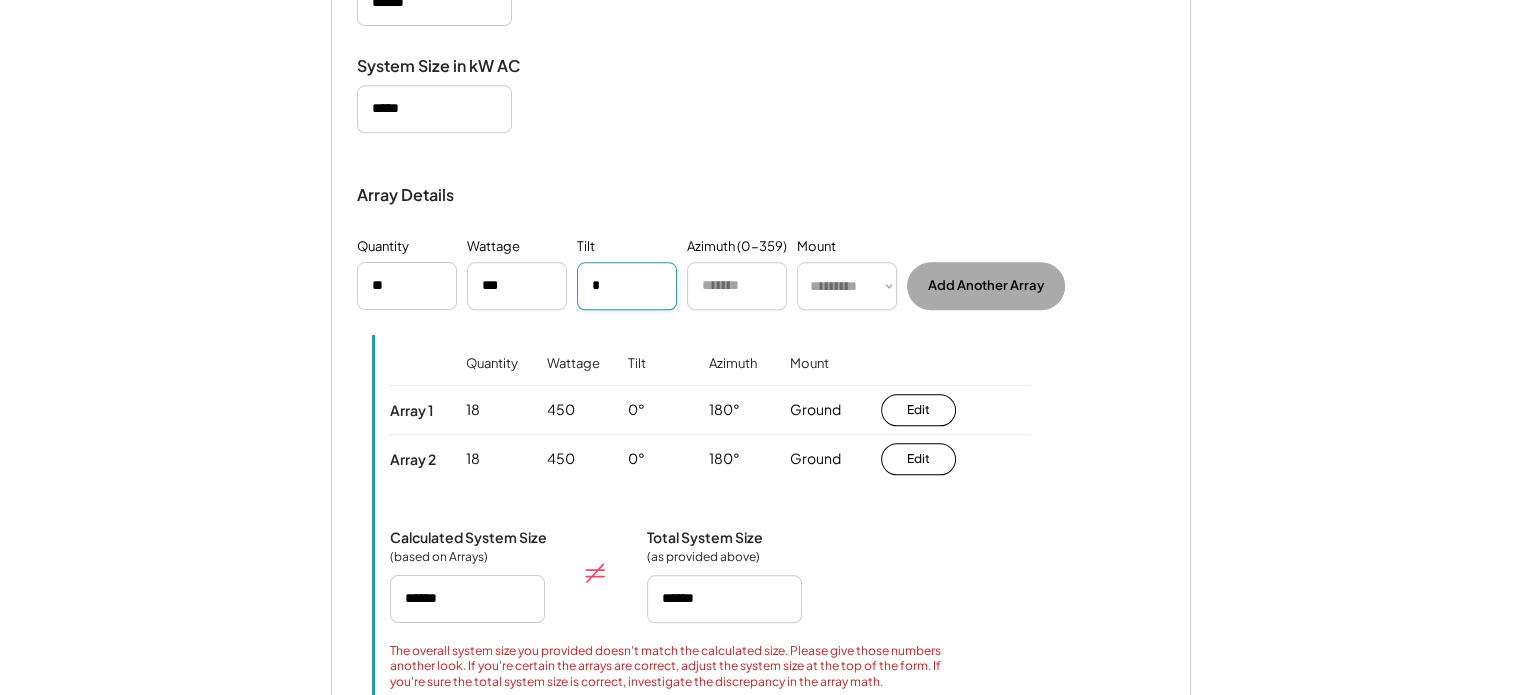 type on "*" 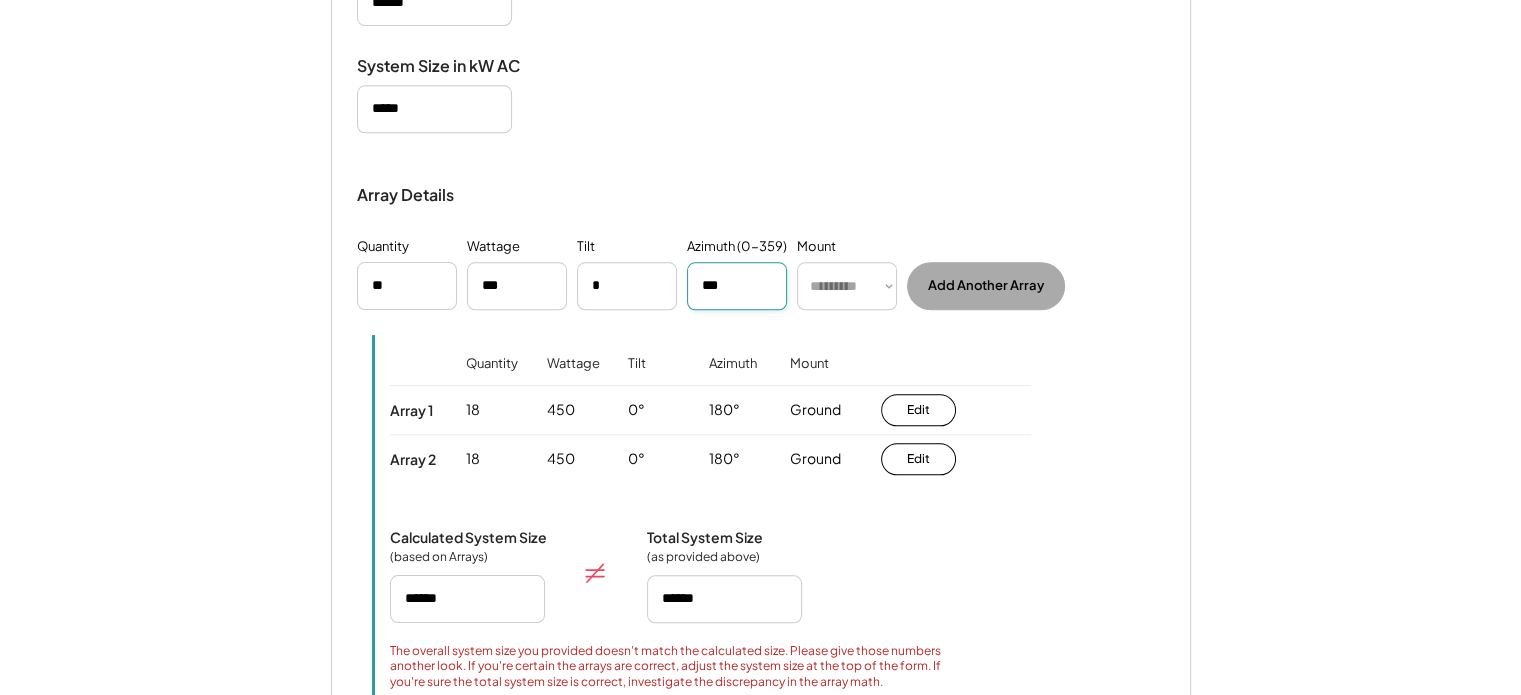 type on "***" 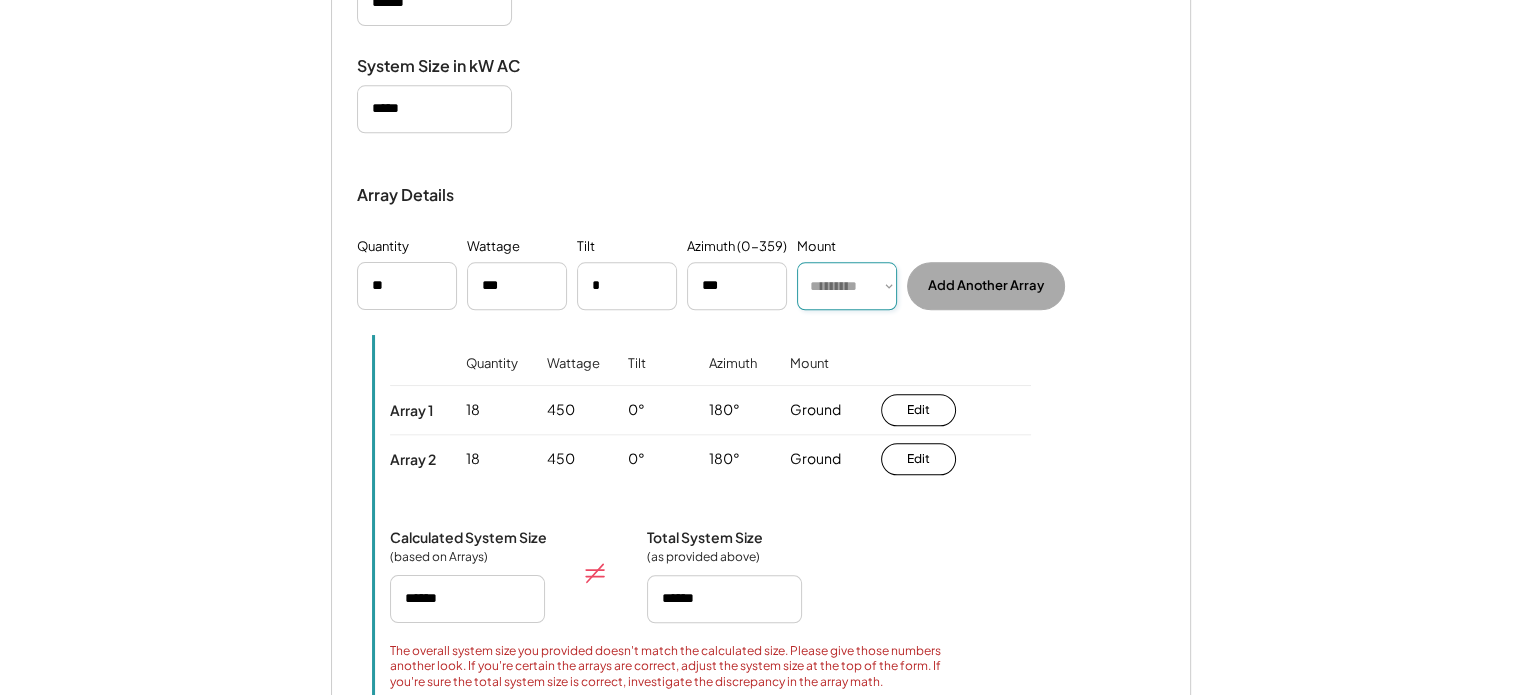 click on "********* **** ******" at bounding box center [847, 286] 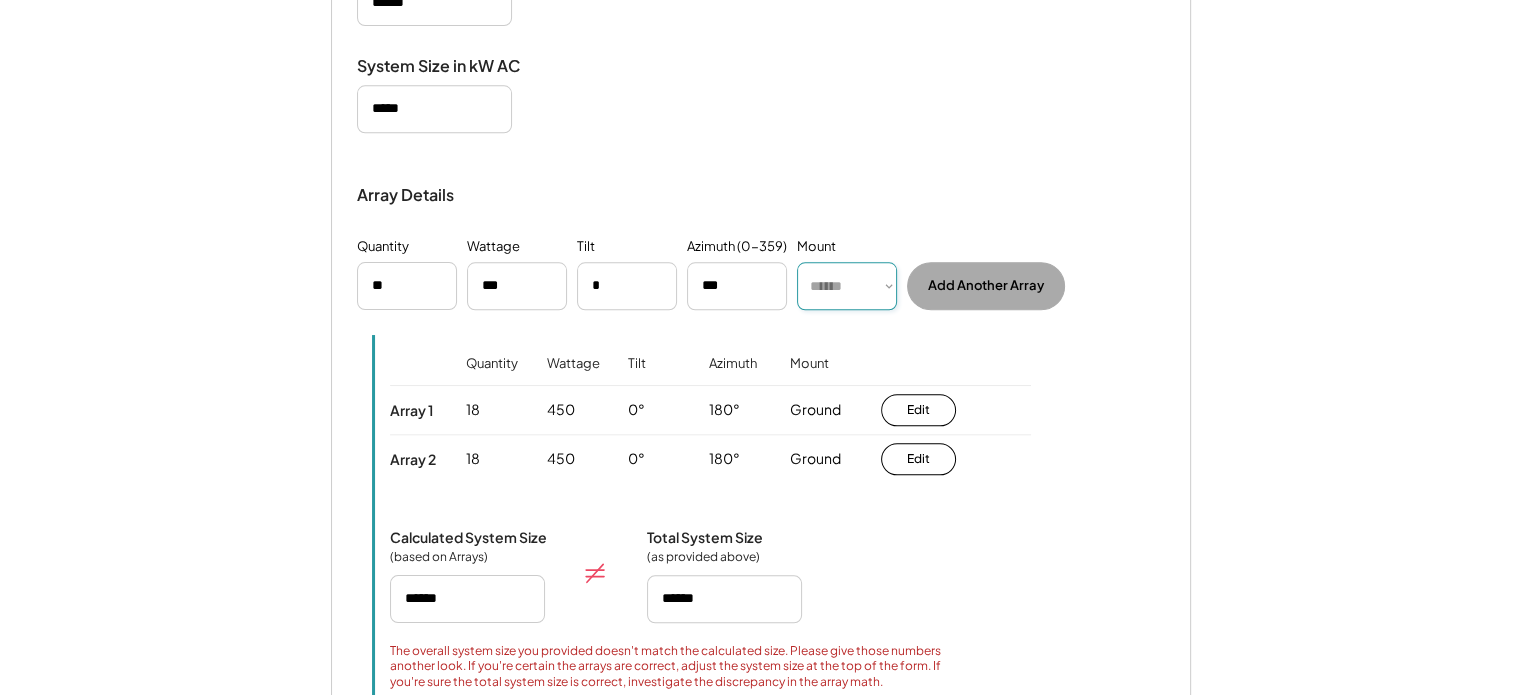 click on "********* **** ******" at bounding box center (847, 286) 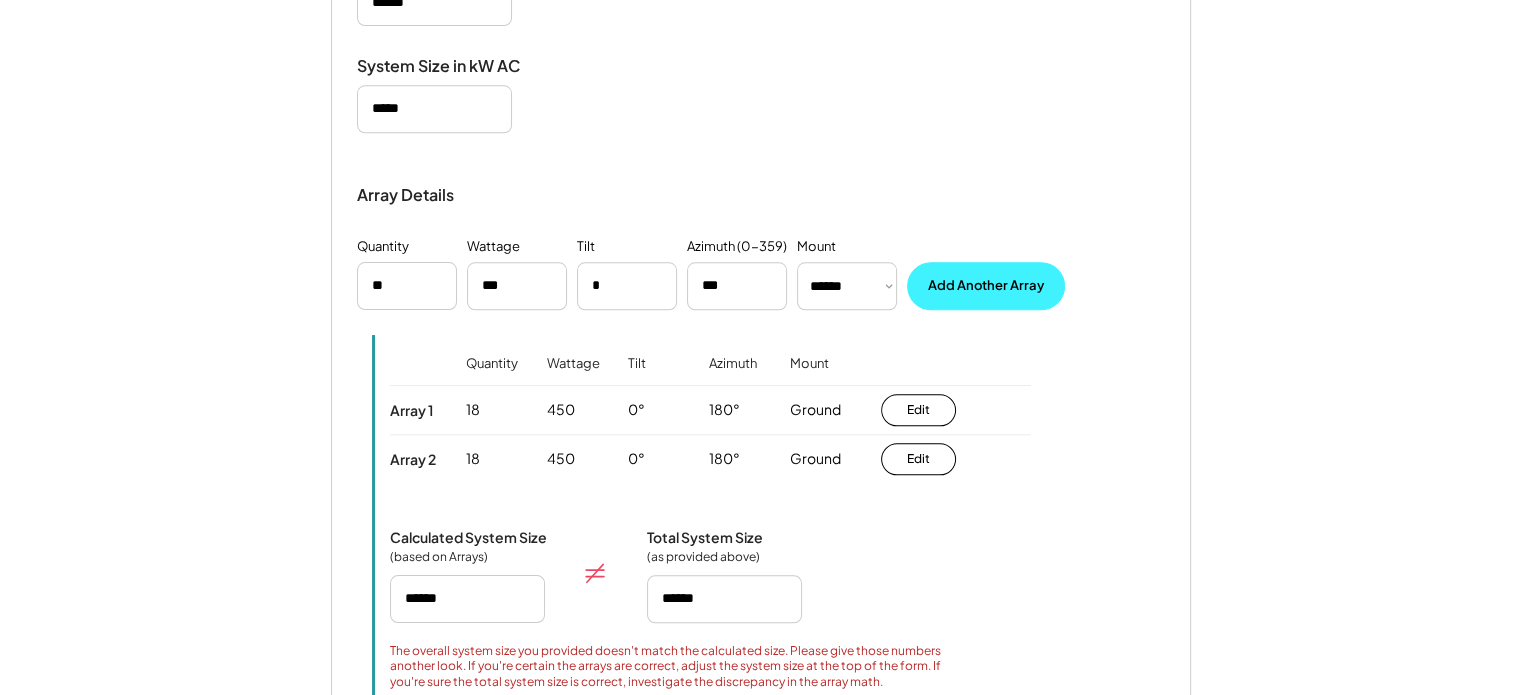 click on "Add Another Array" at bounding box center (986, 286) 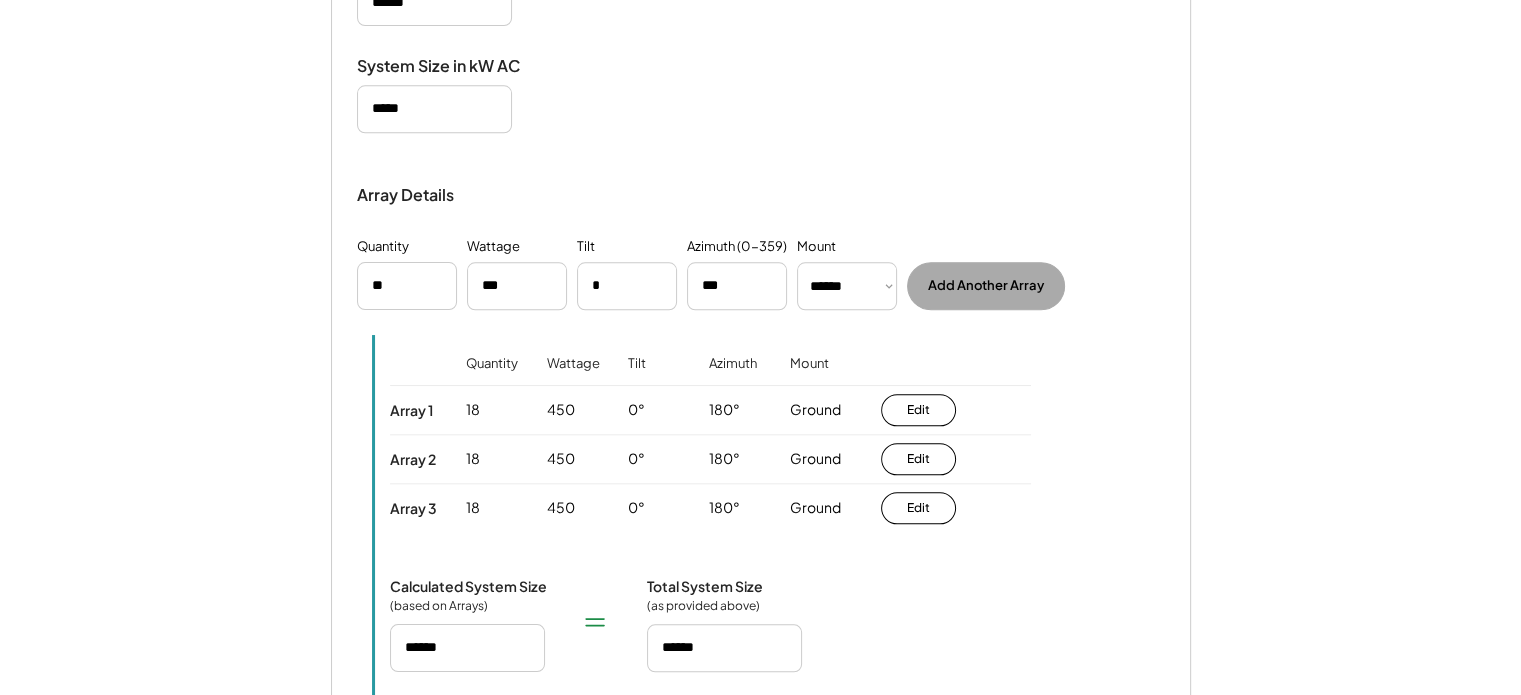 type 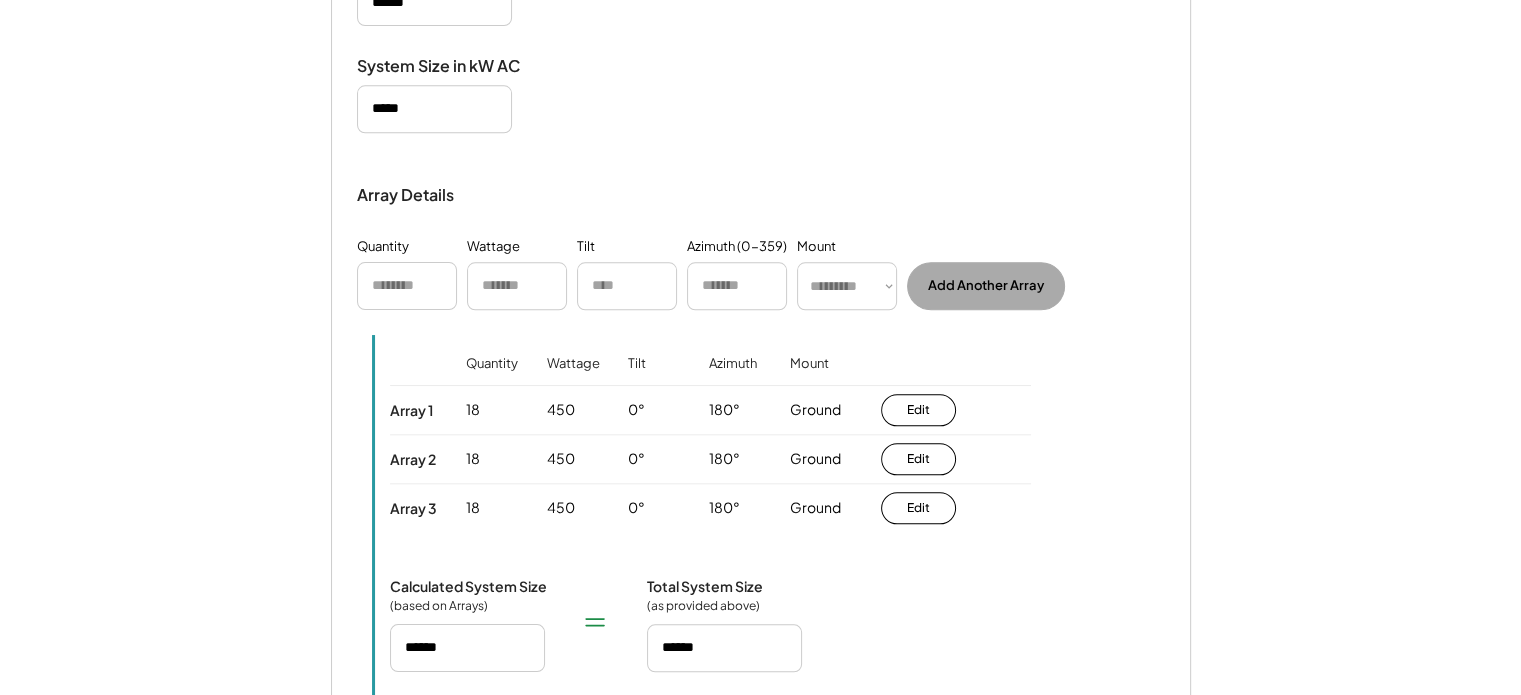 type 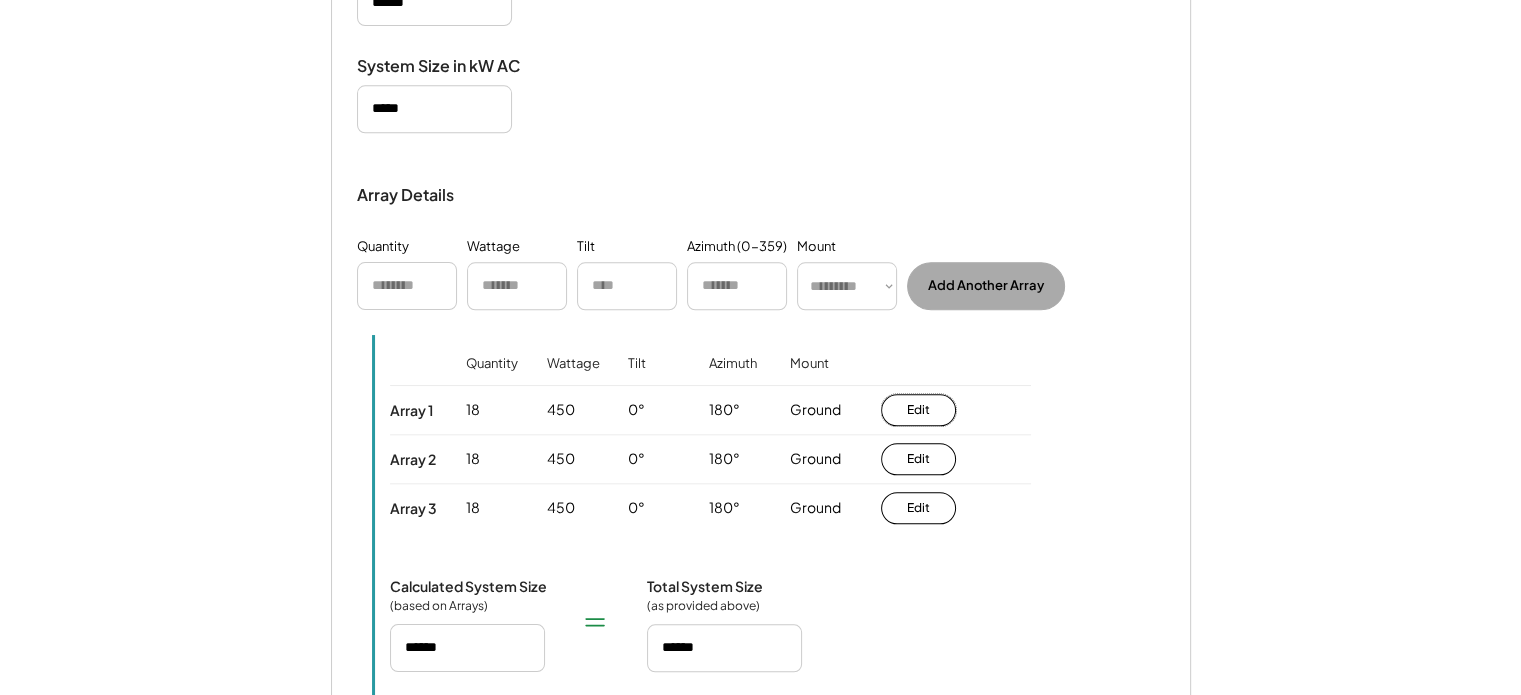type 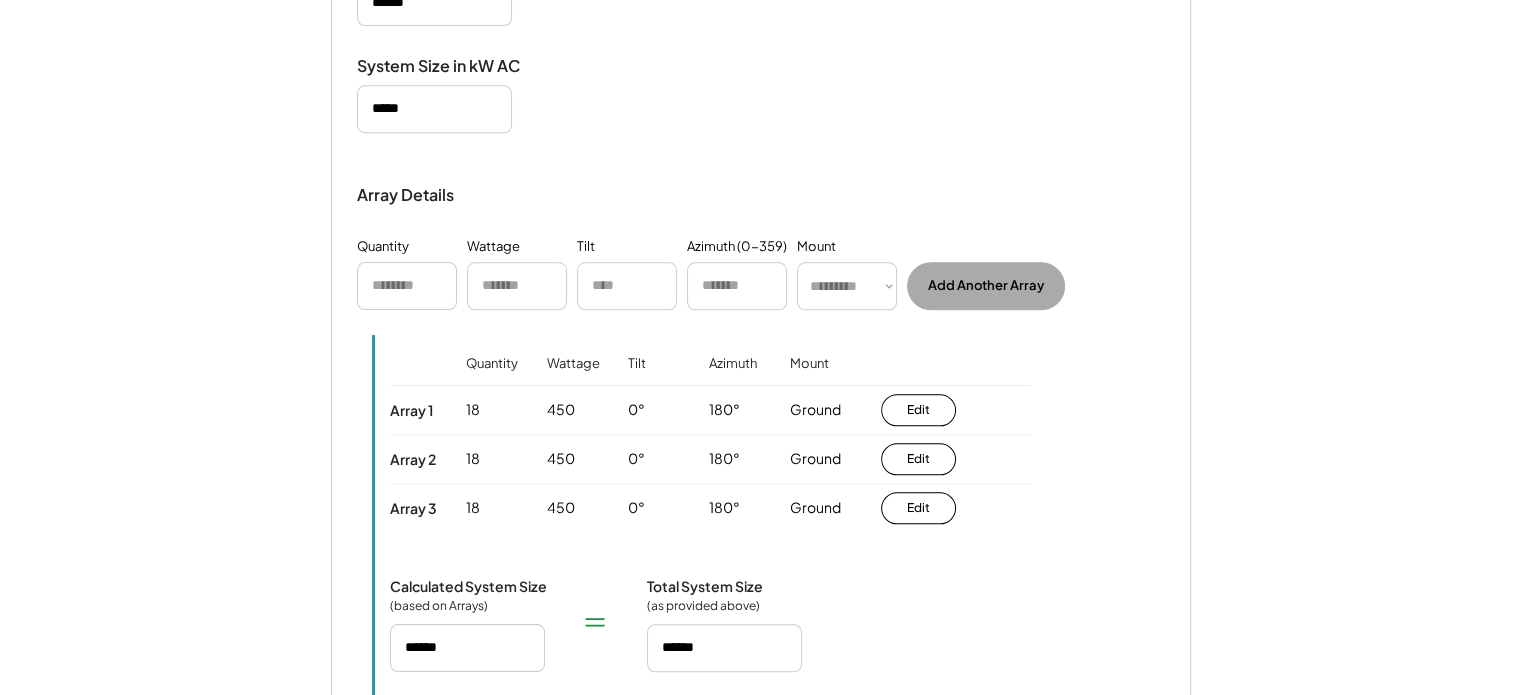 type 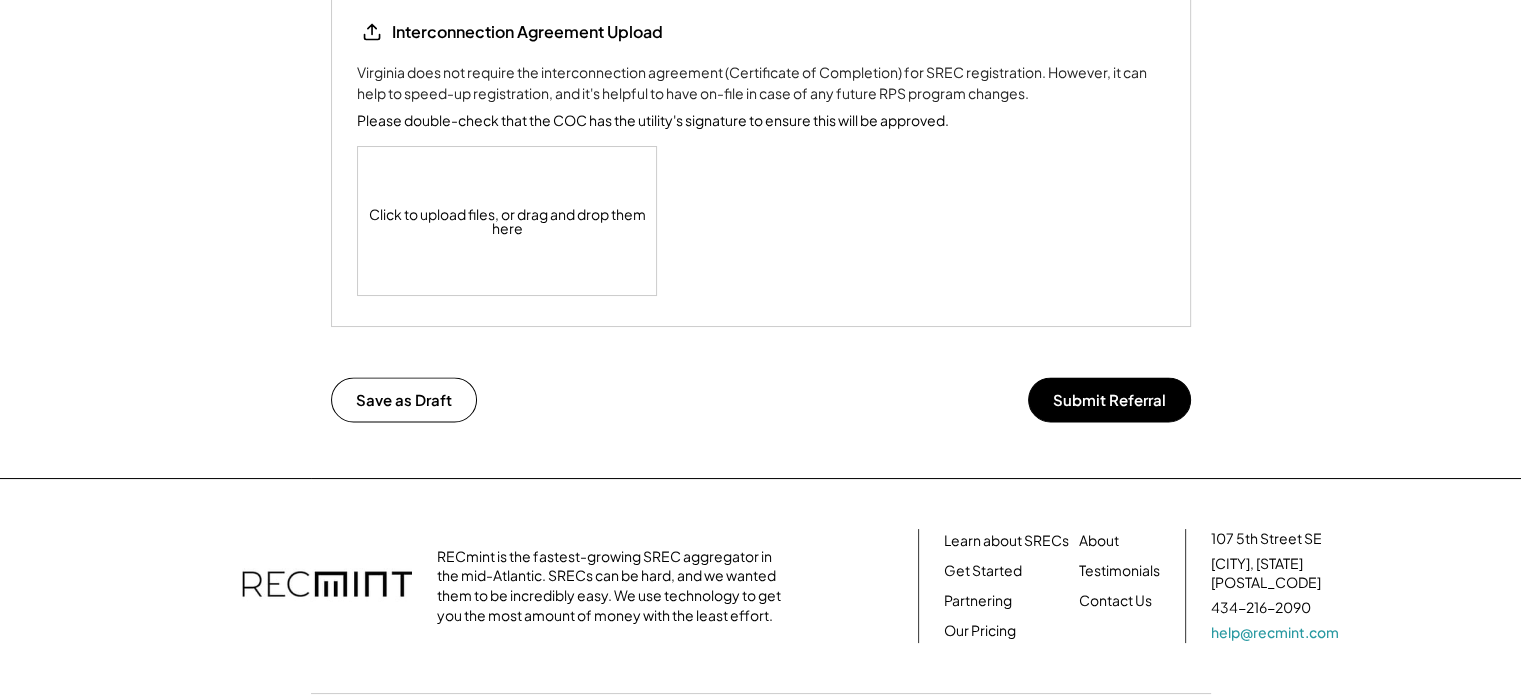 type 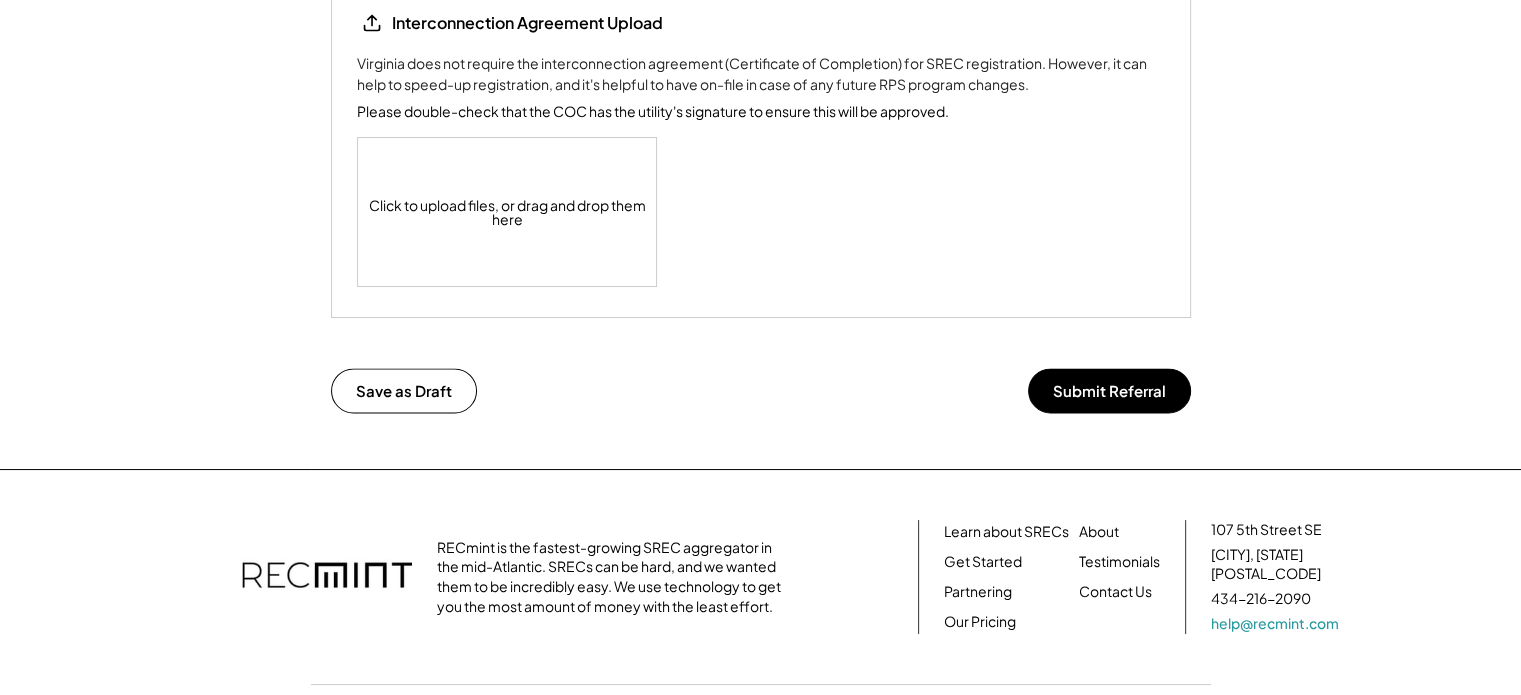 type 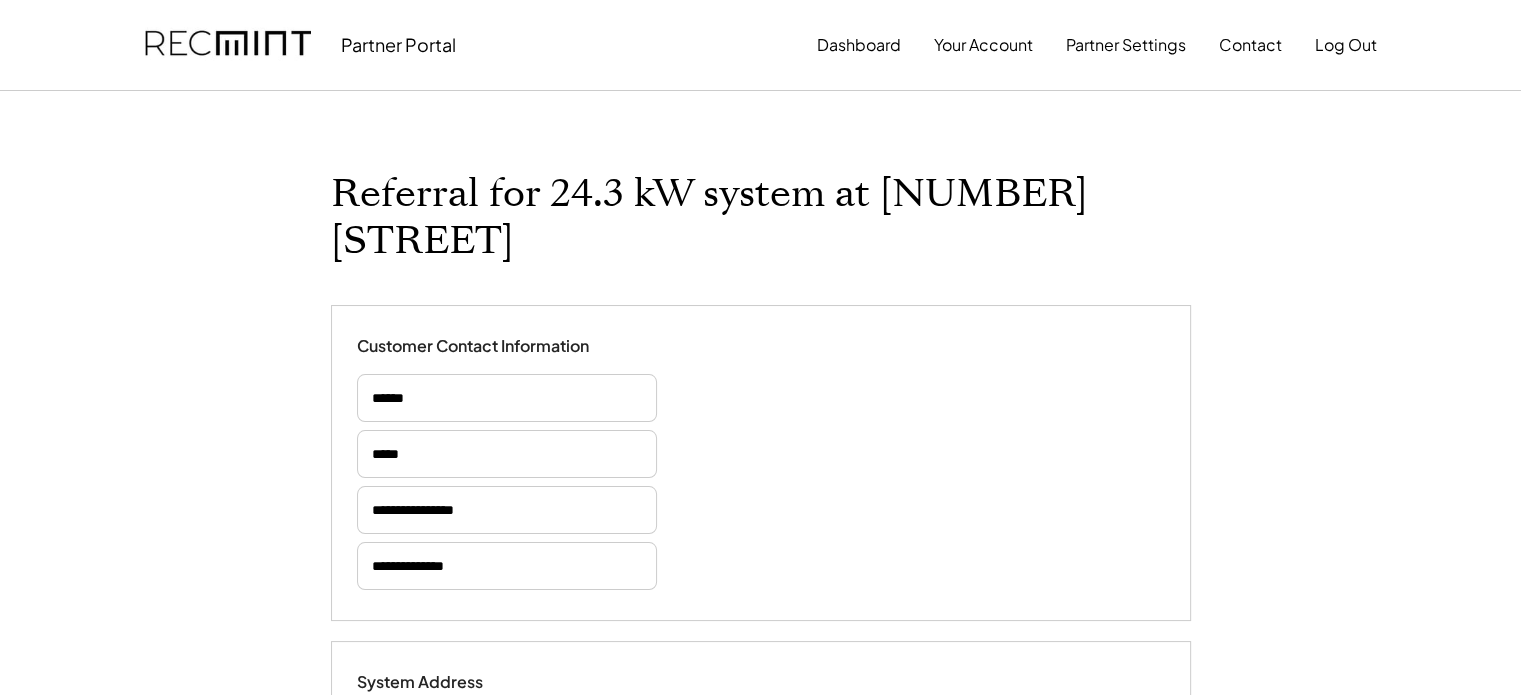 type 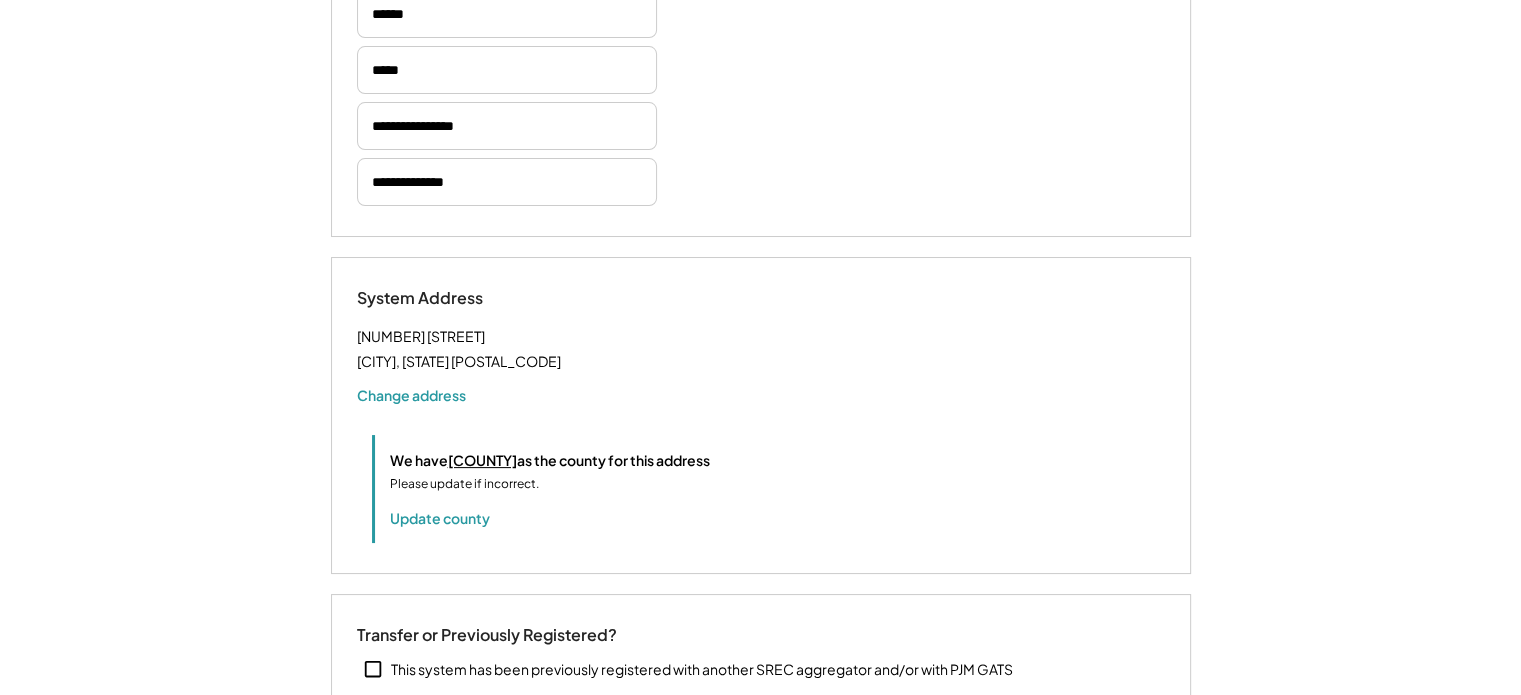 type 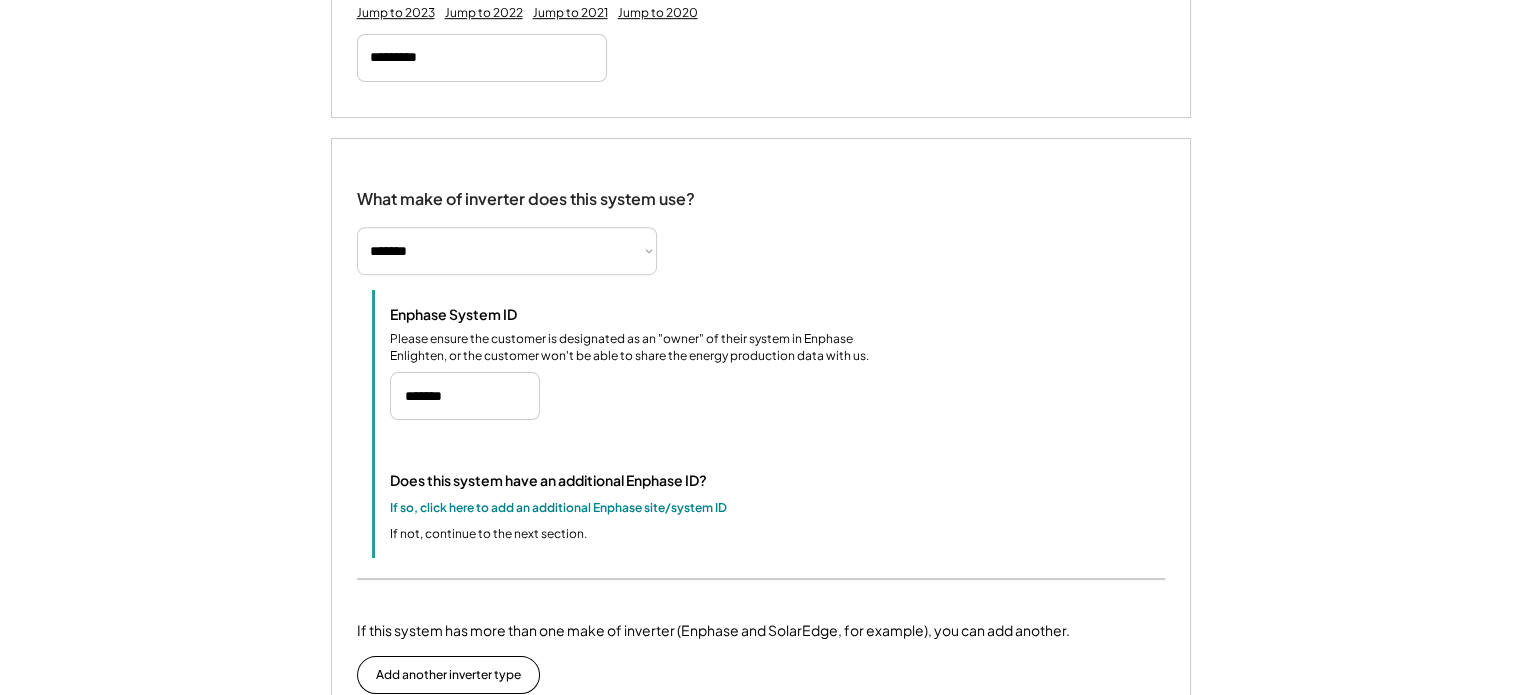 type 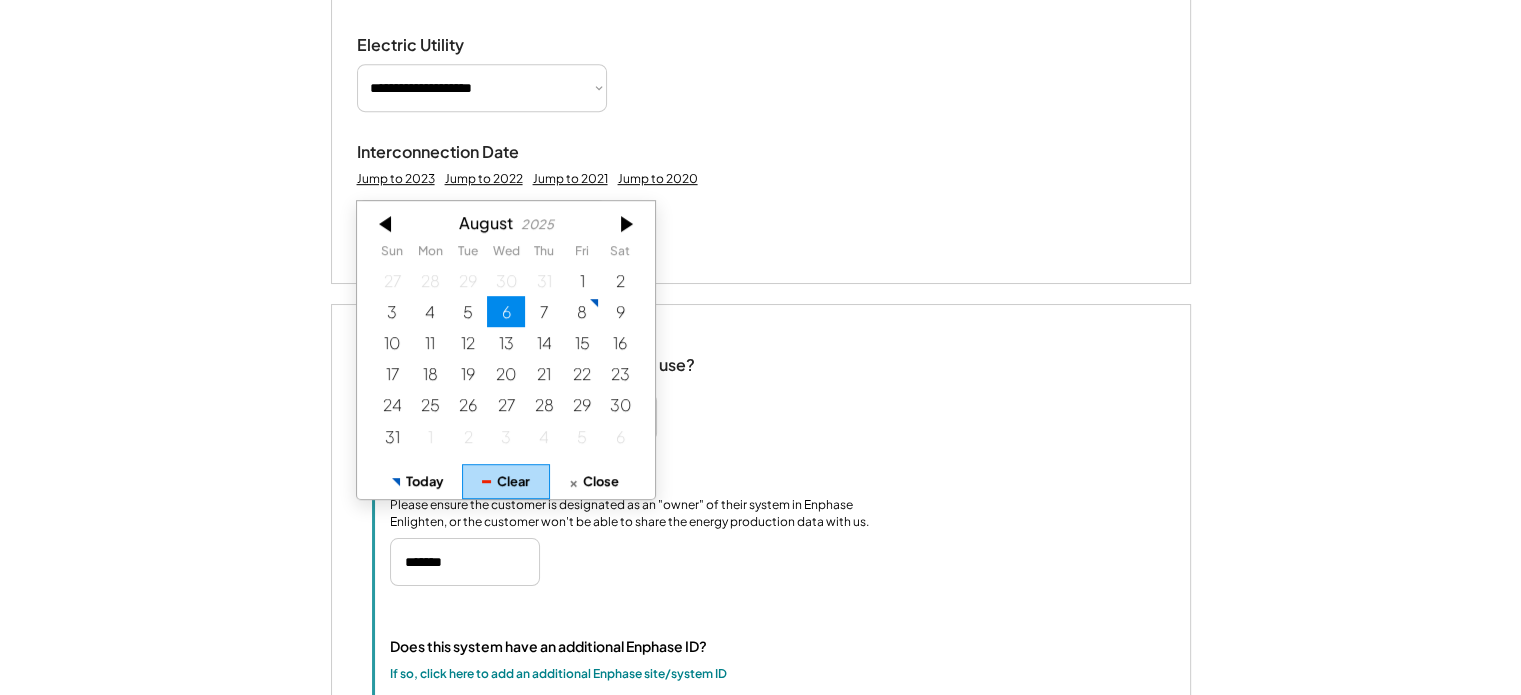 type 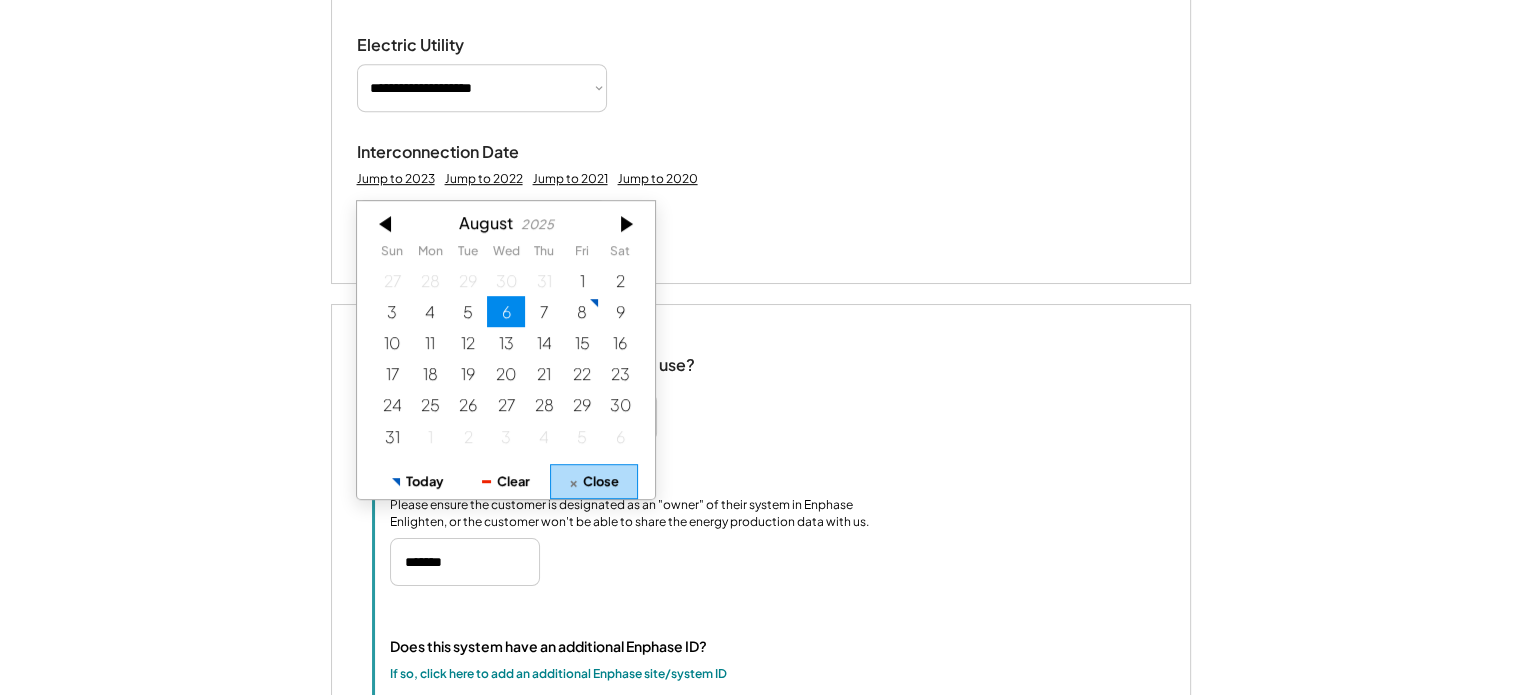 type 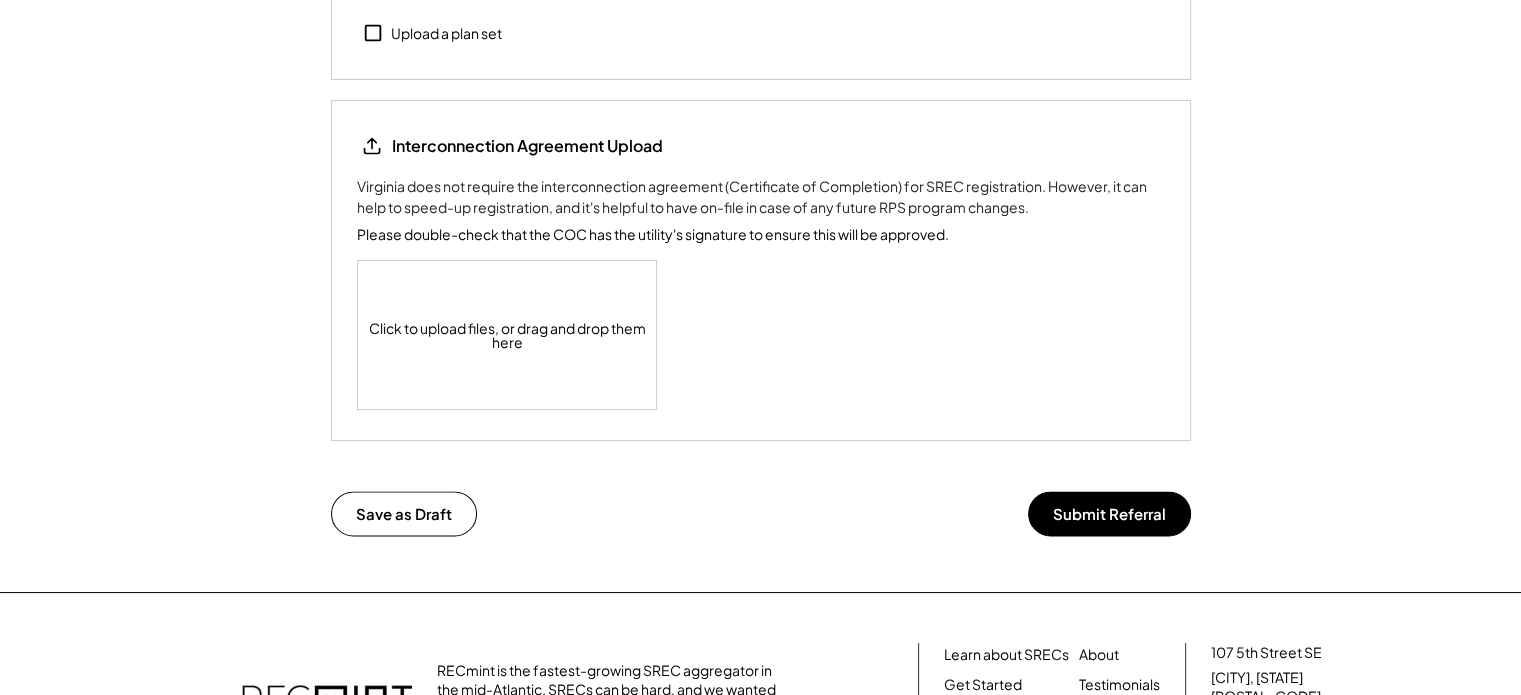 scroll, scrollTop: 2826, scrollLeft: 0, axis: vertical 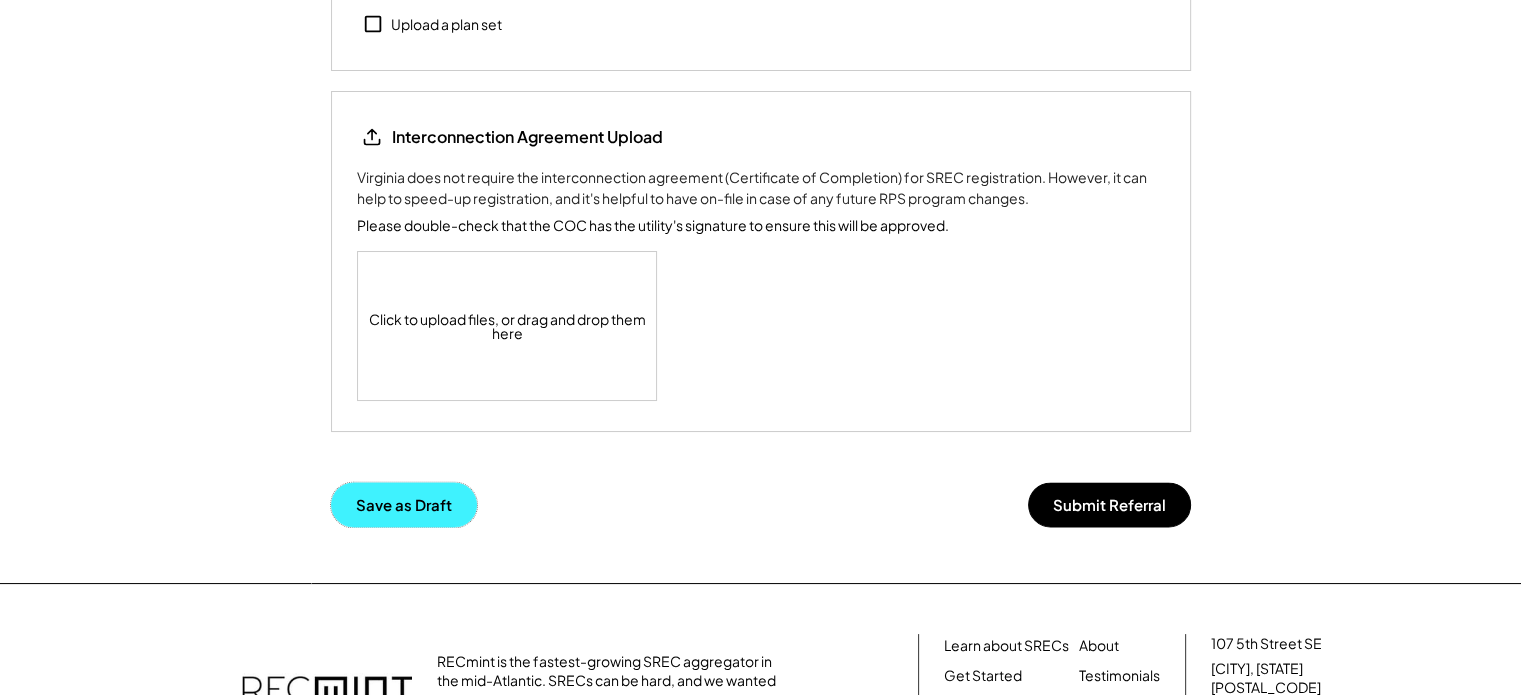 click on "Save as Draft" at bounding box center [404, 504] 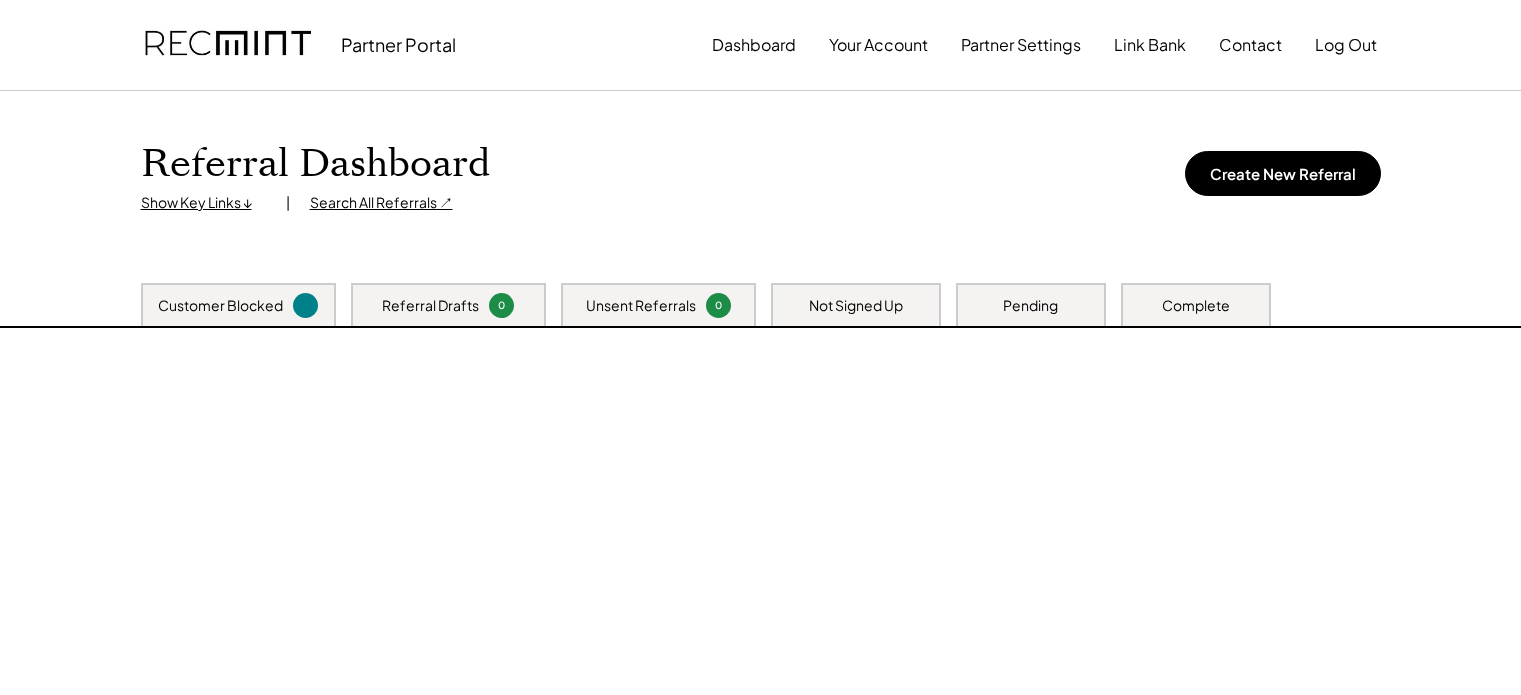 scroll, scrollTop: 0, scrollLeft: 0, axis: both 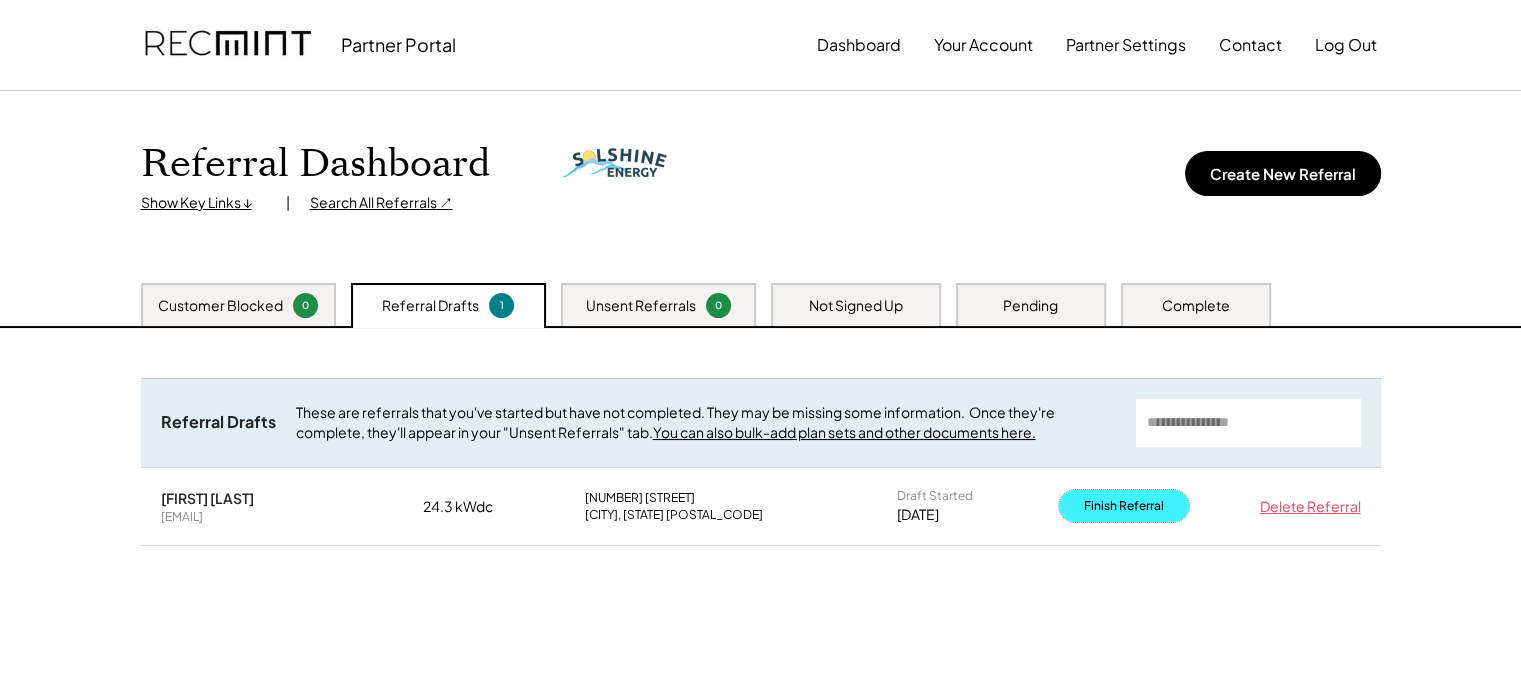 click on "Finish Referral" at bounding box center (1124, 506) 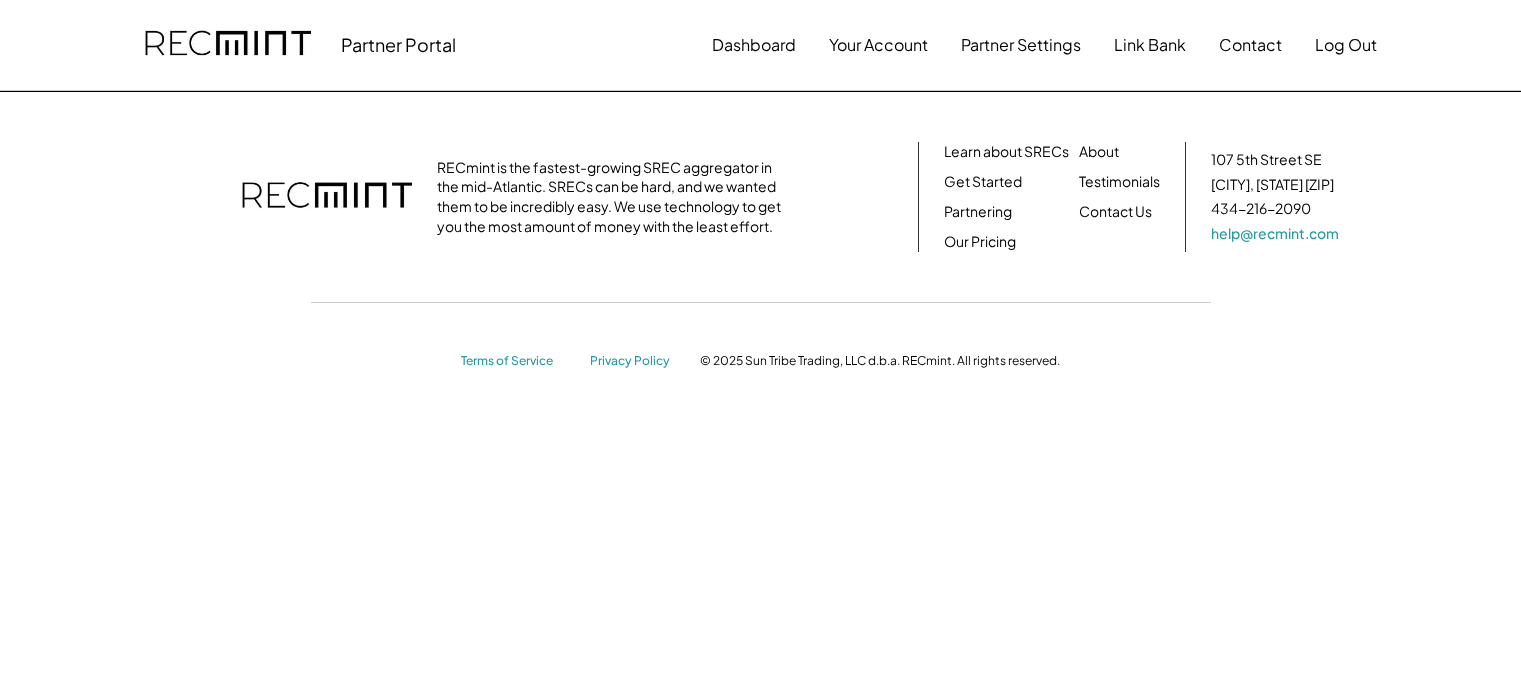 scroll, scrollTop: 0, scrollLeft: 0, axis: both 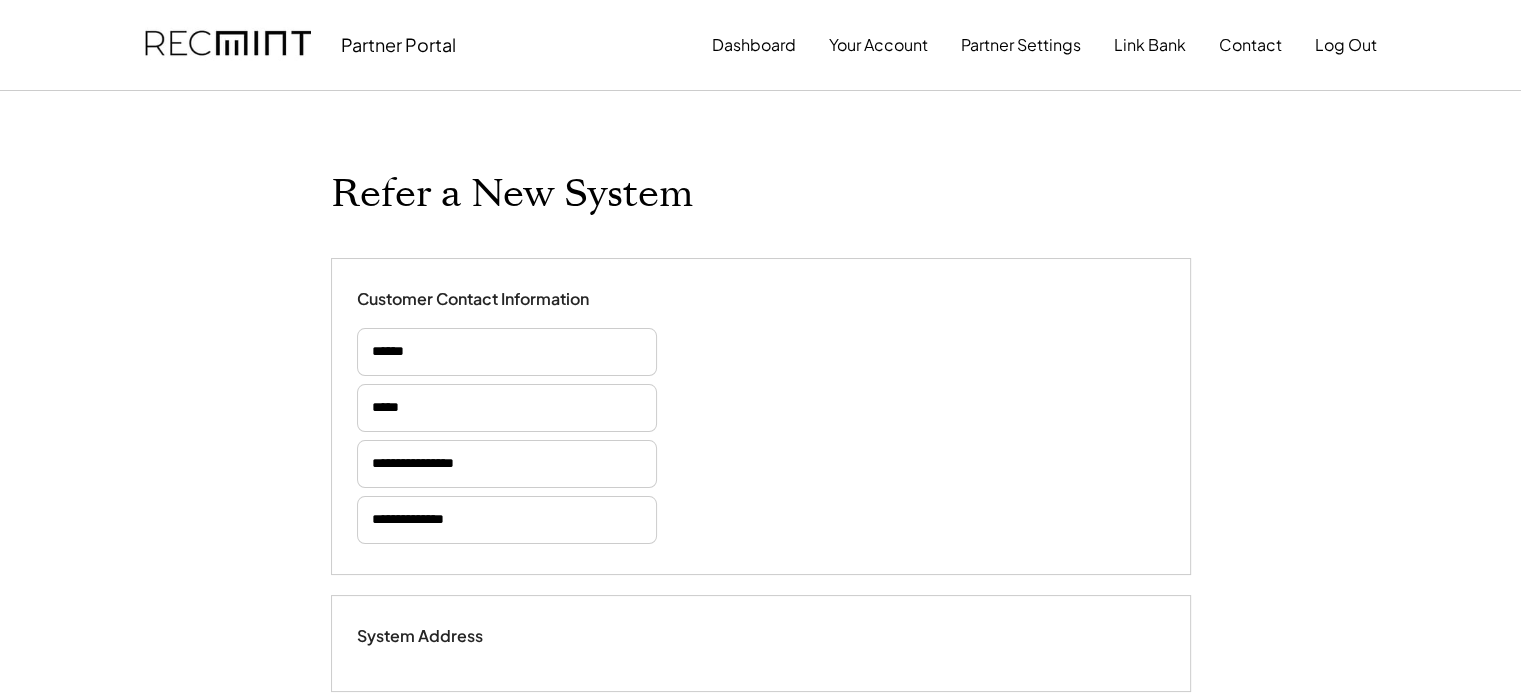 type on "******" 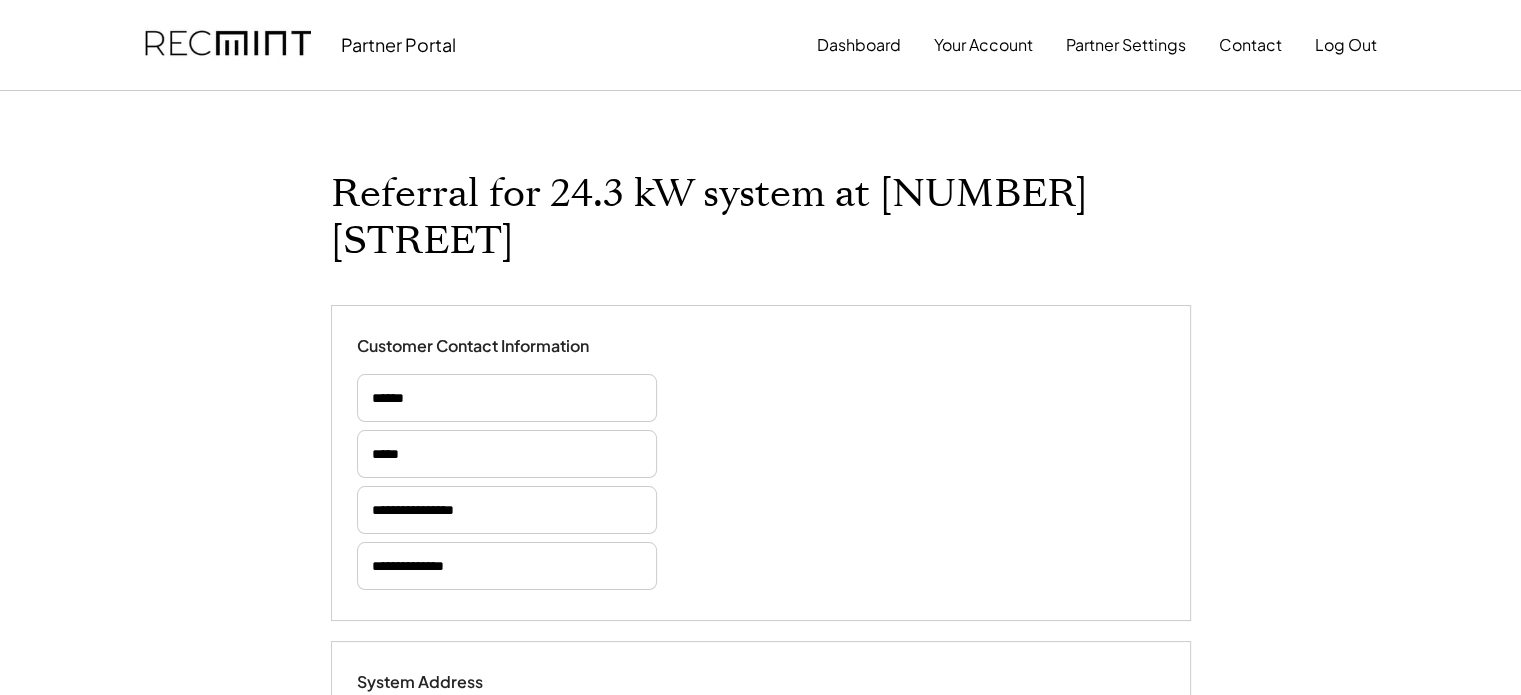 select on "*********" 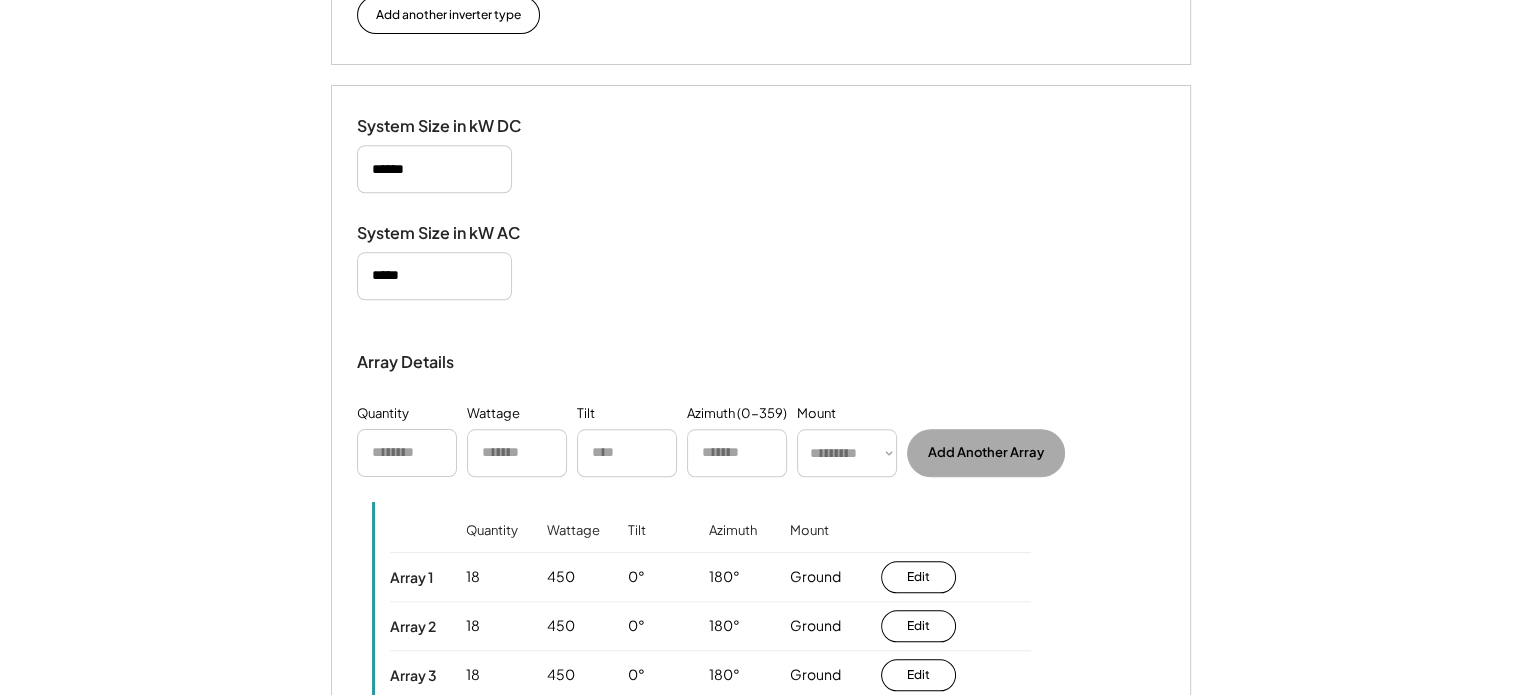 scroll, scrollTop: 1912, scrollLeft: 0, axis: vertical 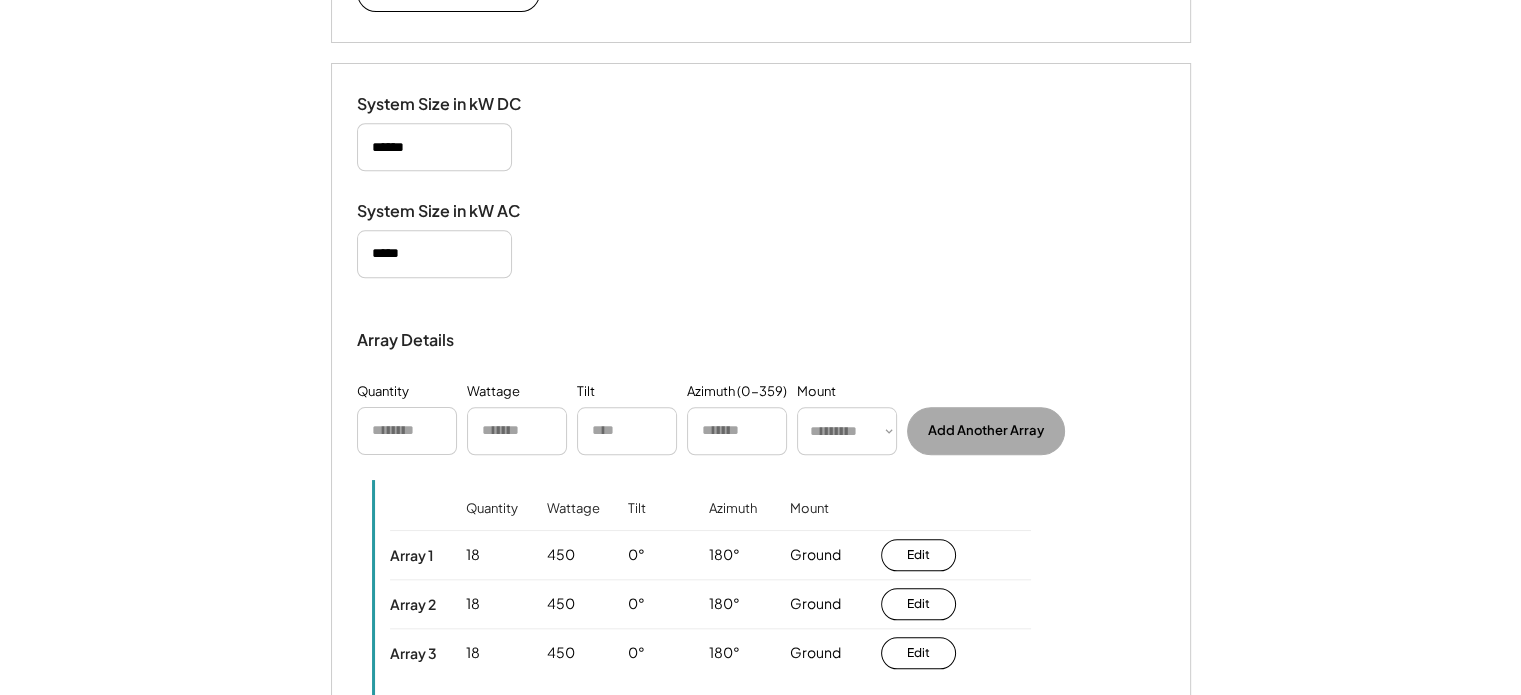 click at bounding box center [434, 254] 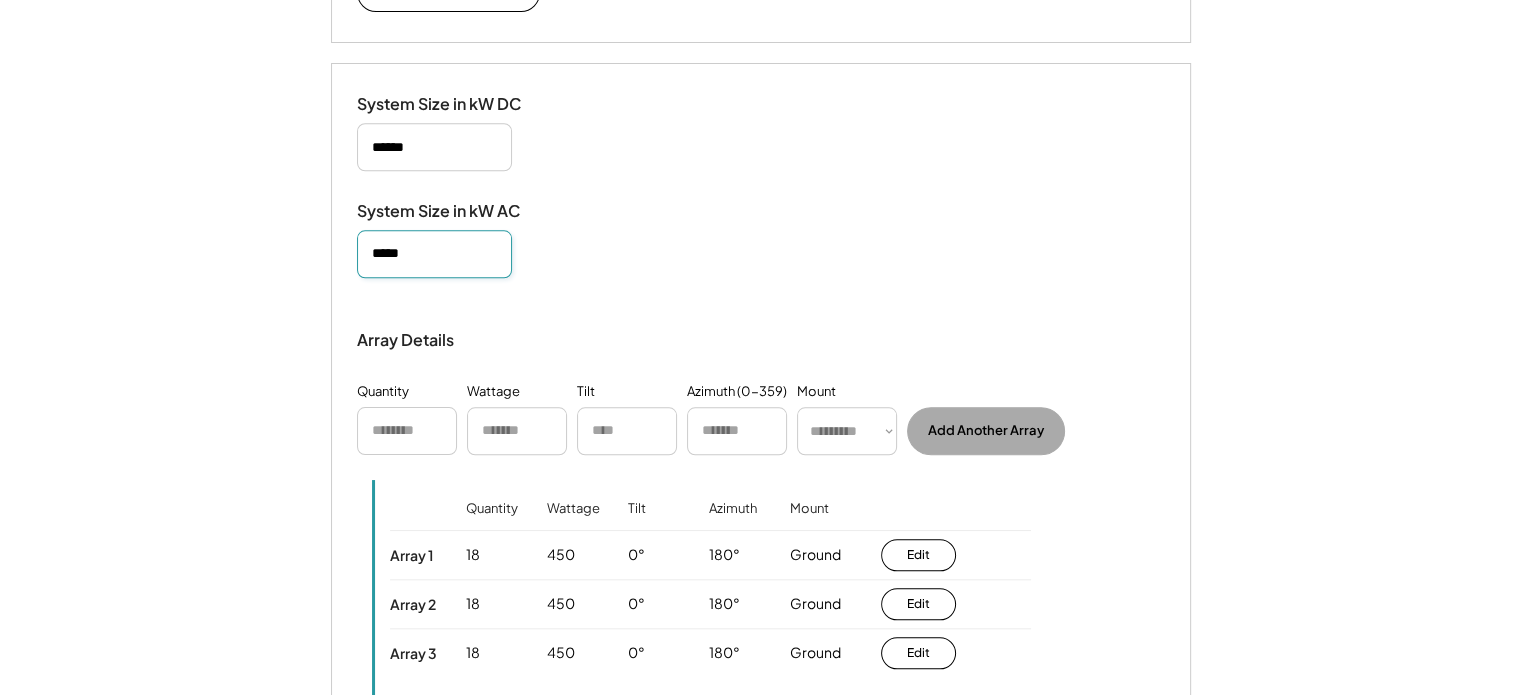 click at bounding box center [434, 254] 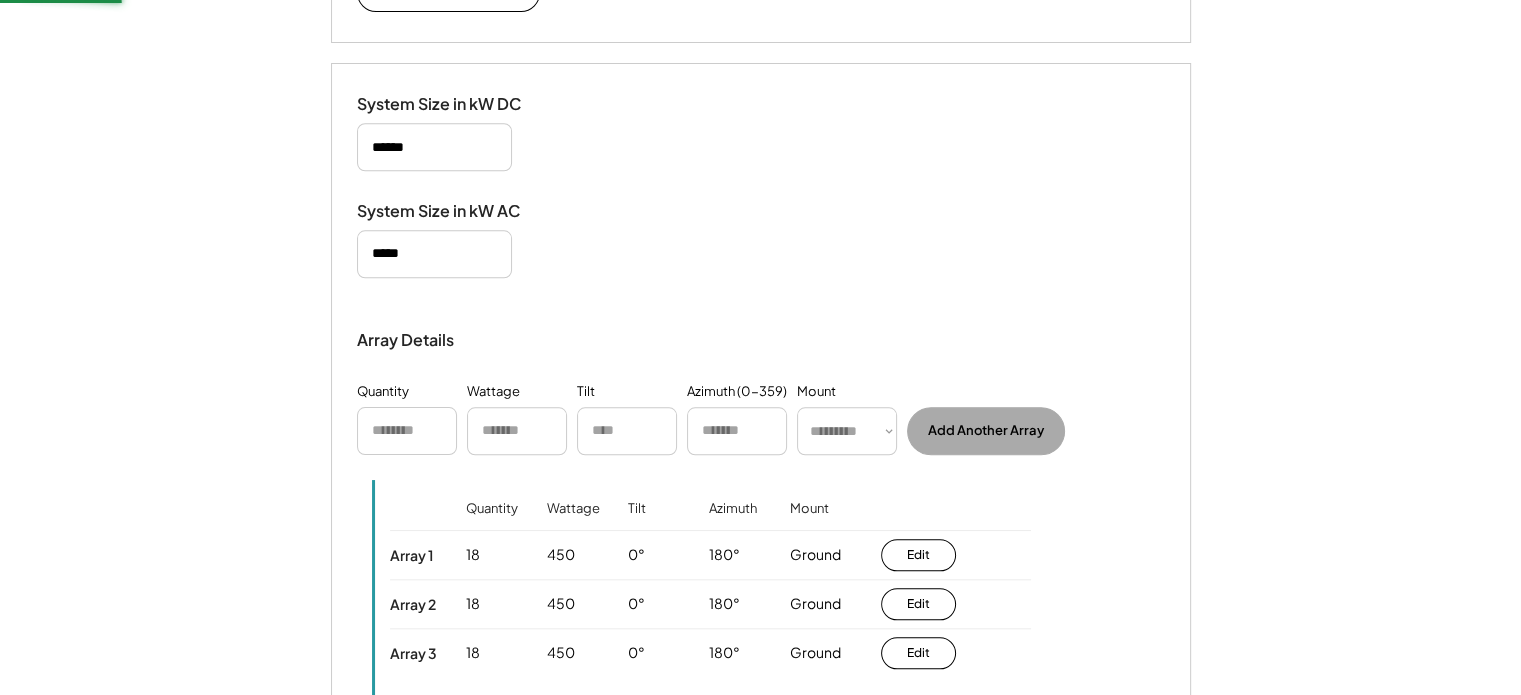 click on "System Size in kW AC" at bounding box center [761, 239] 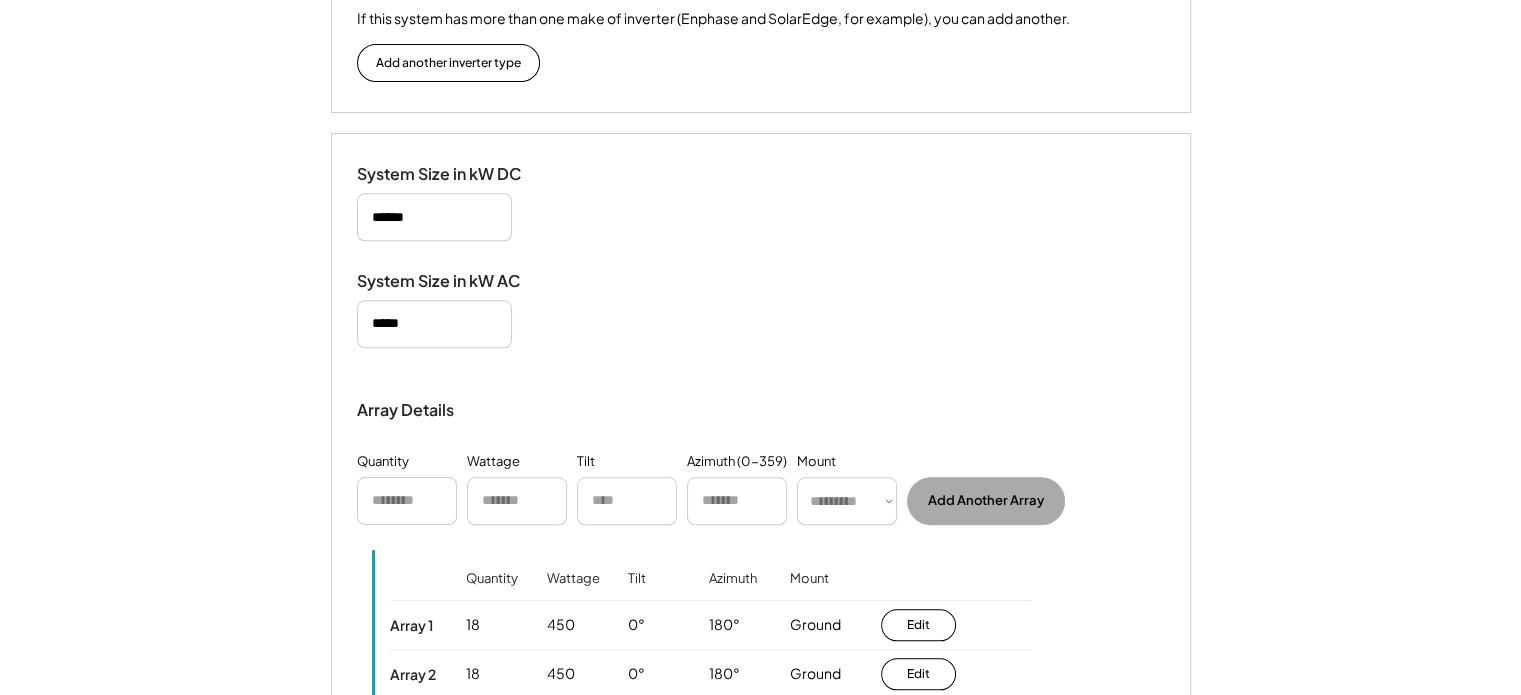 scroll, scrollTop: 1780, scrollLeft: 0, axis: vertical 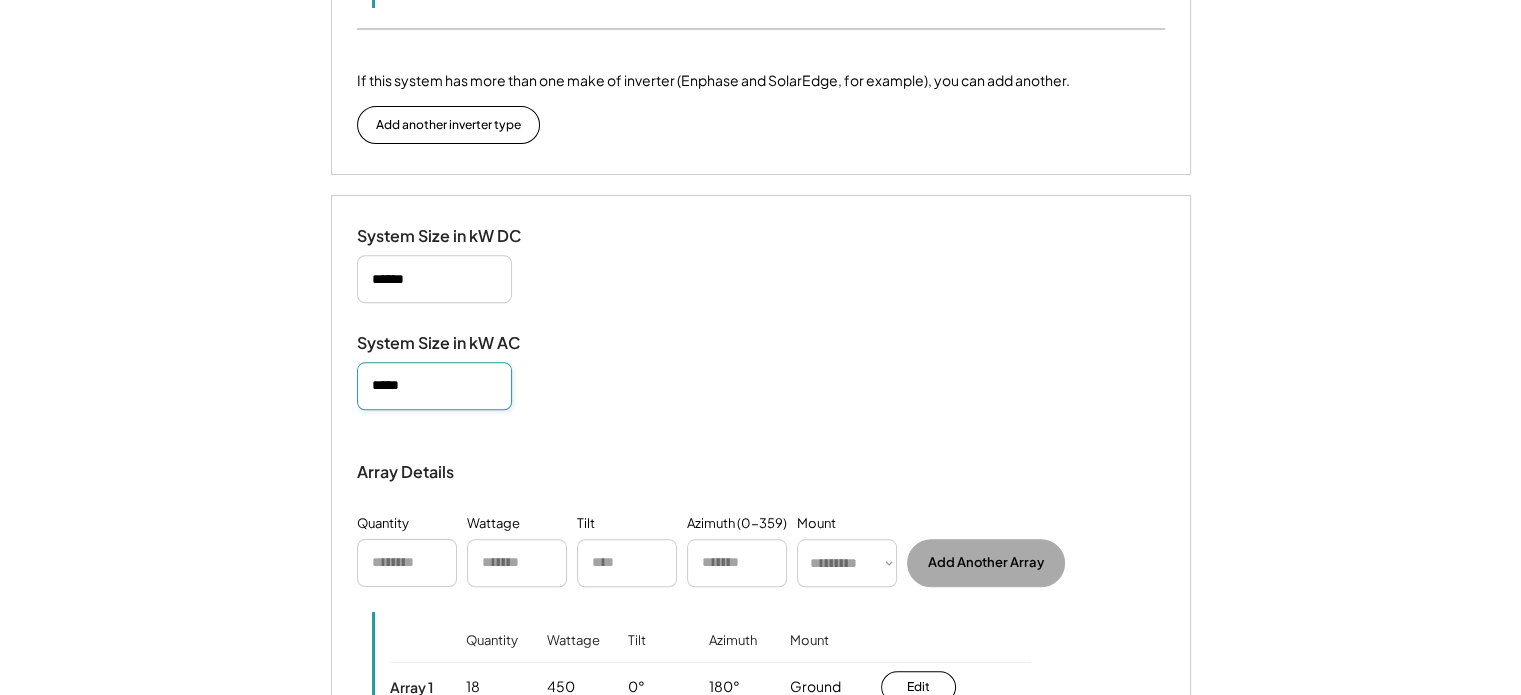 click at bounding box center (434, 386) 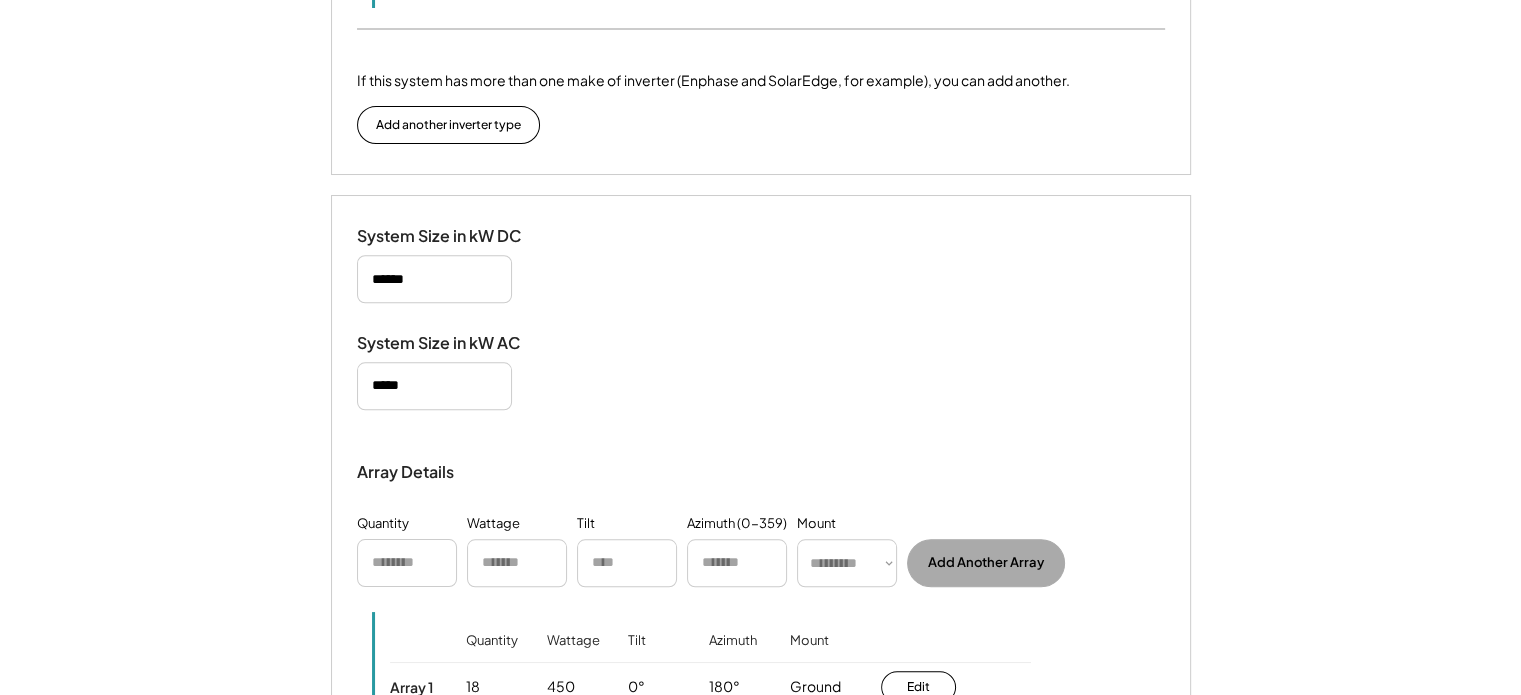 click on "System Size in kW AC" at bounding box center [761, 371] 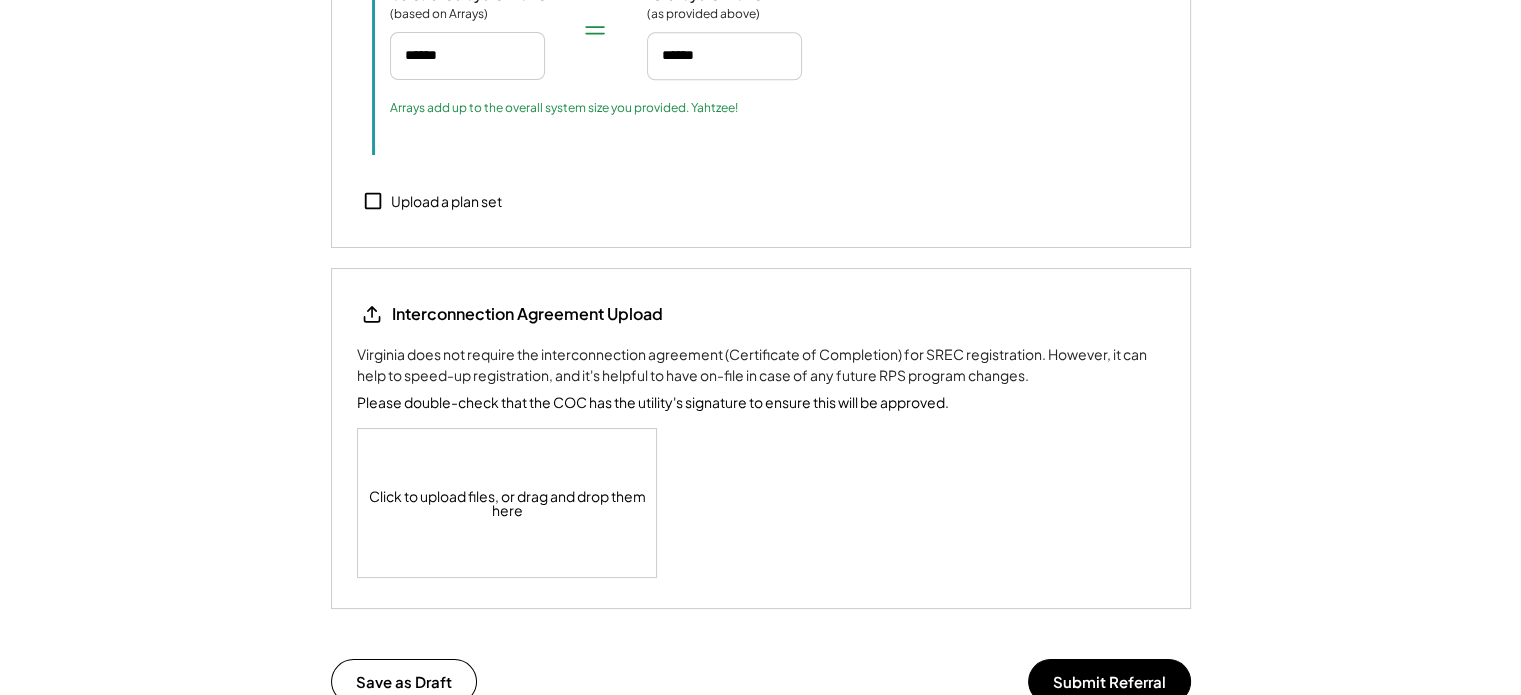 scroll, scrollTop: 2640, scrollLeft: 0, axis: vertical 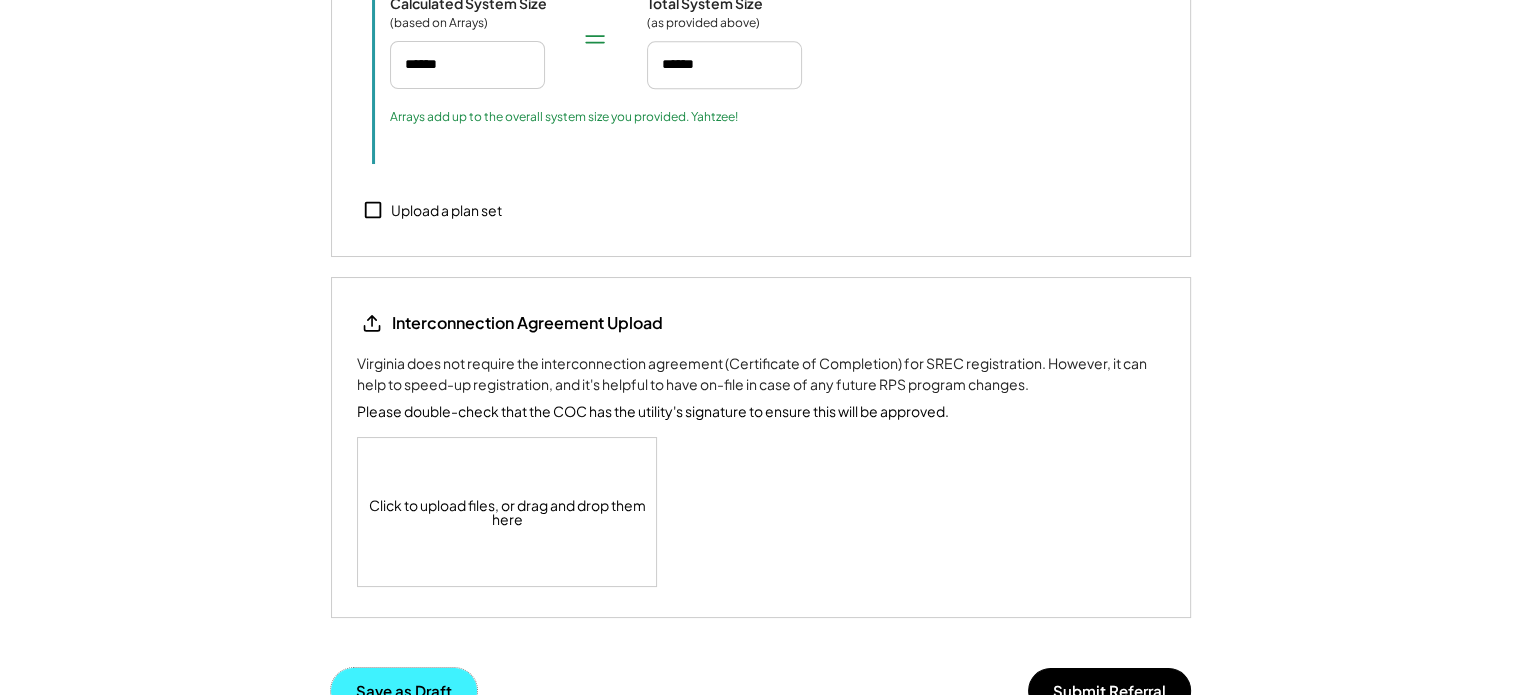 click on "Save as Draft" at bounding box center (404, 690) 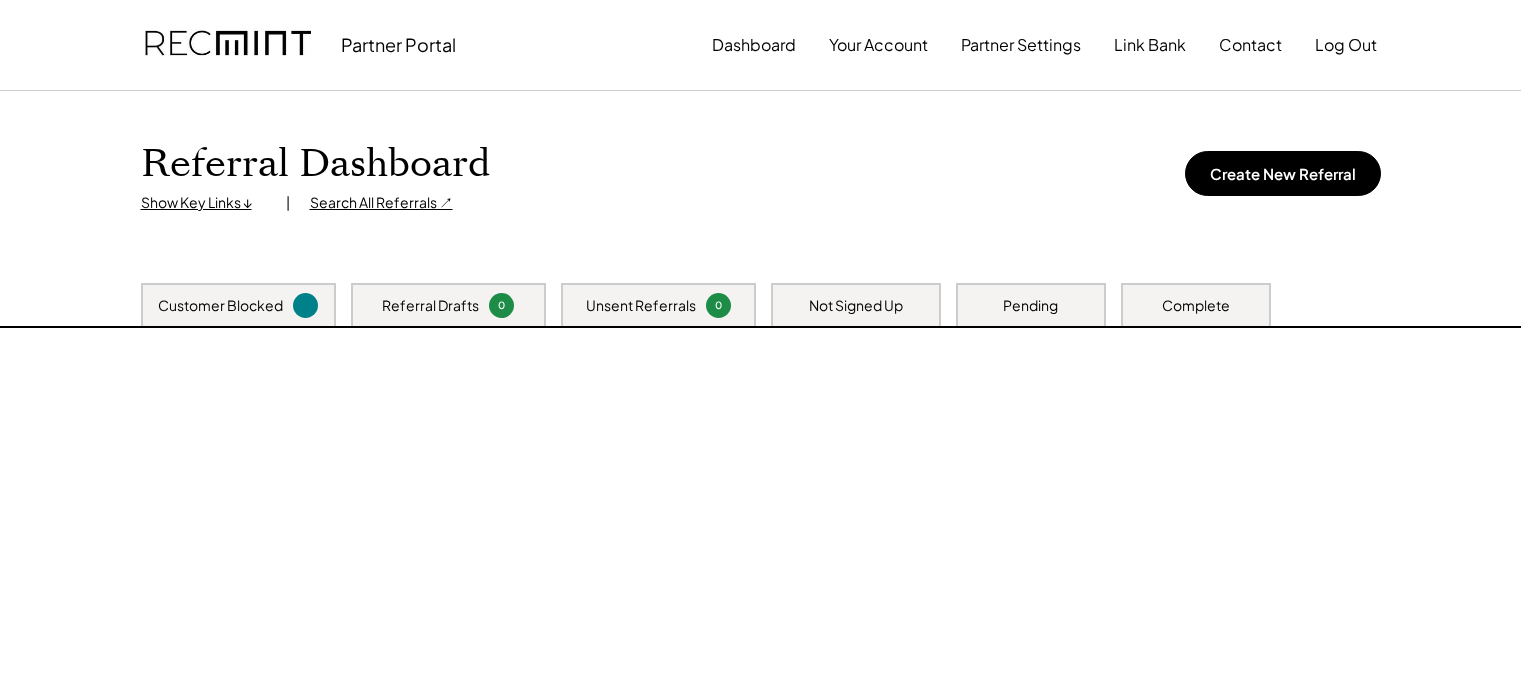 scroll, scrollTop: 0, scrollLeft: 0, axis: both 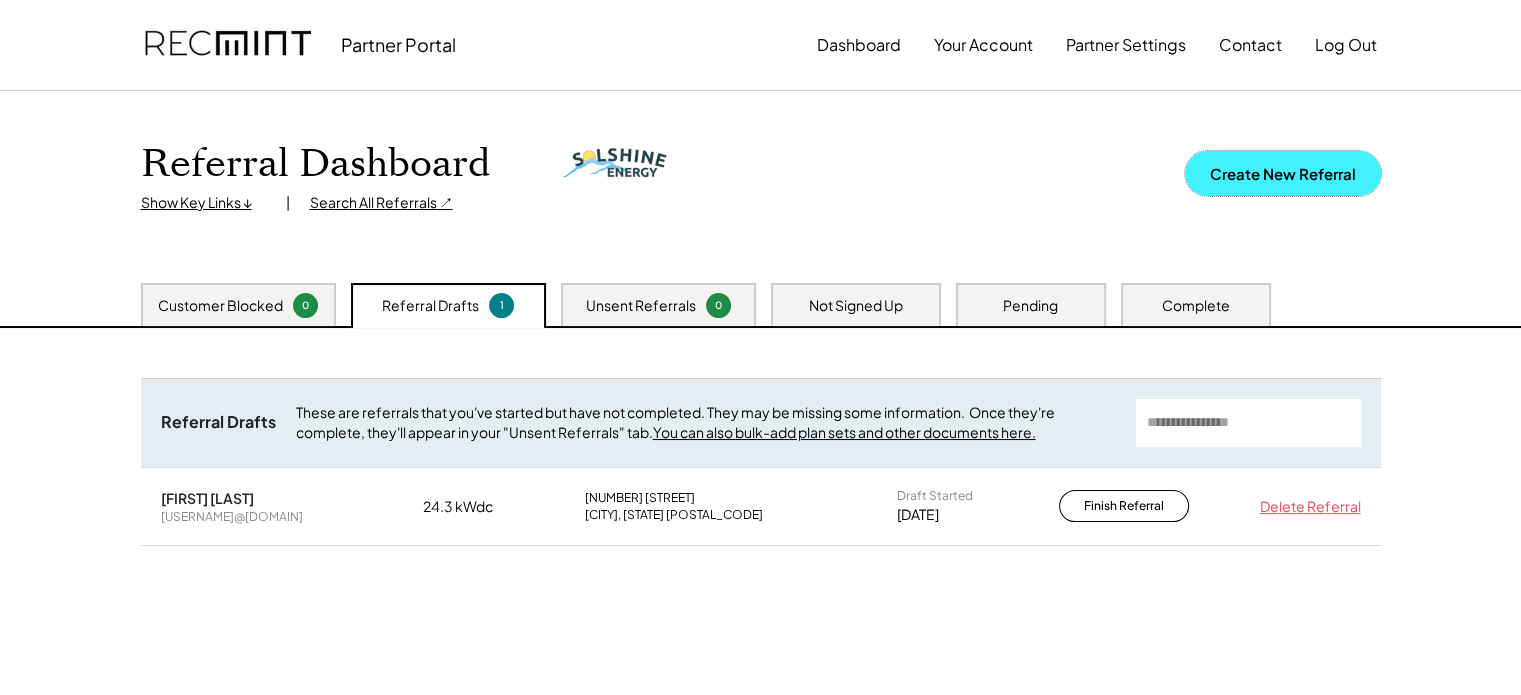 click on "Create New Referral" at bounding box center [1283, 173] 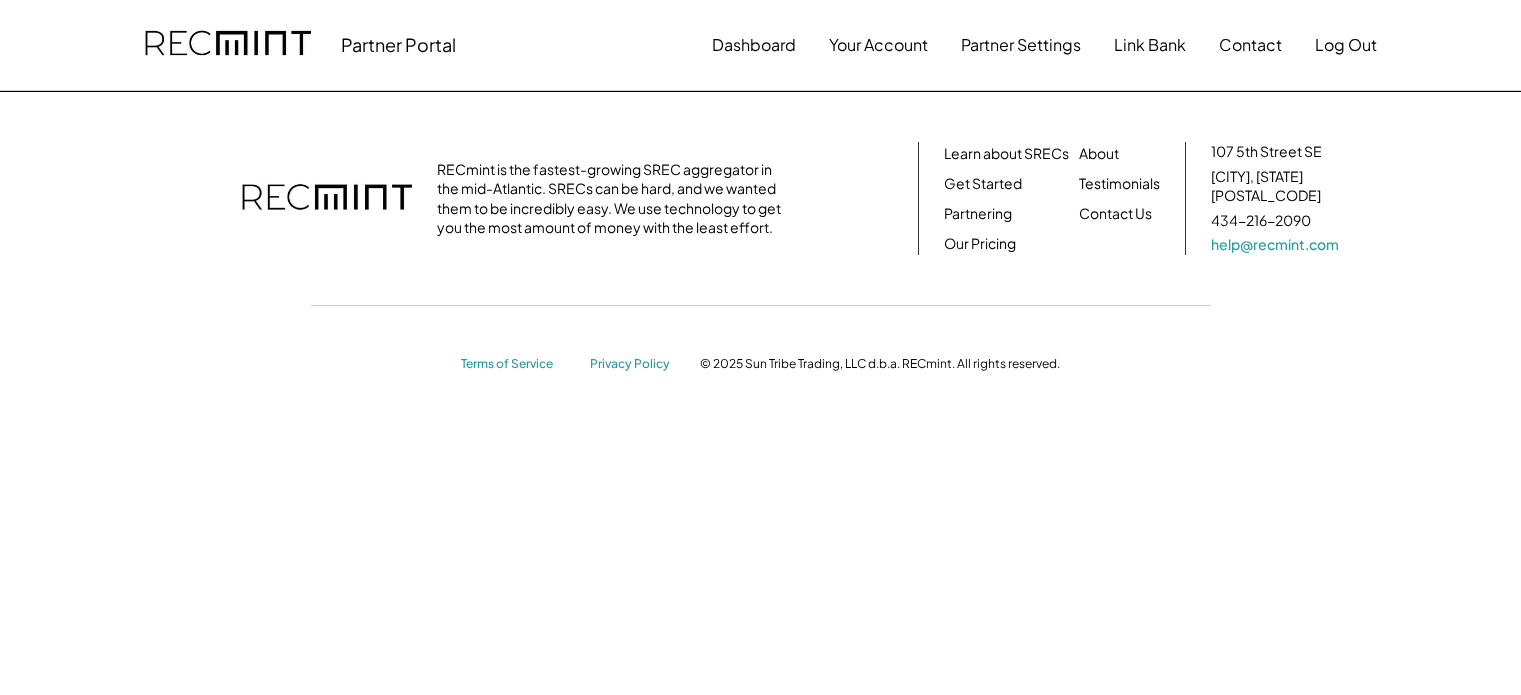 scroll, scrollTop: 0, scrollLeft: 0, axis: both 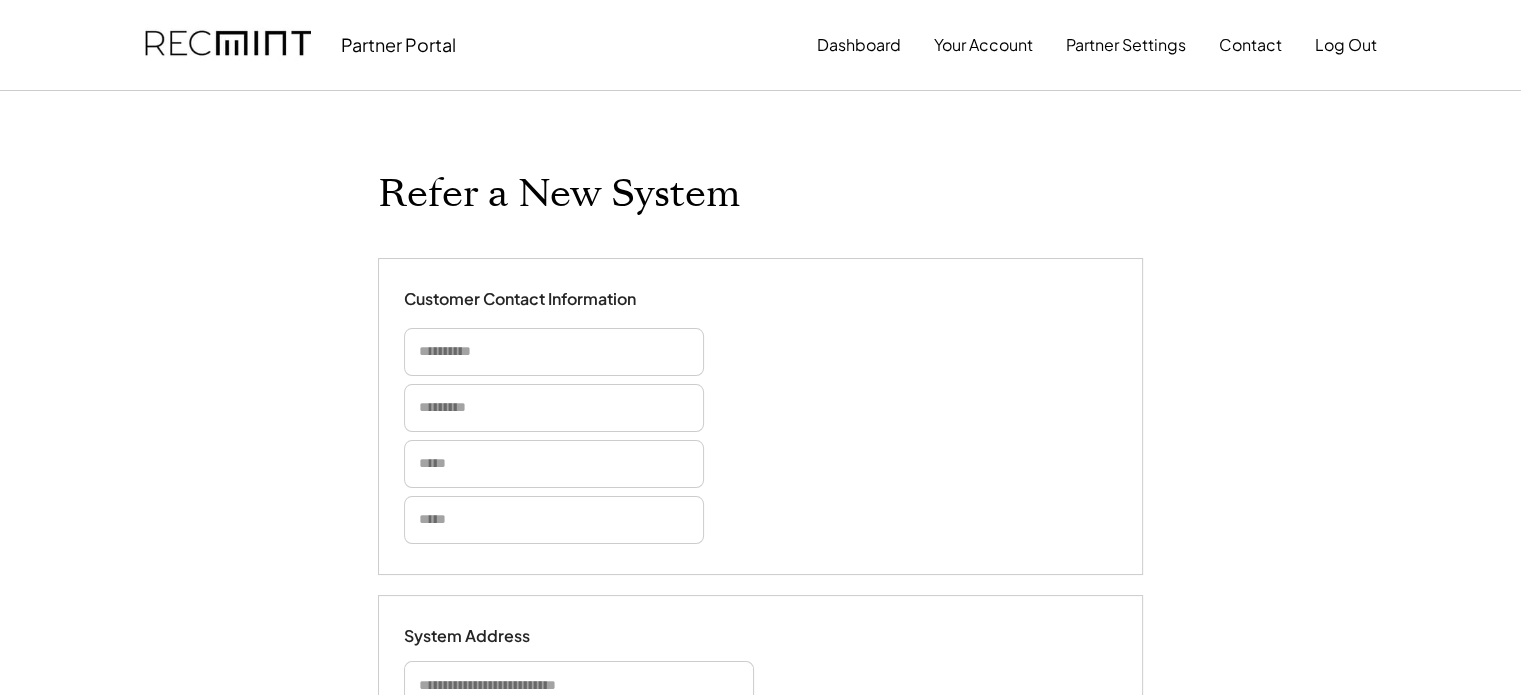 type 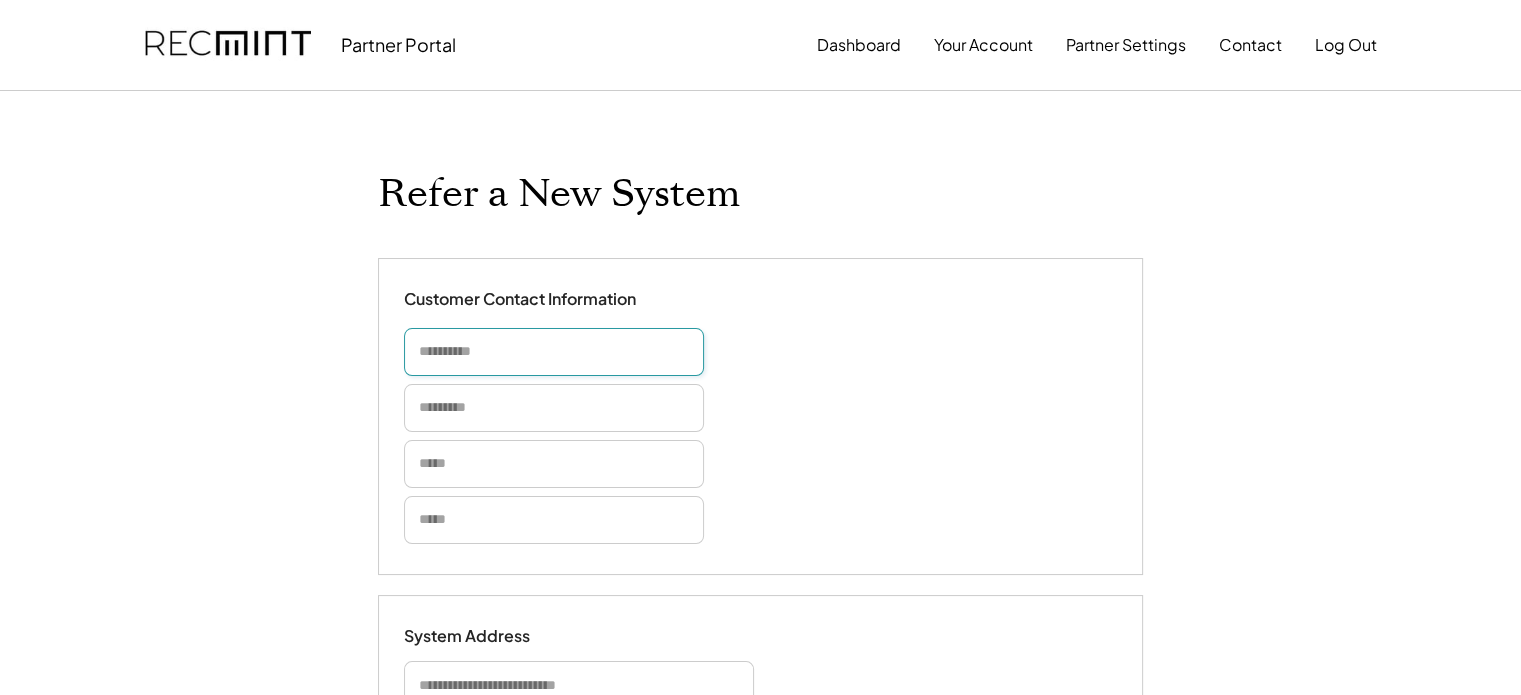 click at bounding box center [554, 352] 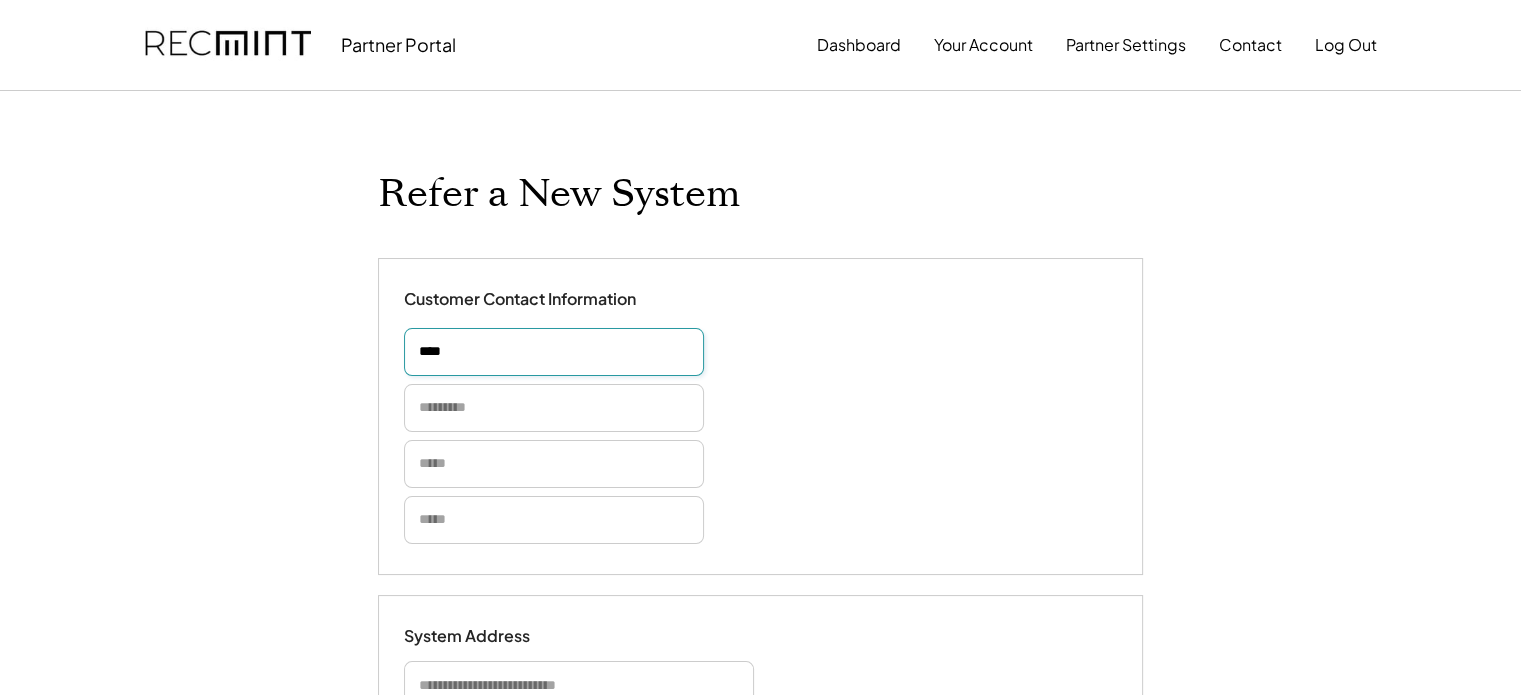 type on "****" 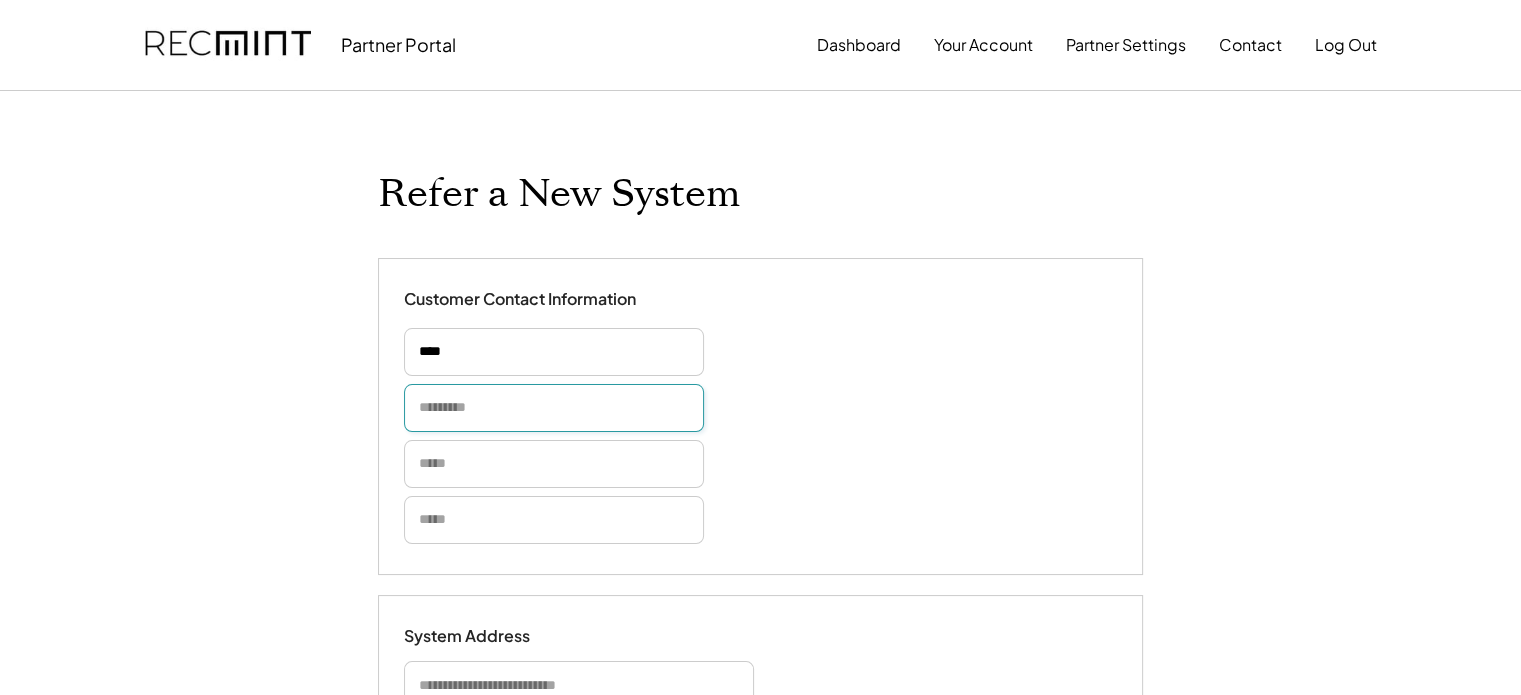 click at bounding box center [554, 408] 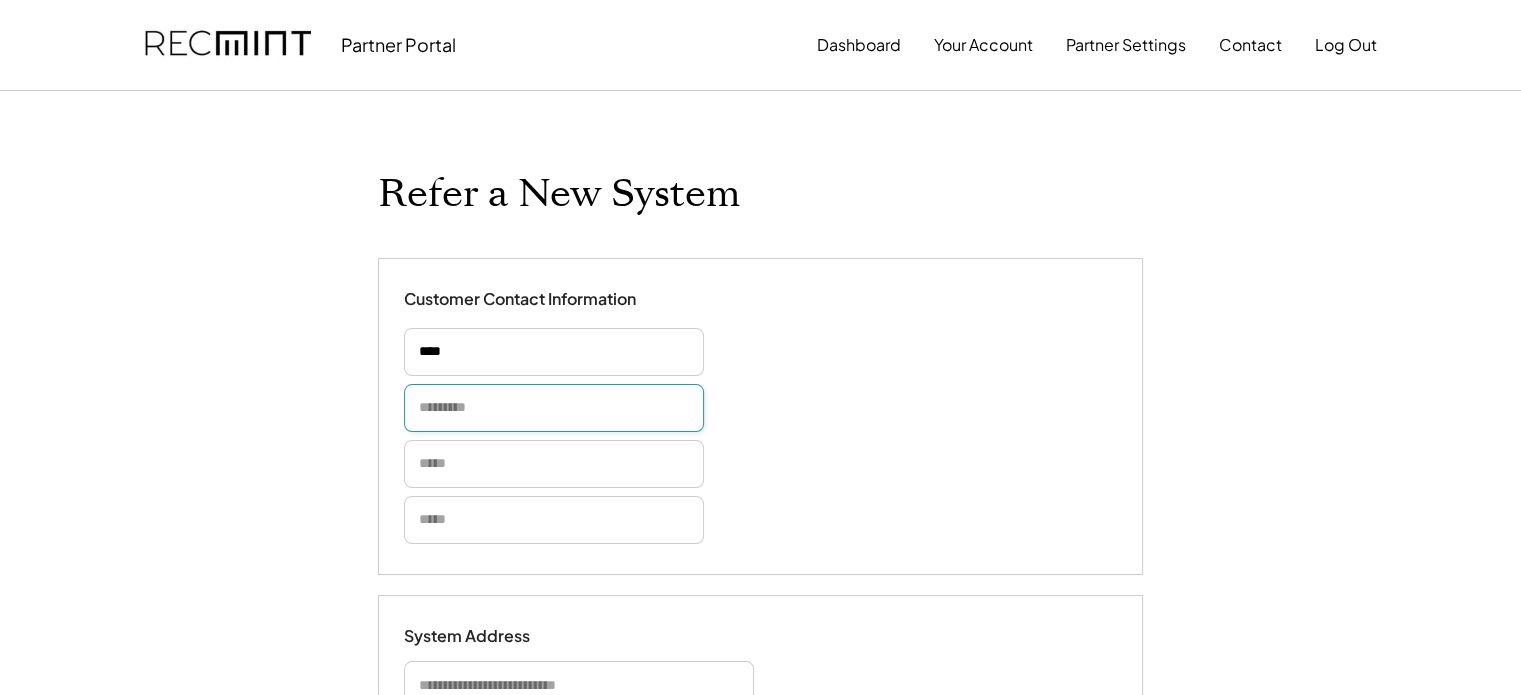 type 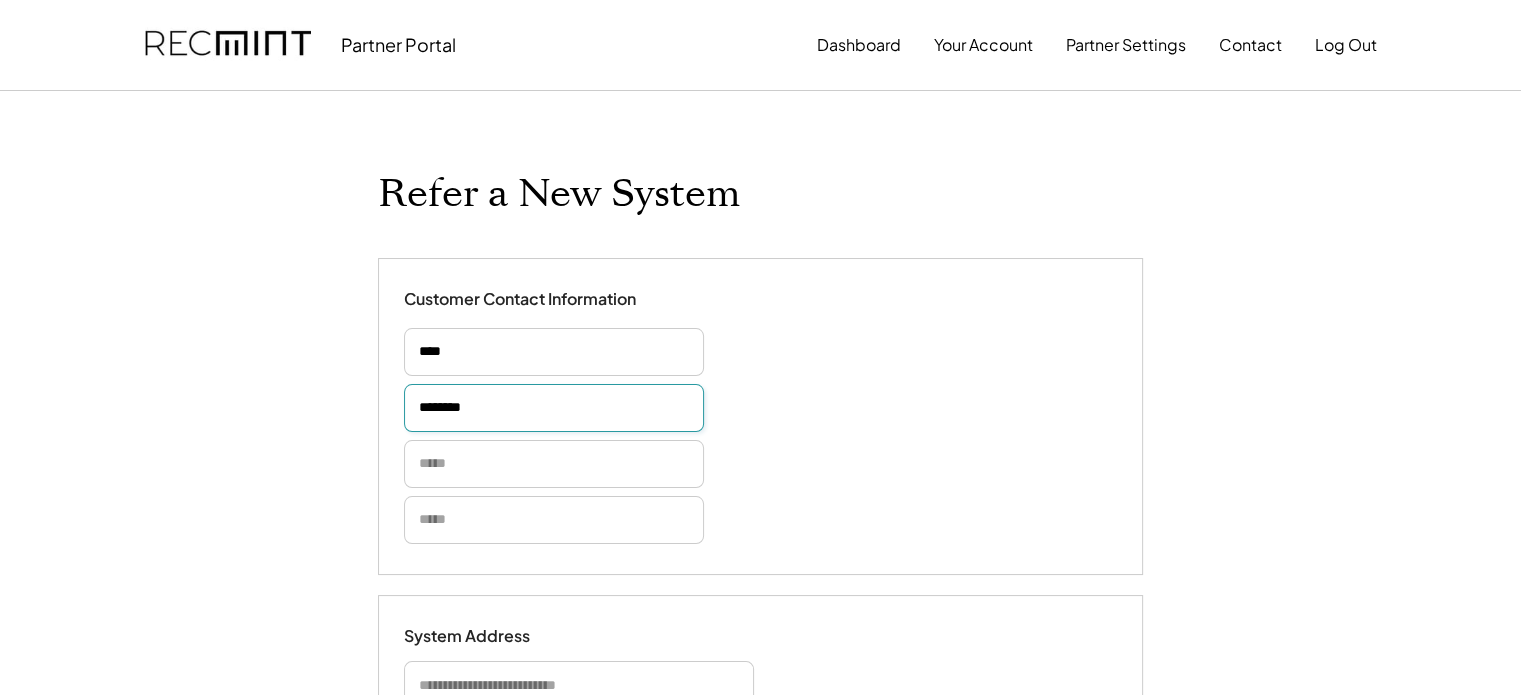 type on "********" 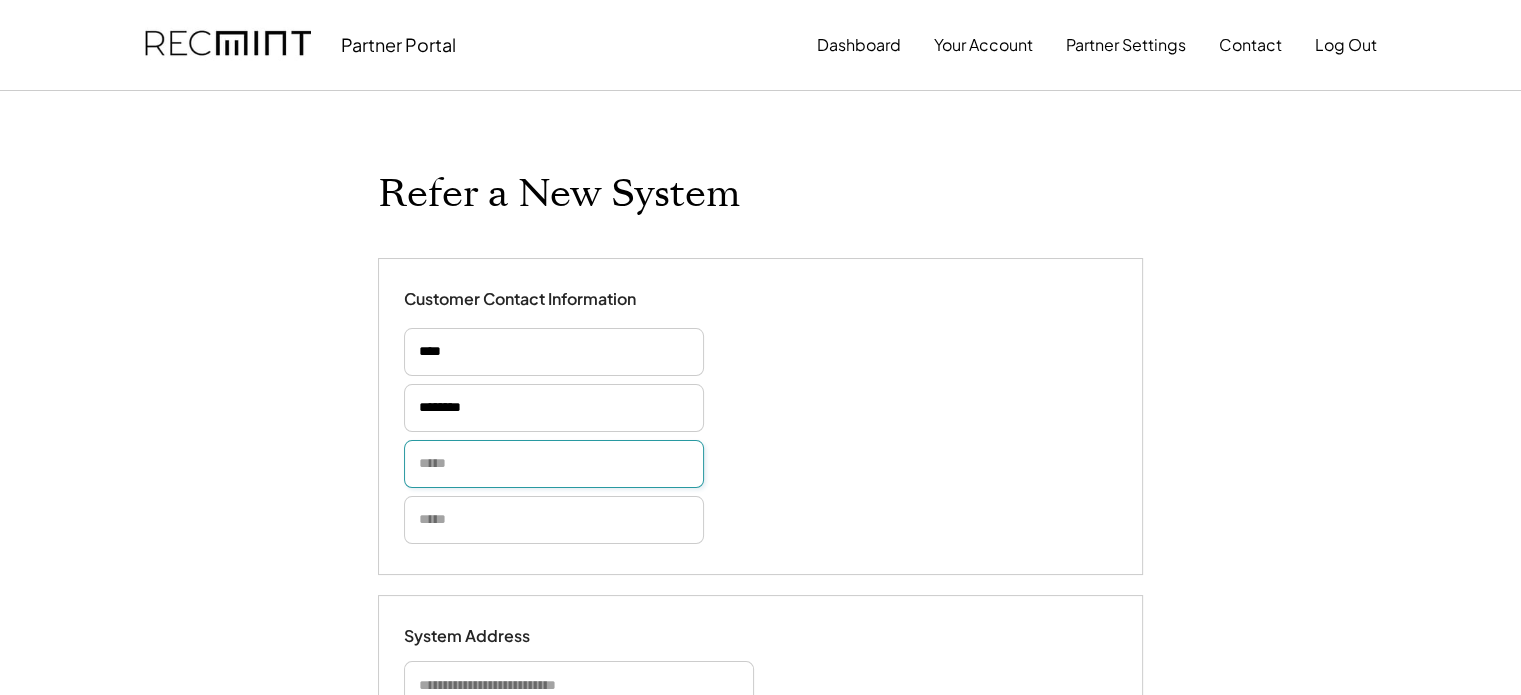click at bounding box center [554, 464] 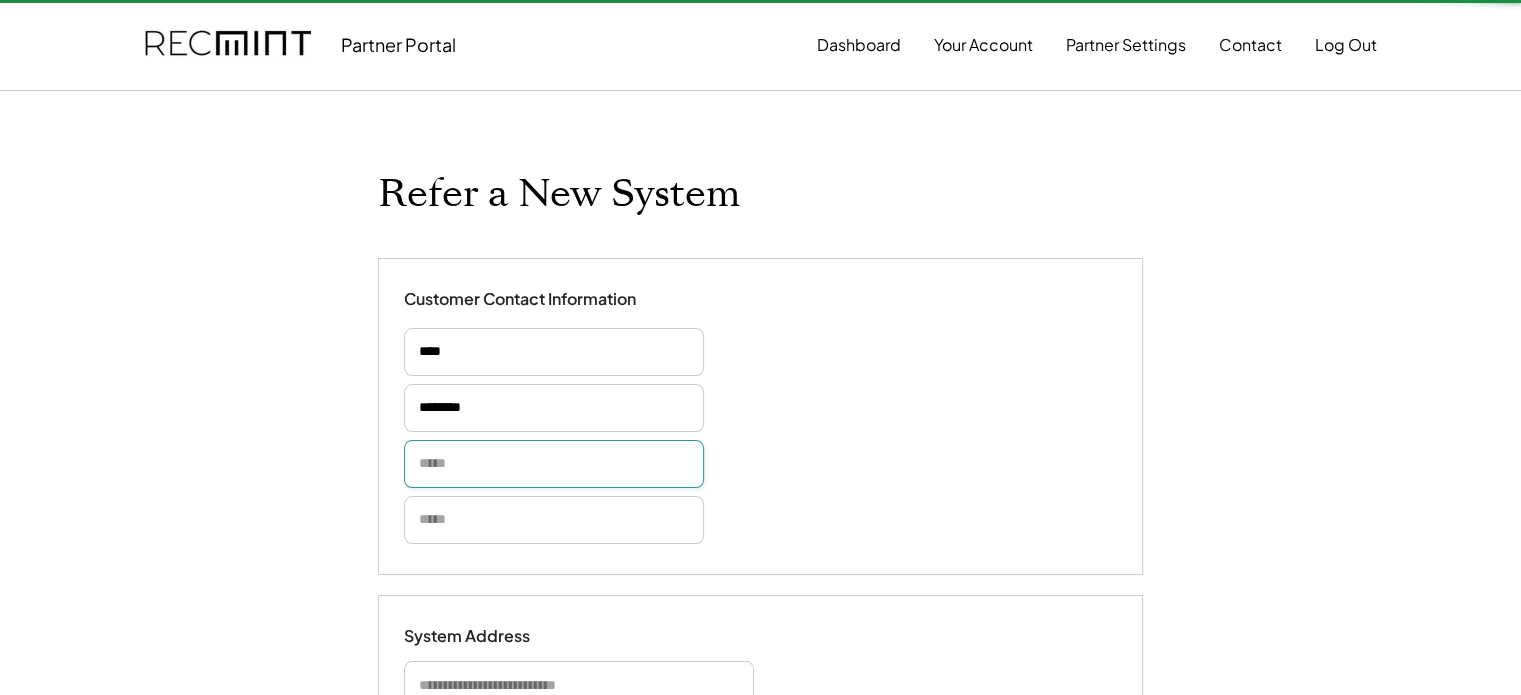 type 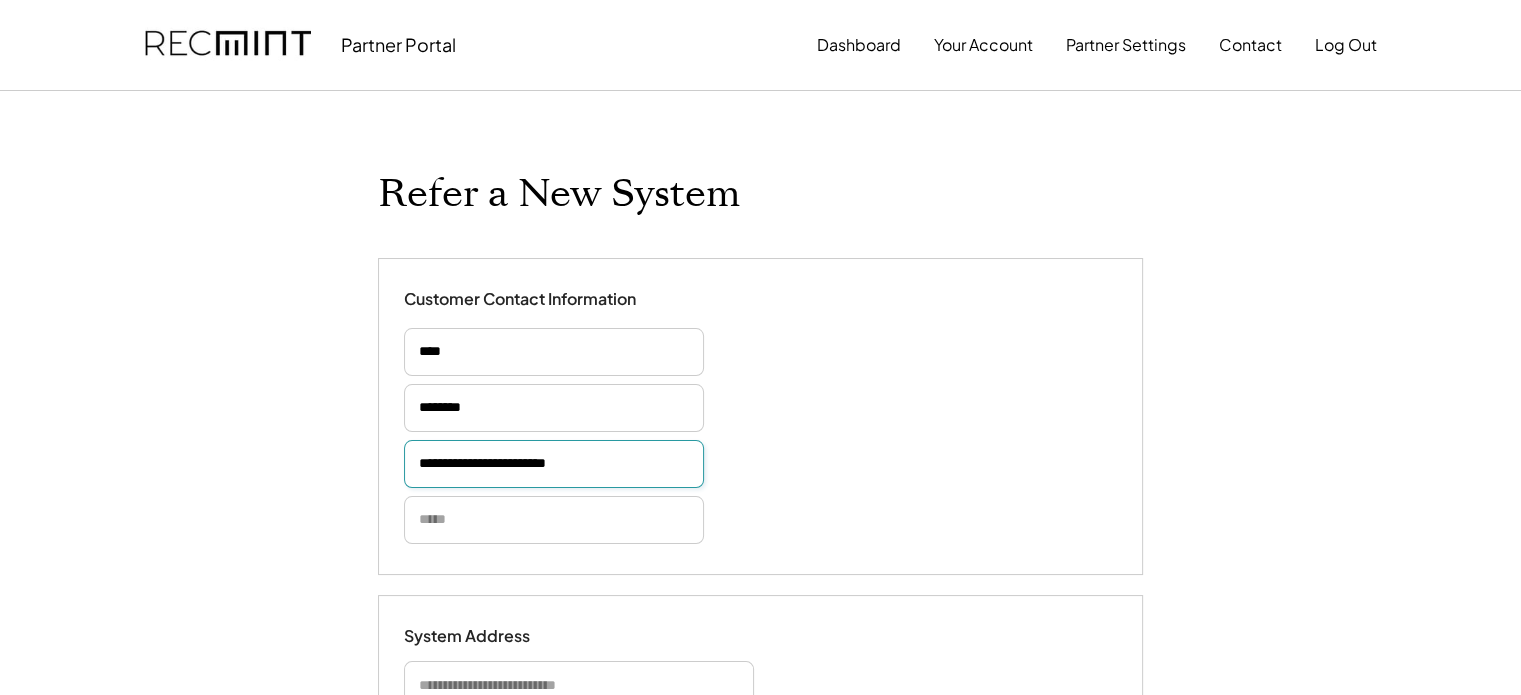 type on "**********" 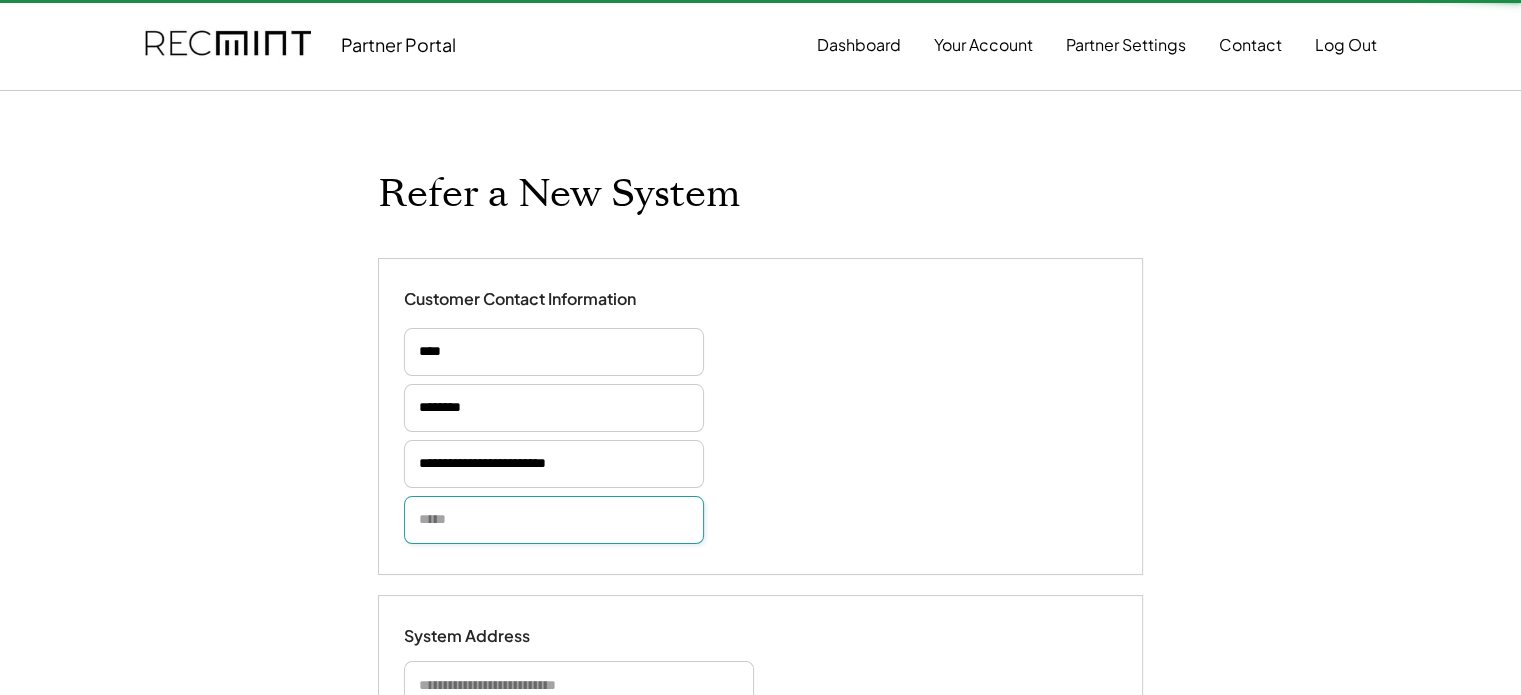 type 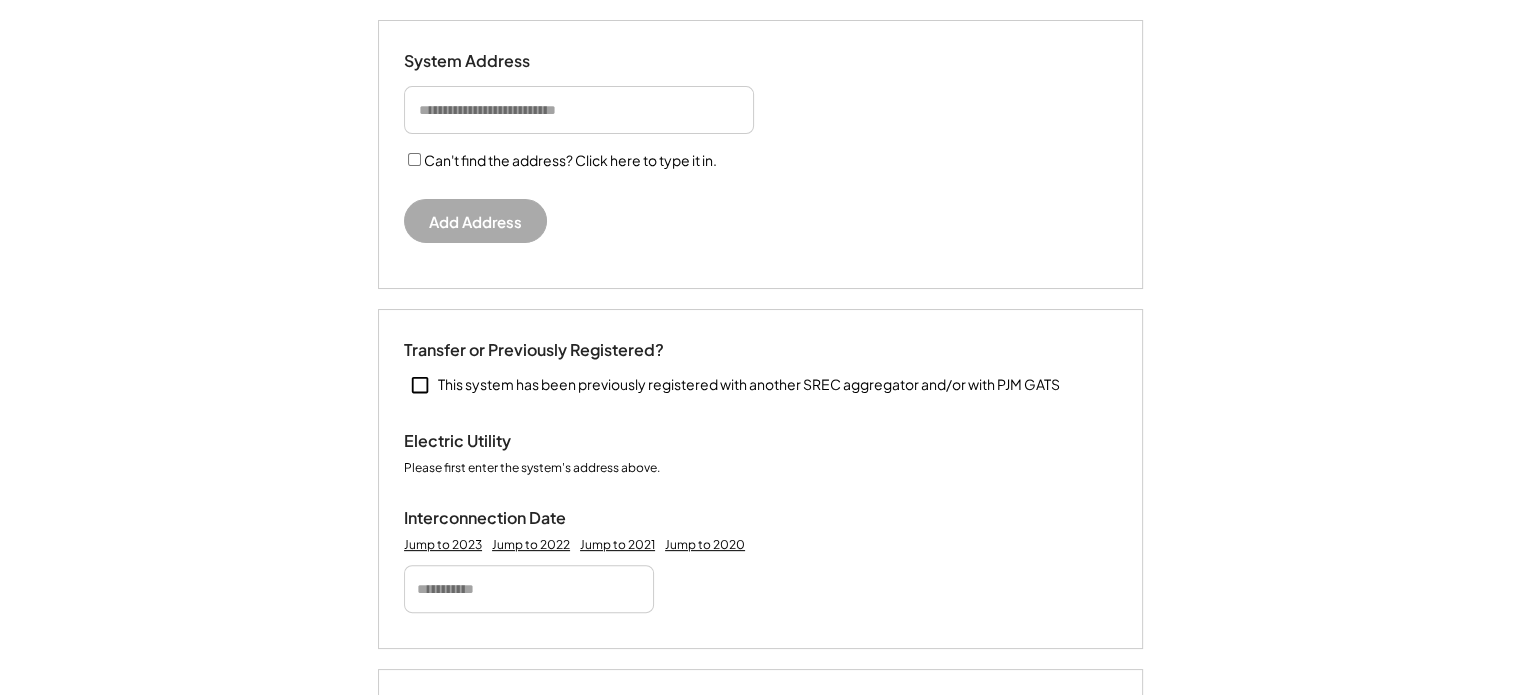 scroll, scrollTop: 591, scrollLeft: 0, axis: vertical 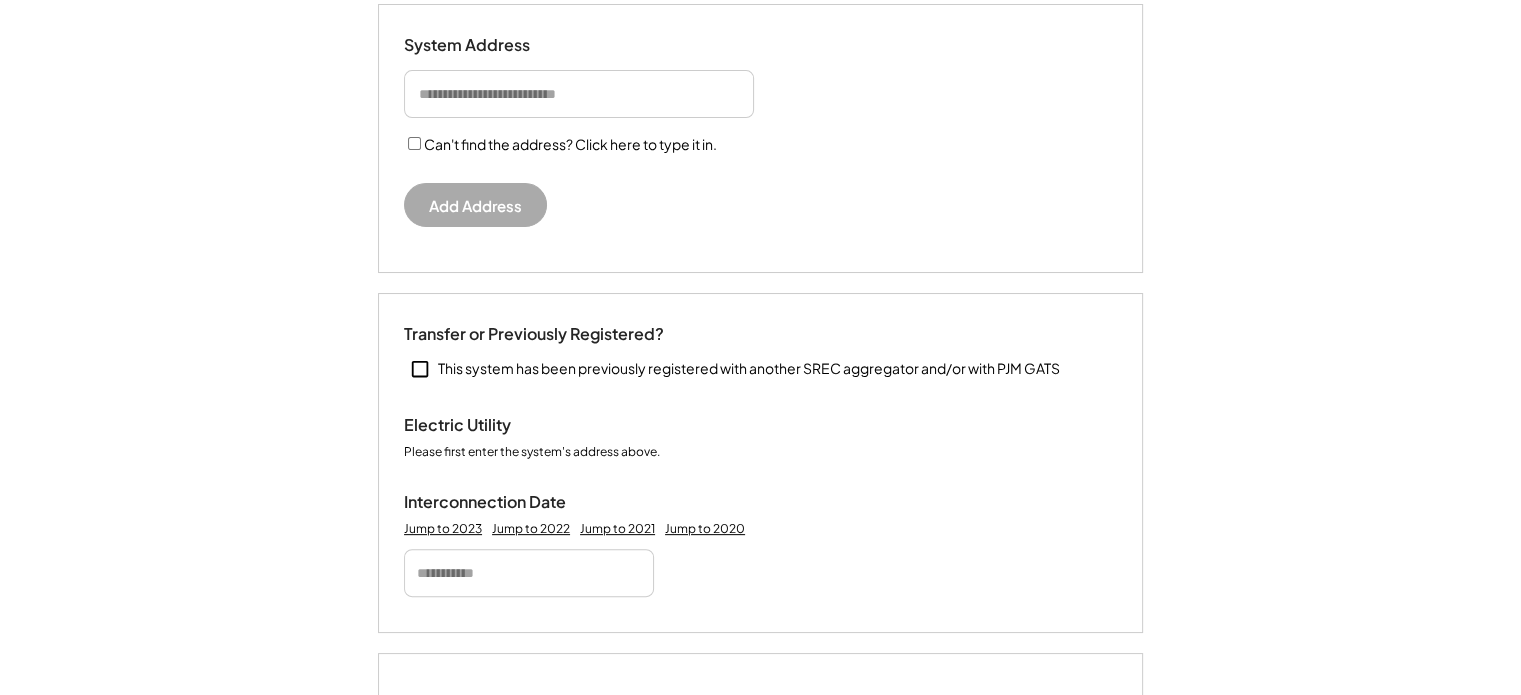 type on "**********" 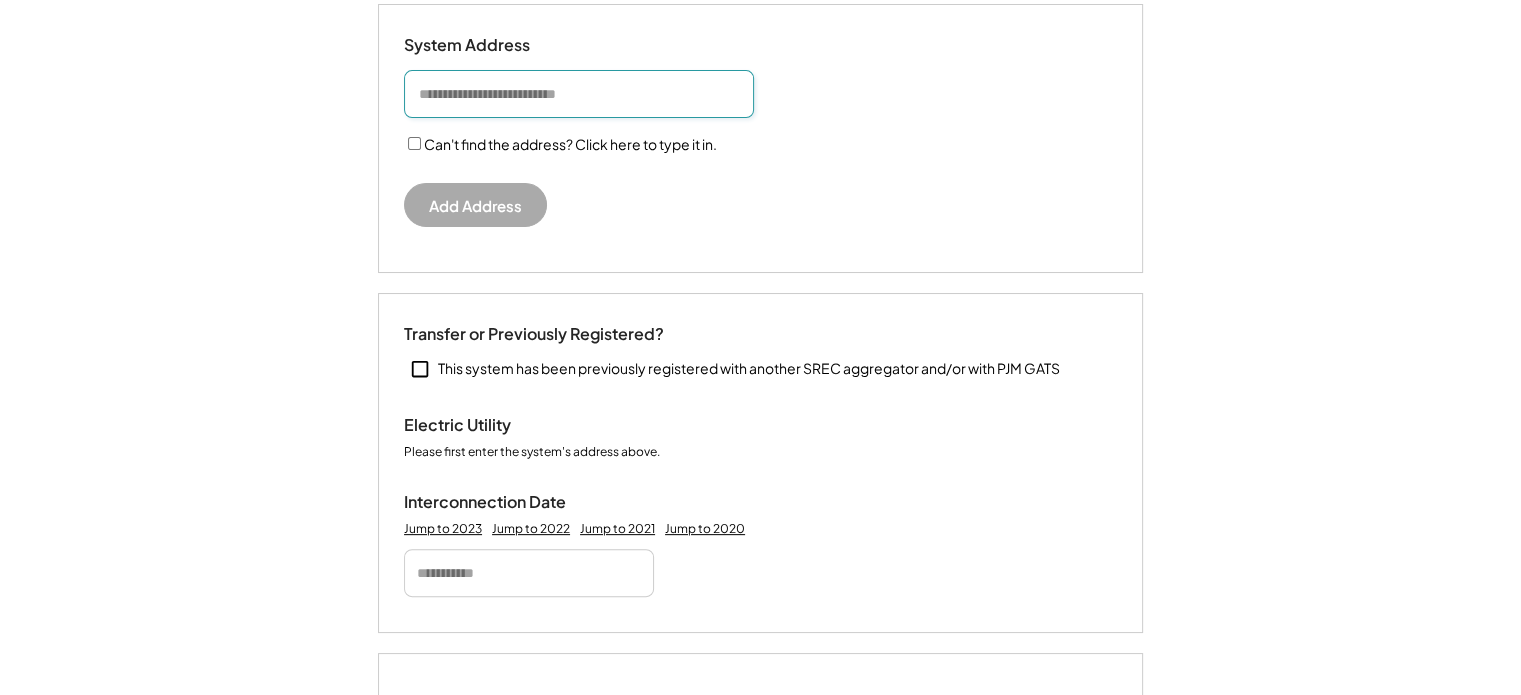 click at bounding box center [579, 94] 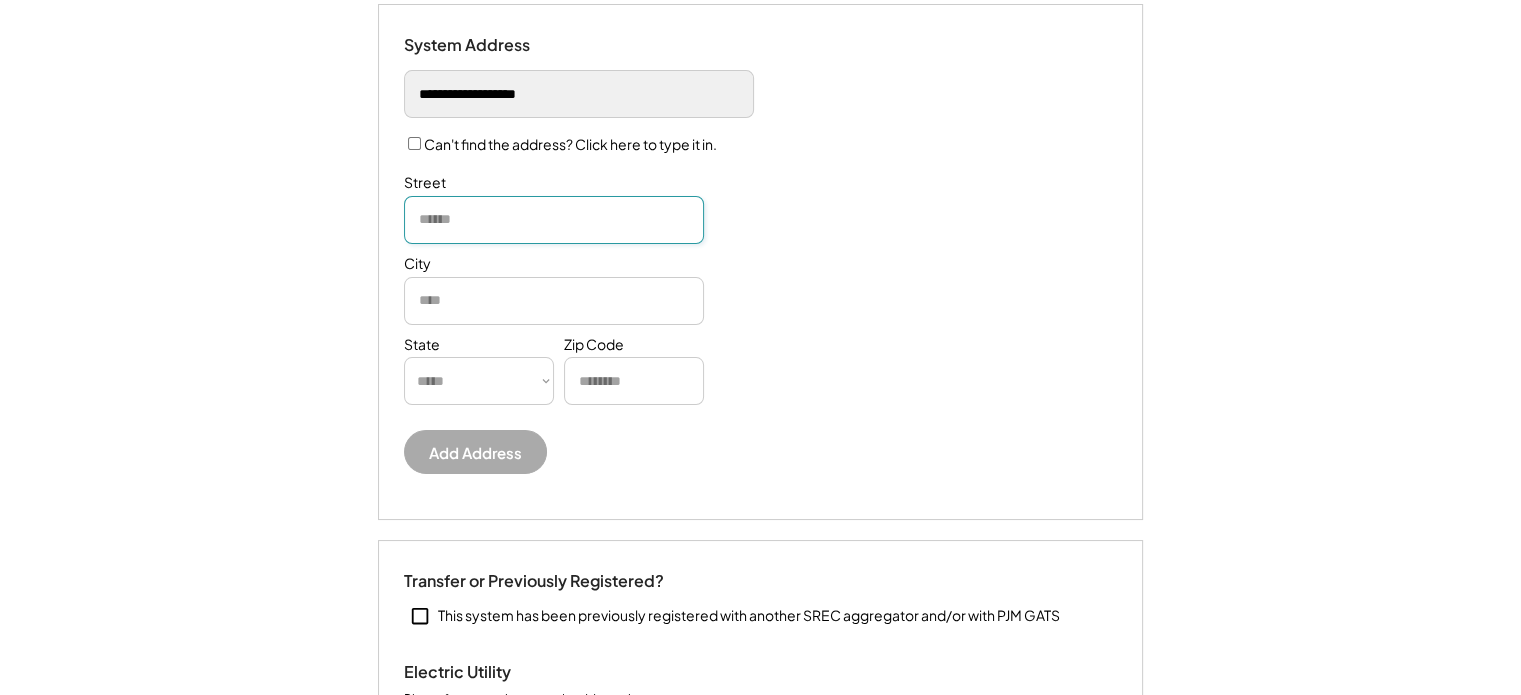 click at bounding box center [554, 220] 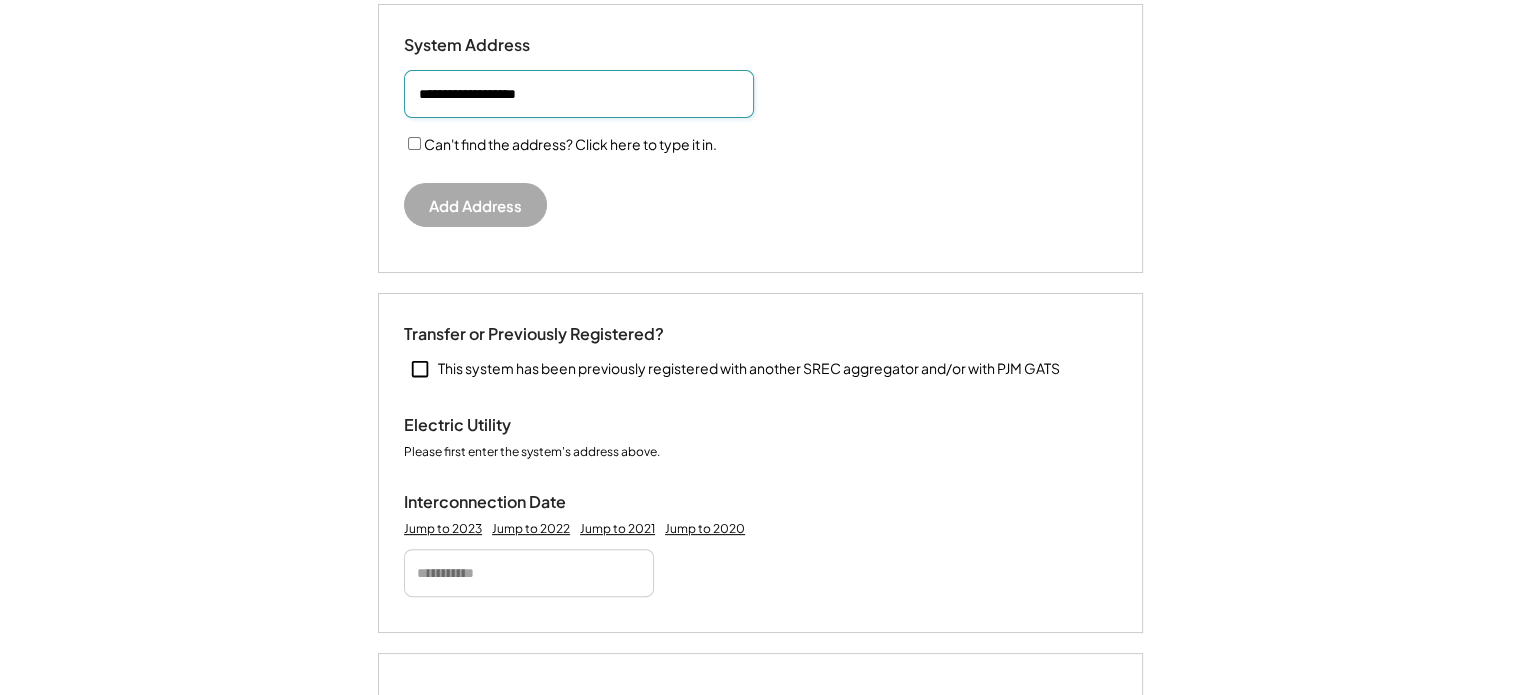 click at bounding box center (579, 94) 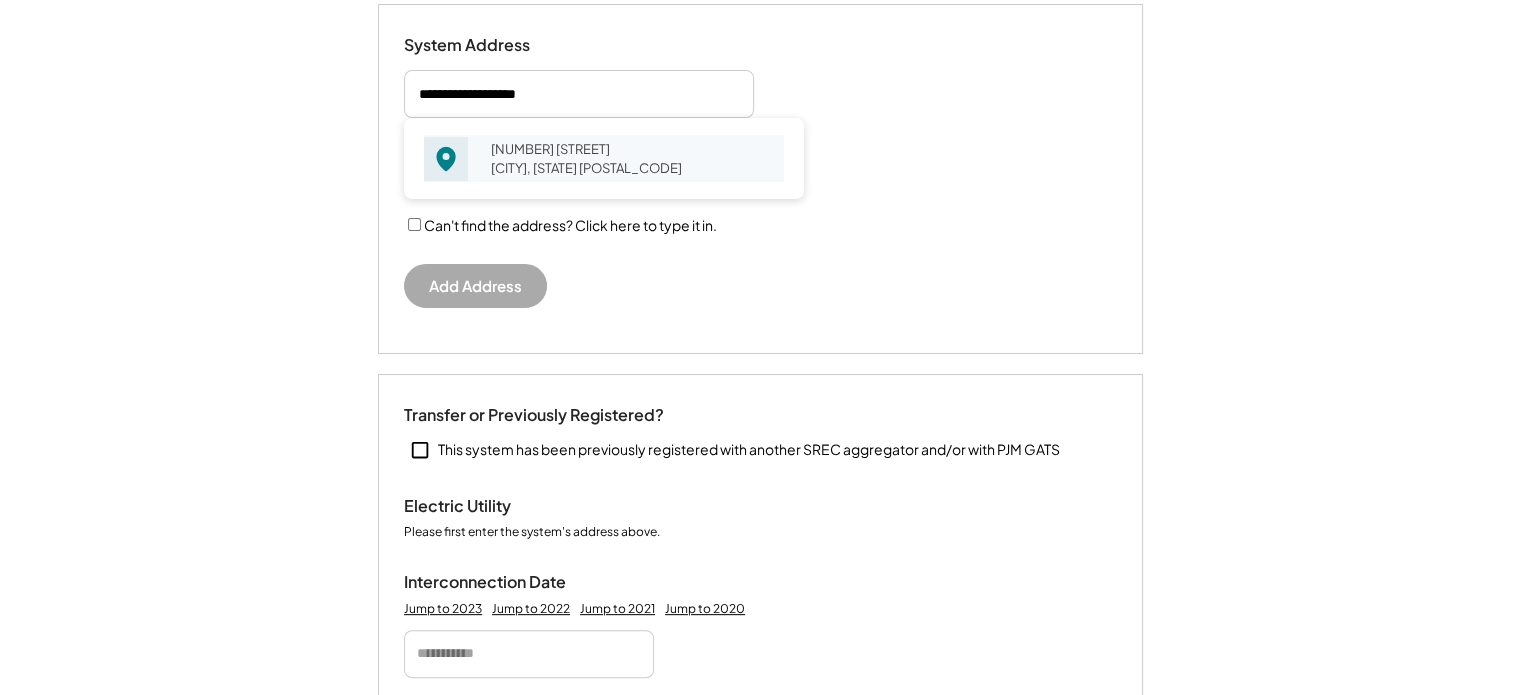 click on "[NUMBER] [STREET]
[CITY], [STATE] [POSTAL_CODE]" at bounding box center [631, 158] 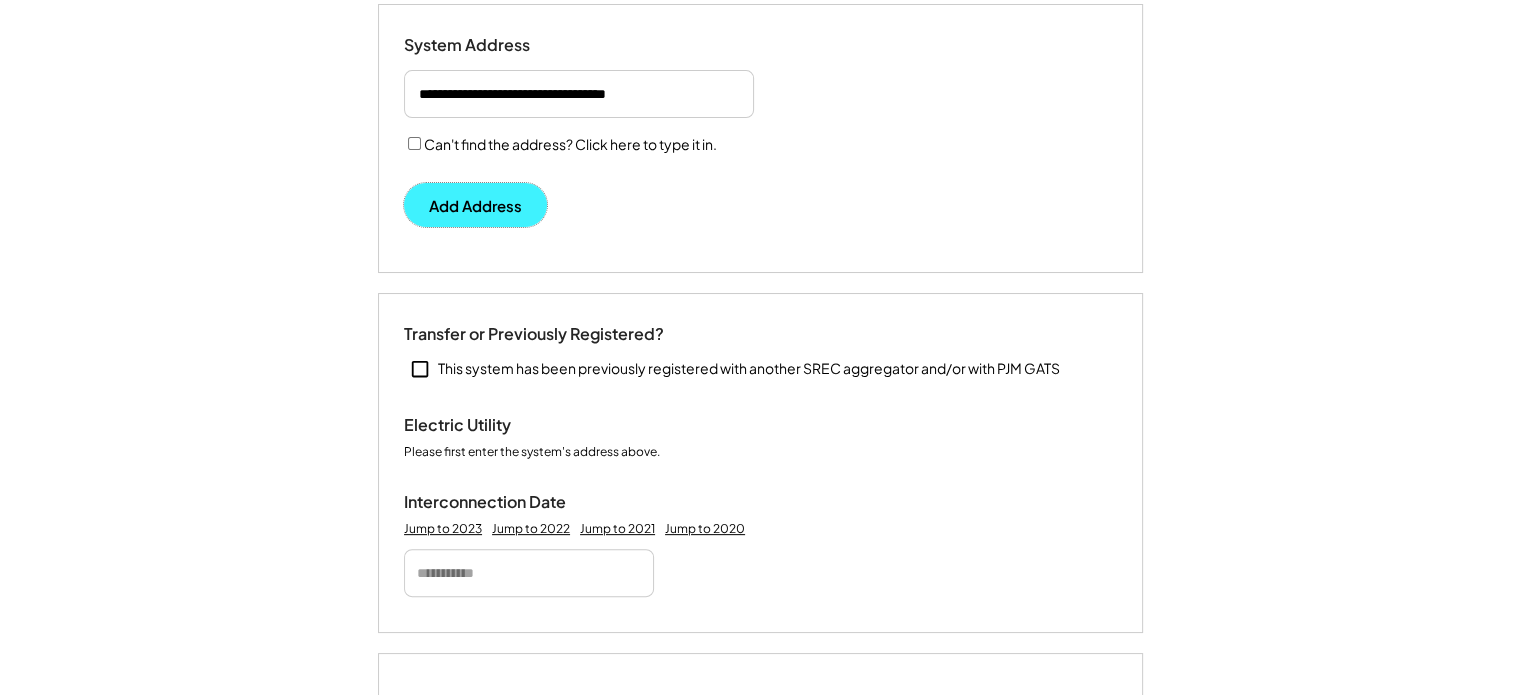 click on "Add Address" at bounding box center [475, 205] 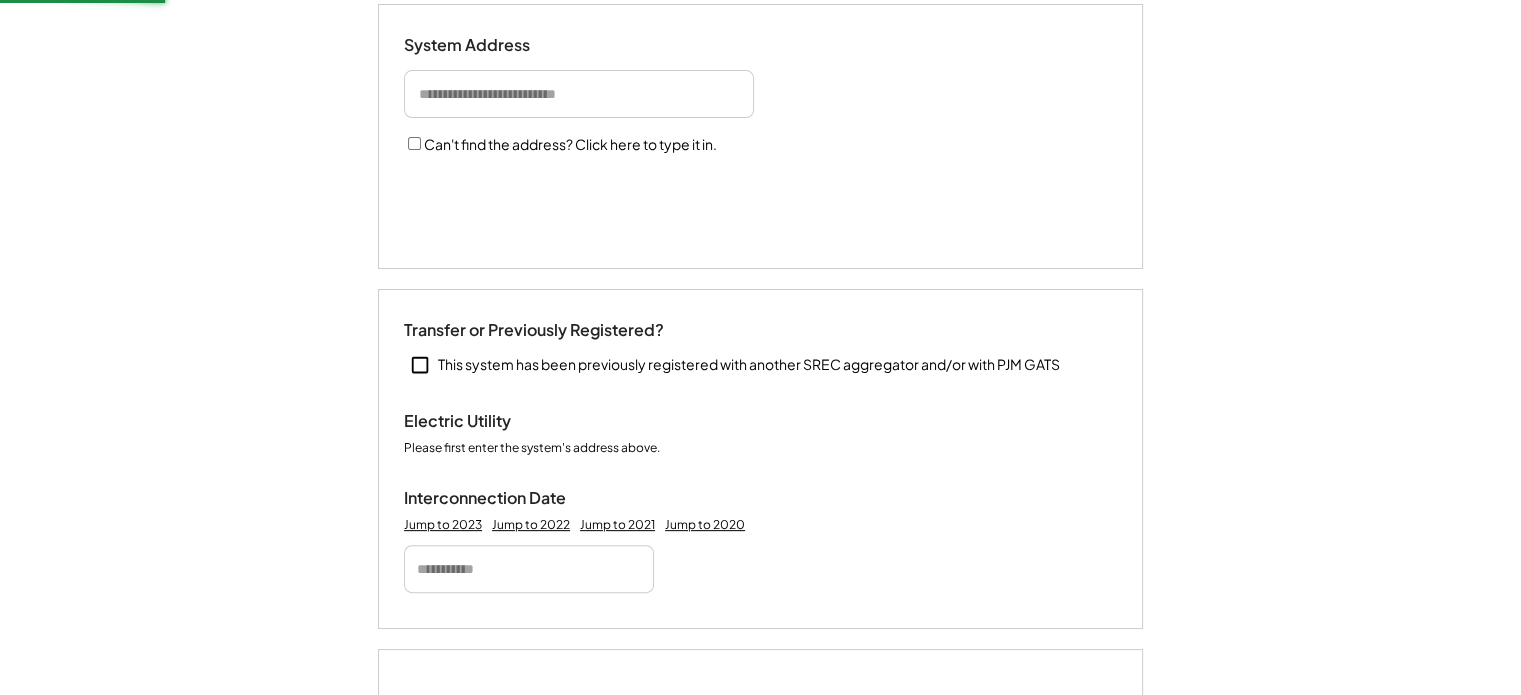 type 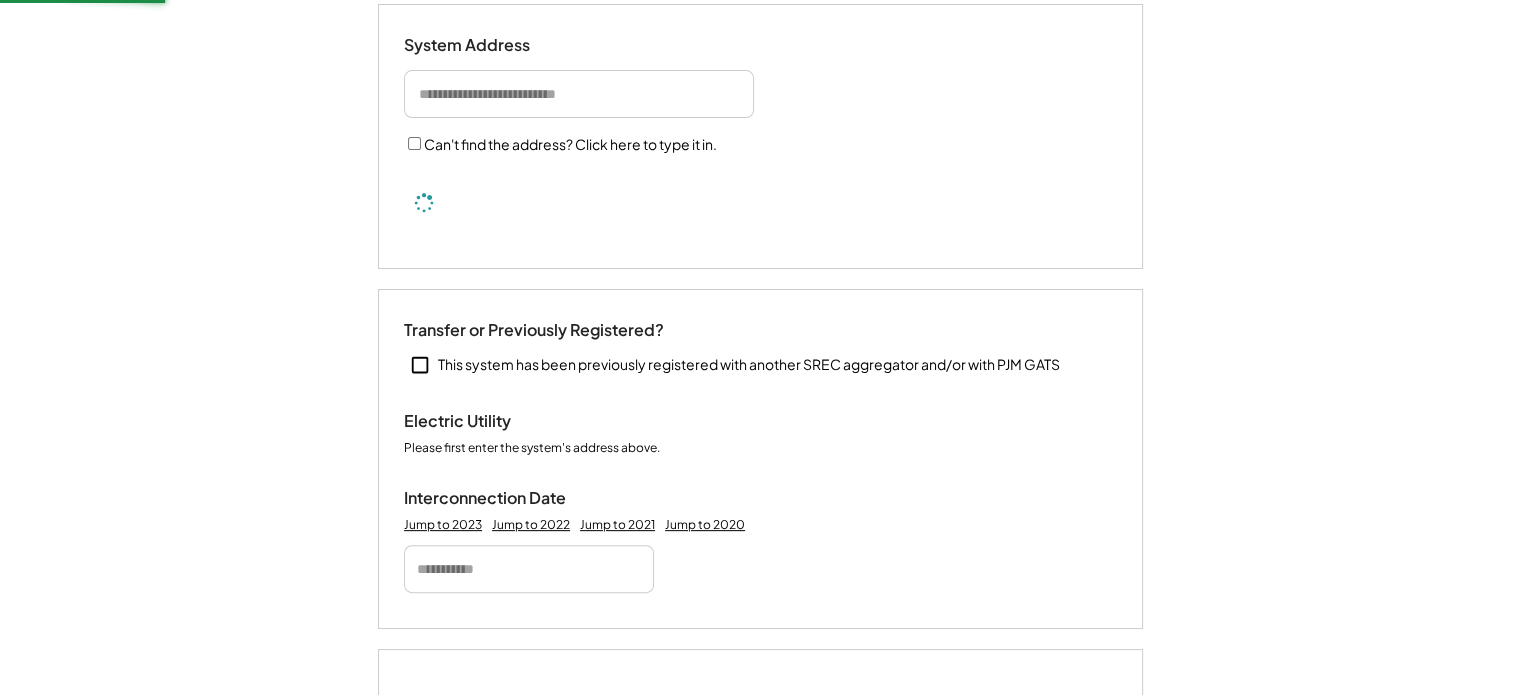 type 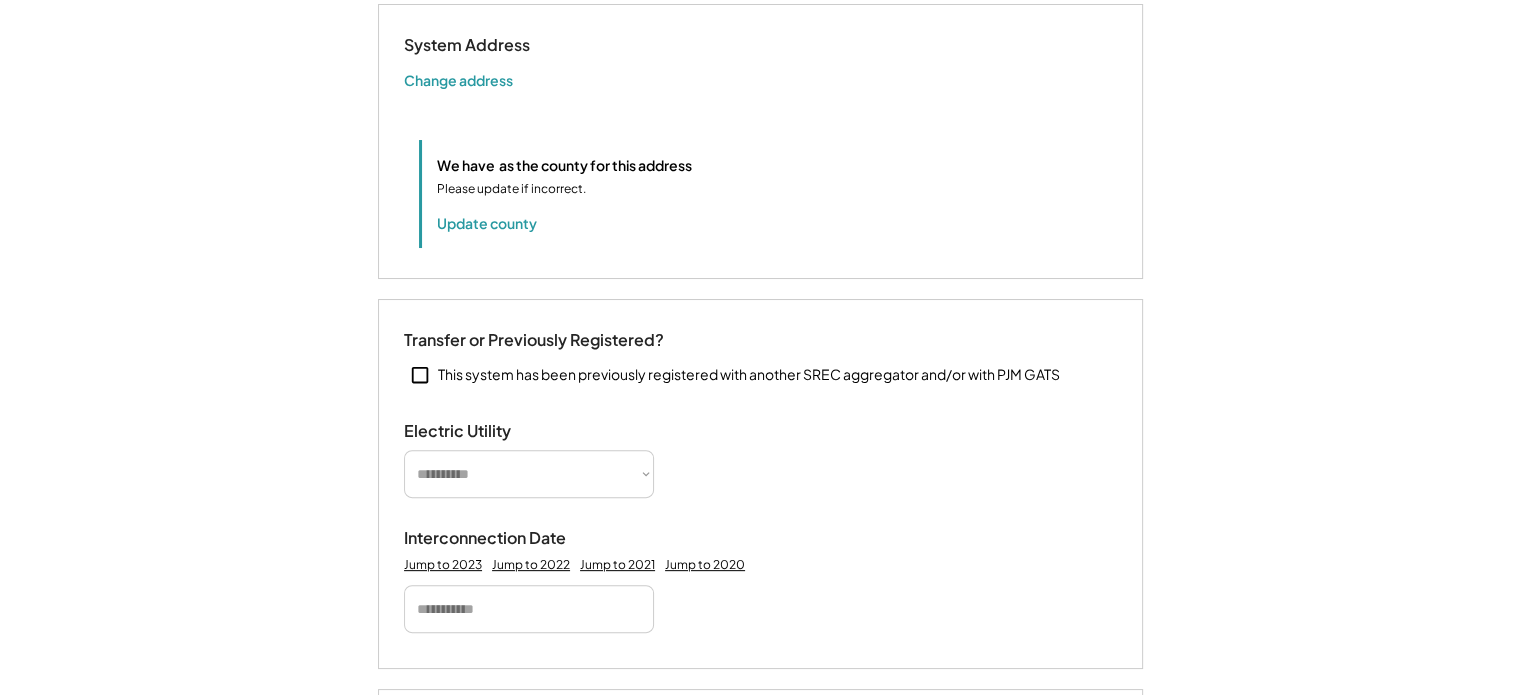 type 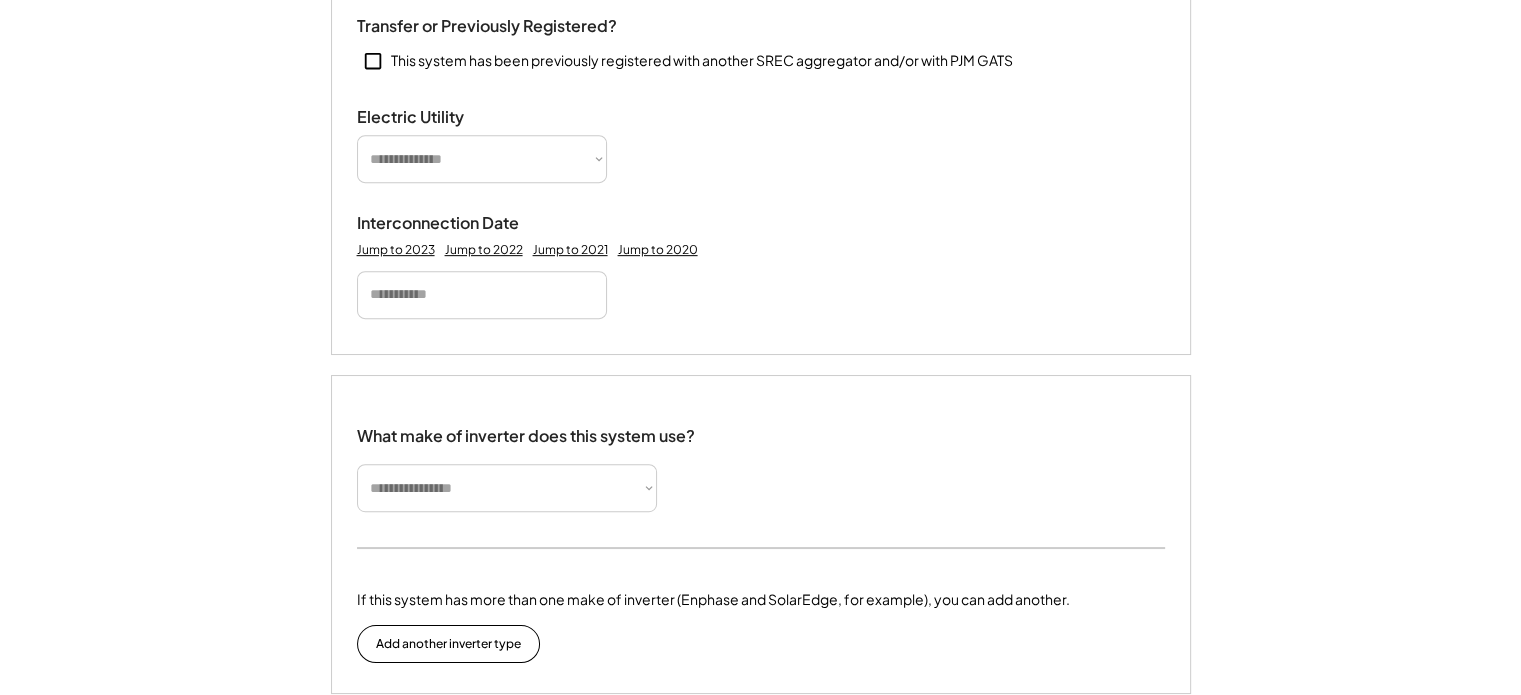 scroll, scrollTop: 949, scrollLeft: 0, axis: vertical 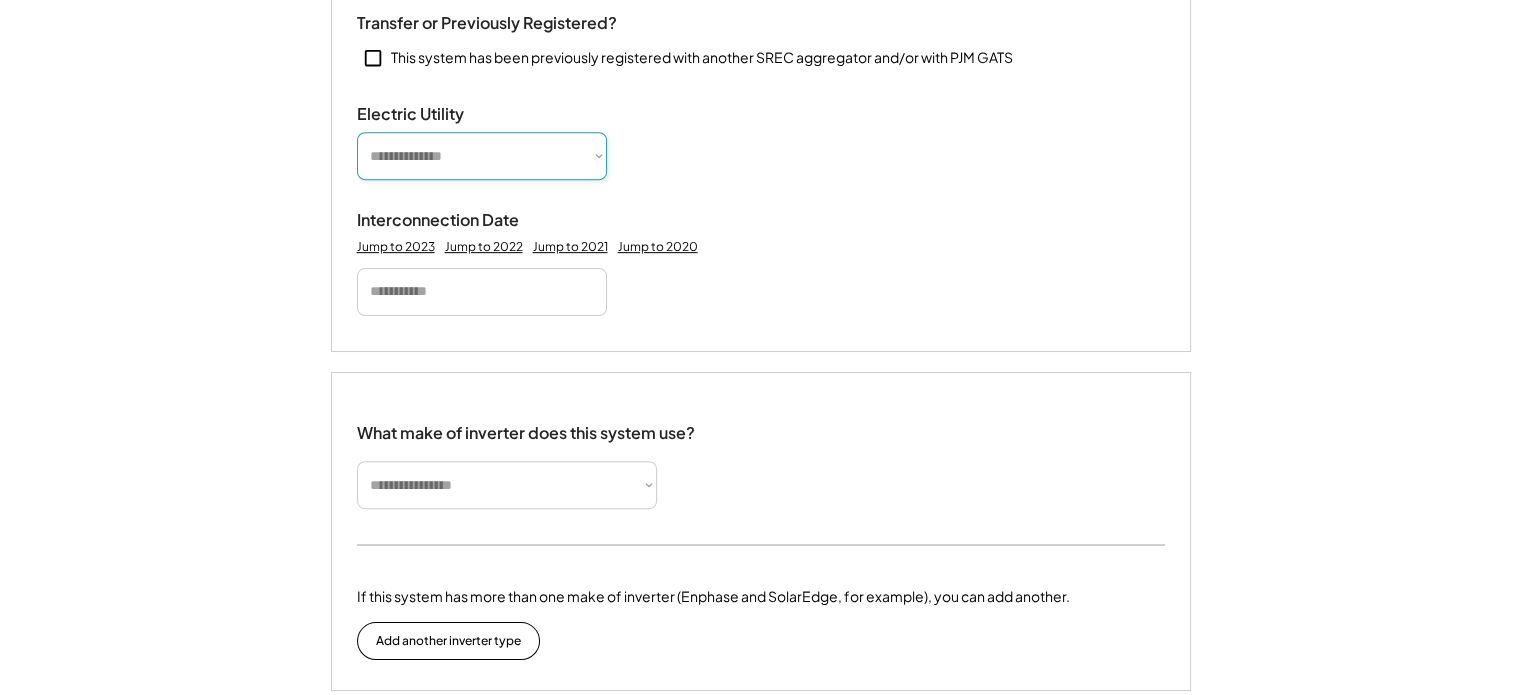 click on "**********" at bounding box center (482, 156) 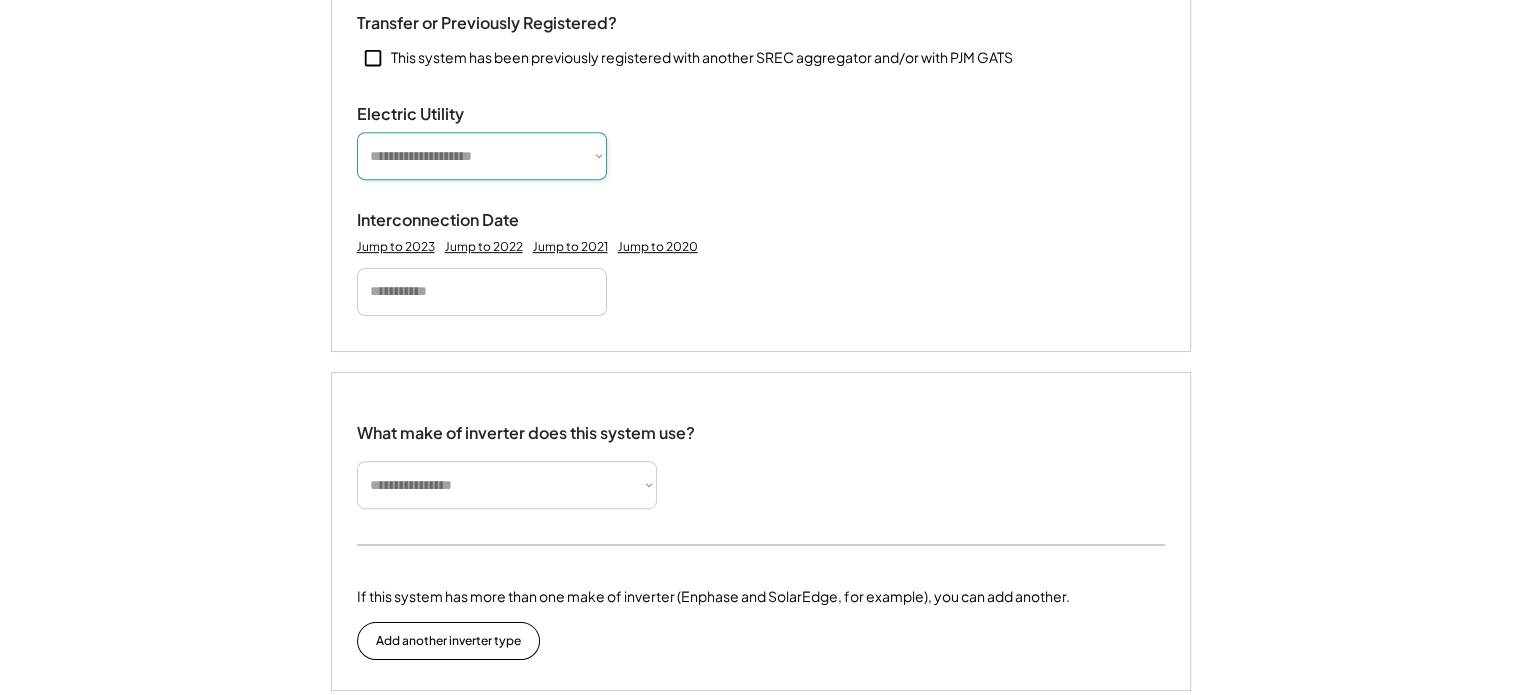 click on "**********" at bounding box center [482, 156] 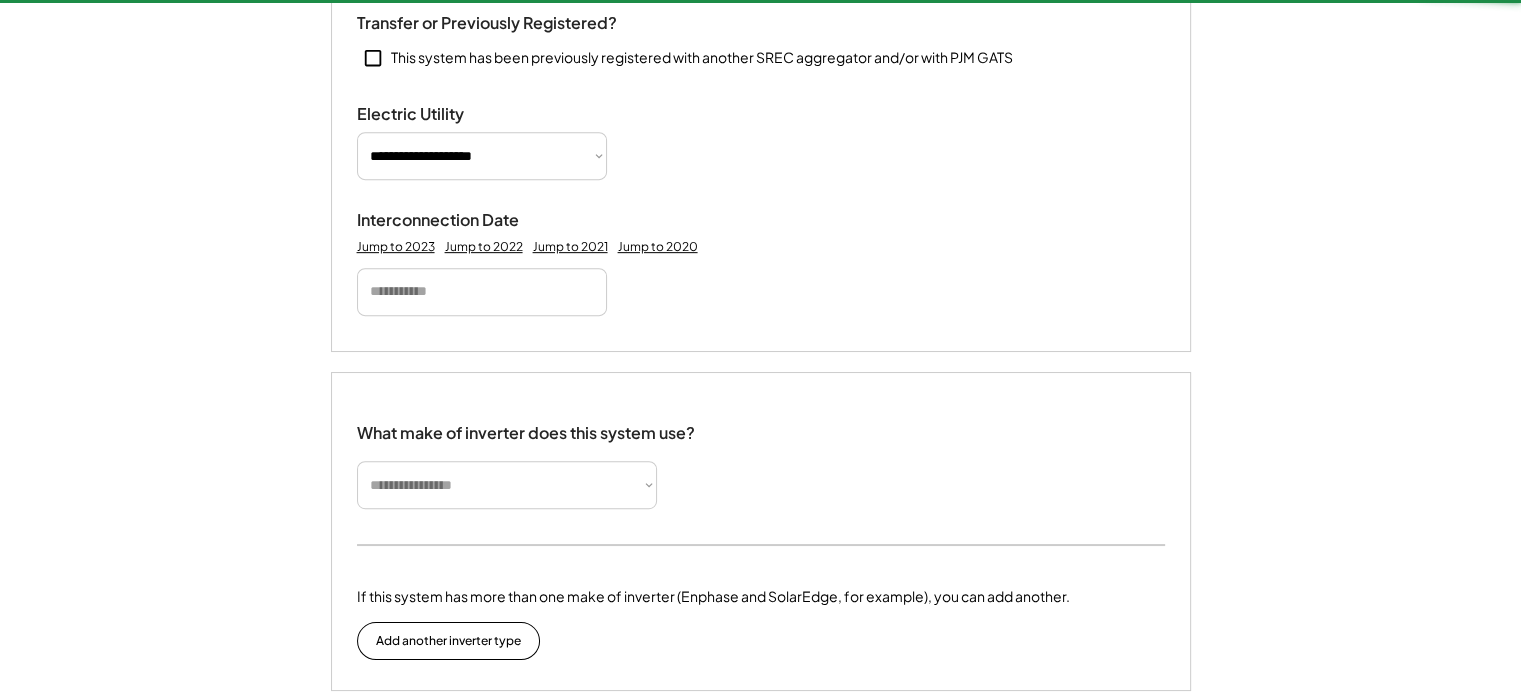 type 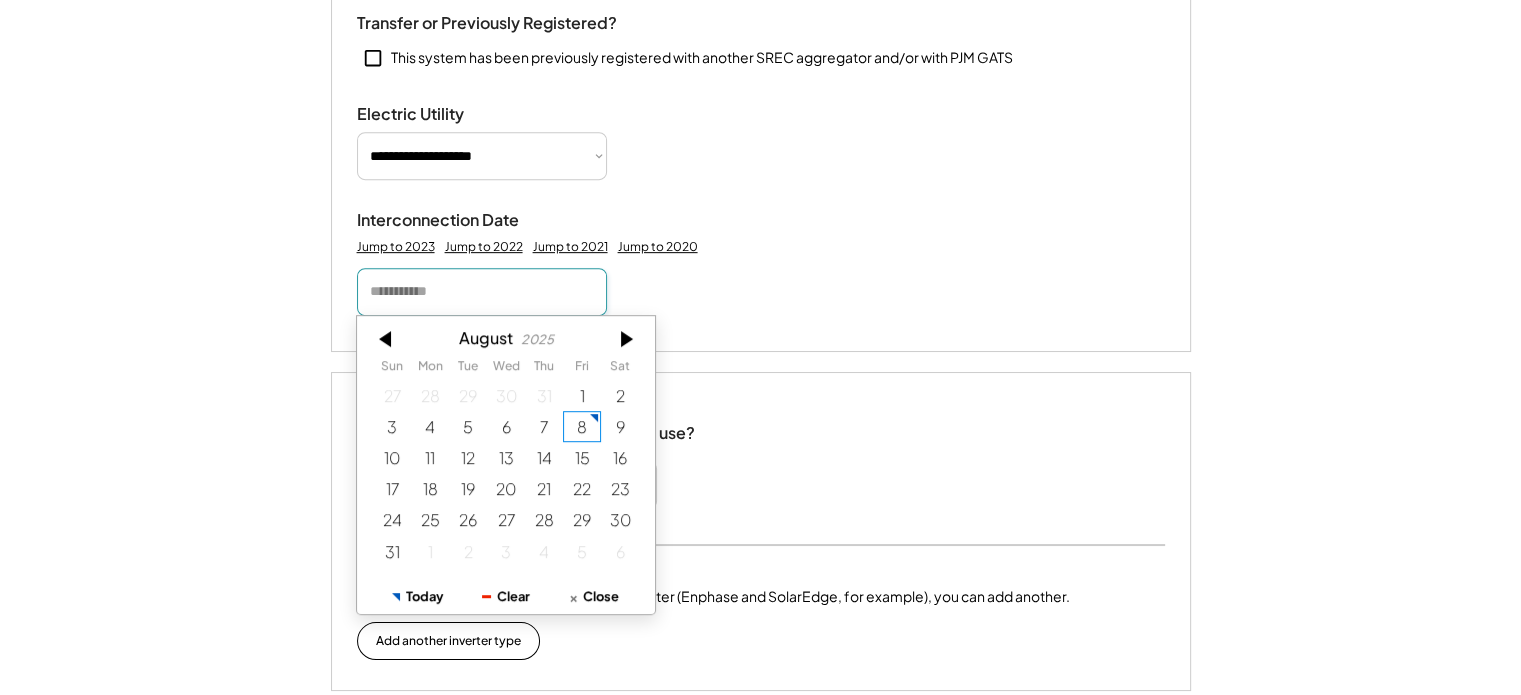 click at bounding box center (482, 292) 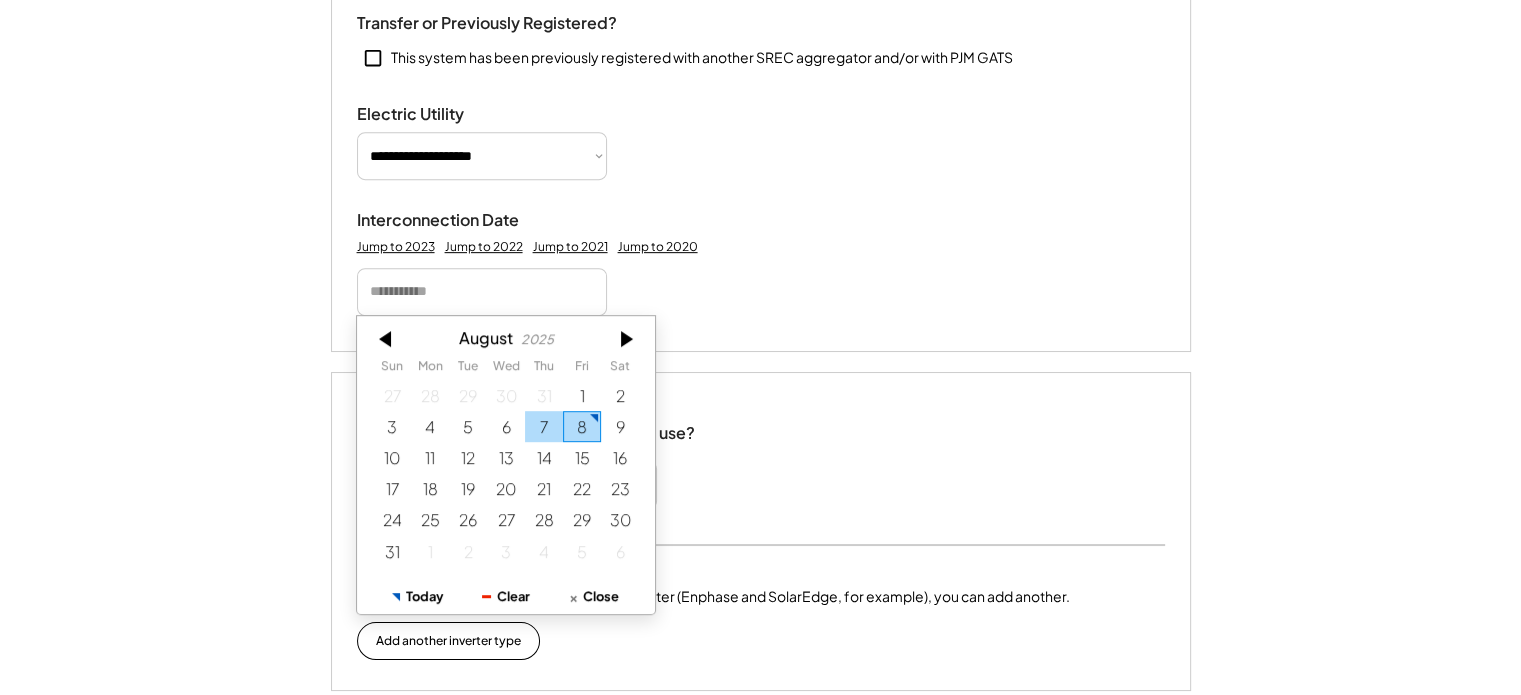 click on "7" at bounding box center [544, 426] 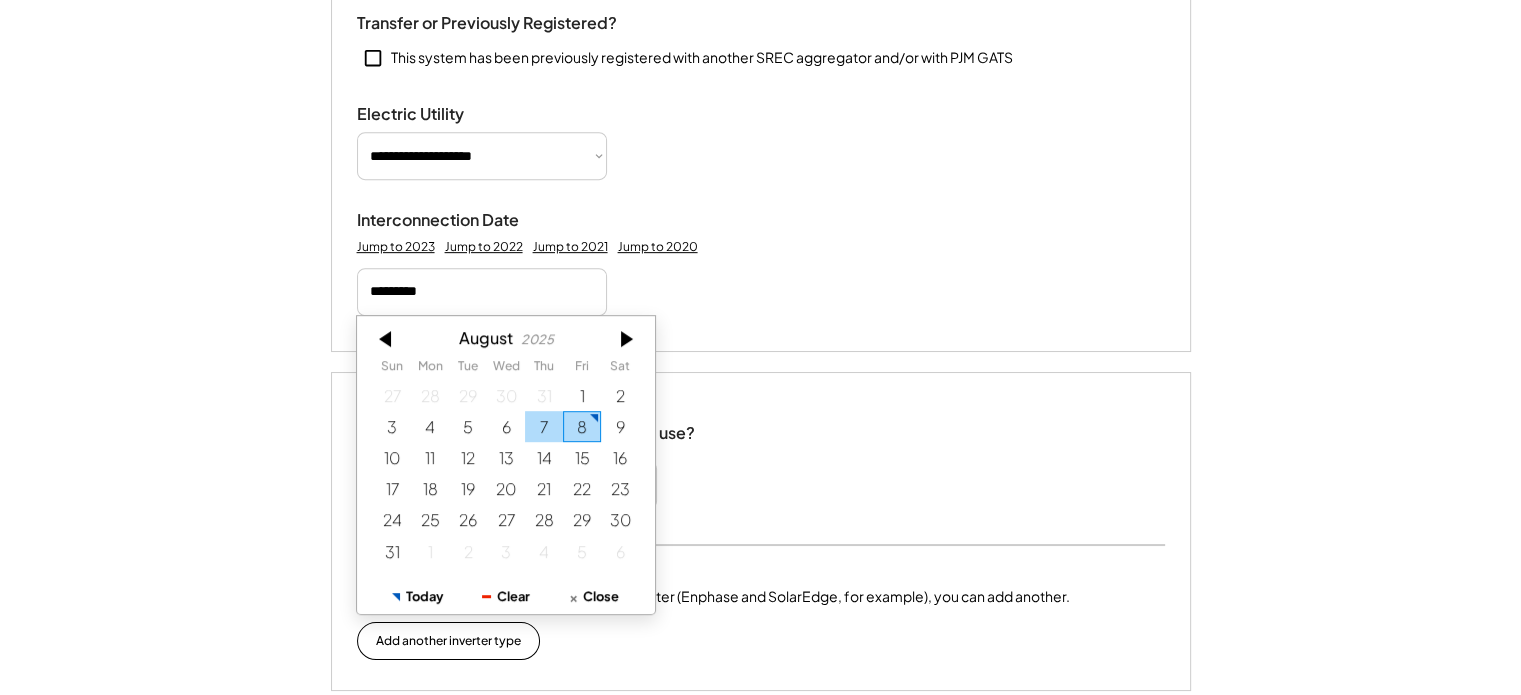 type 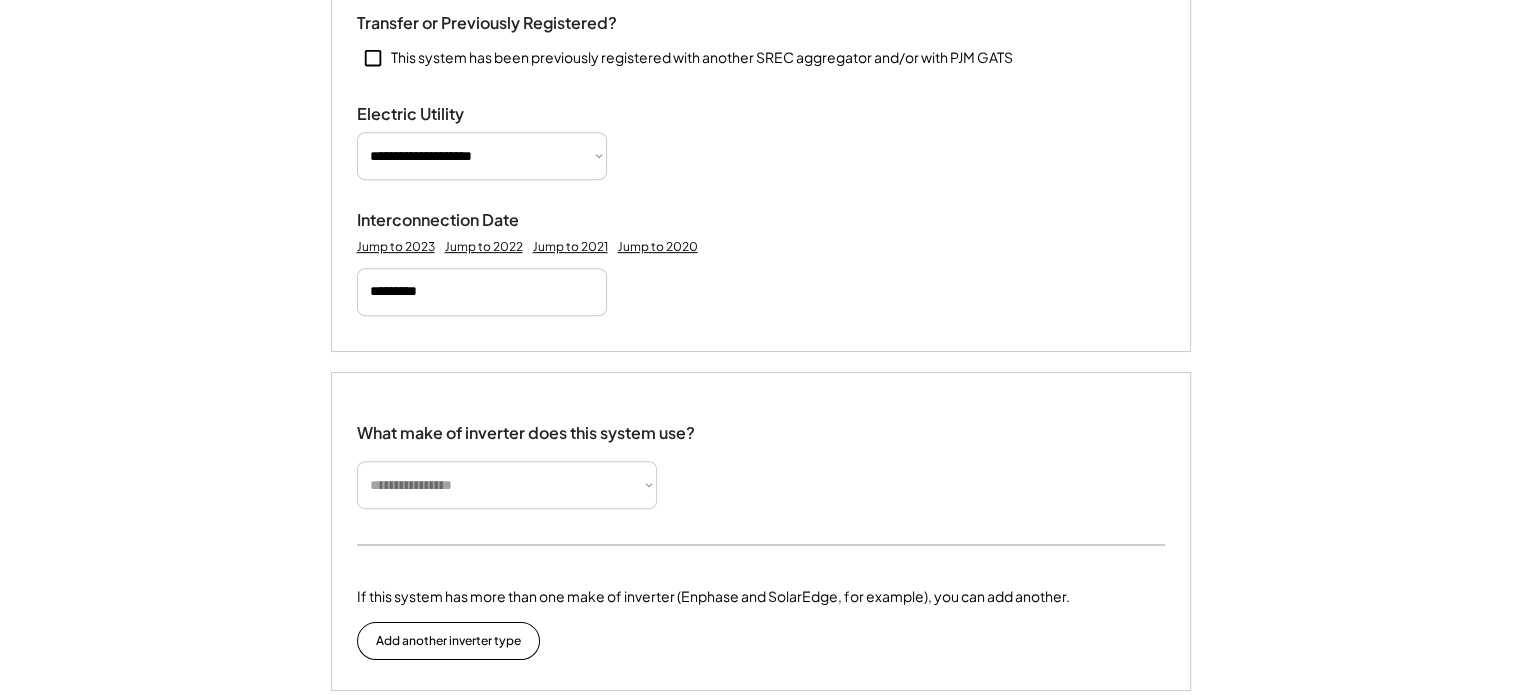 type 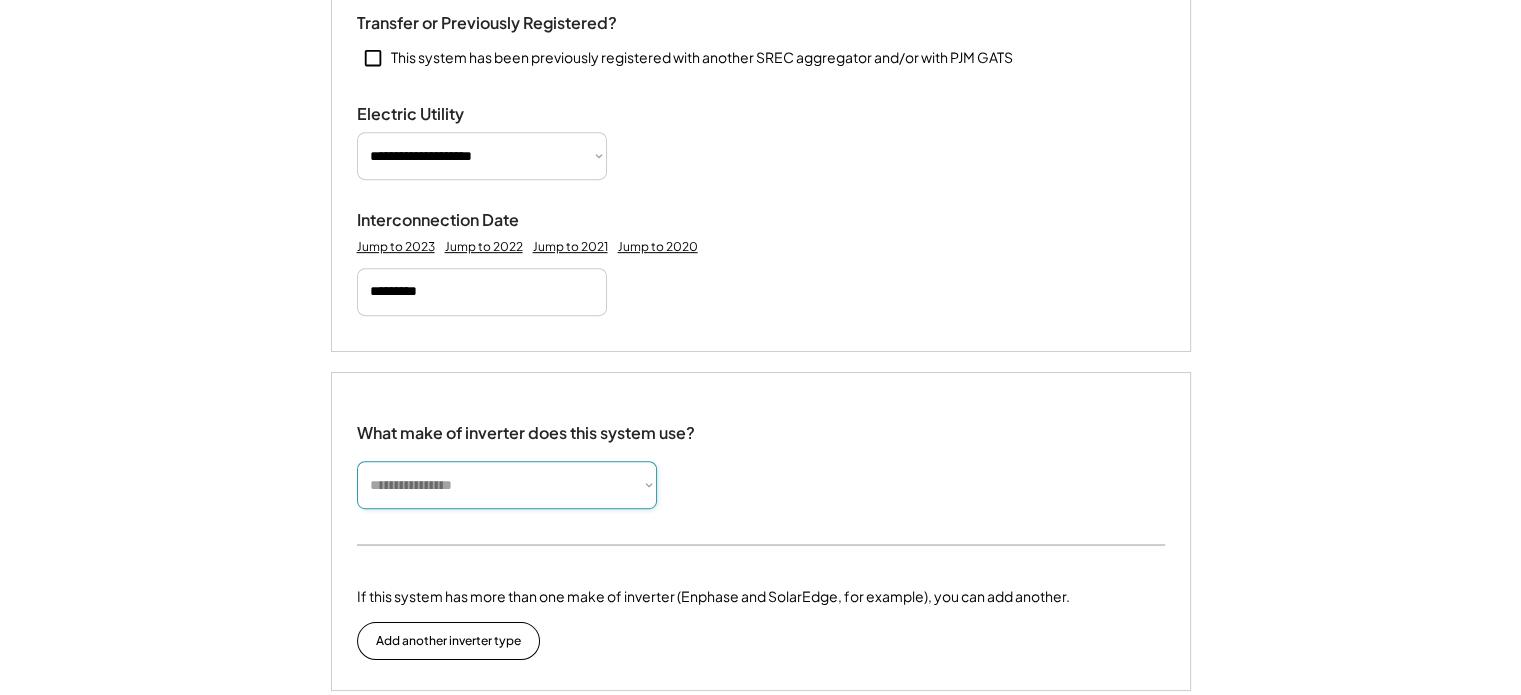 click on "**********" at bounding box center (507, 485) 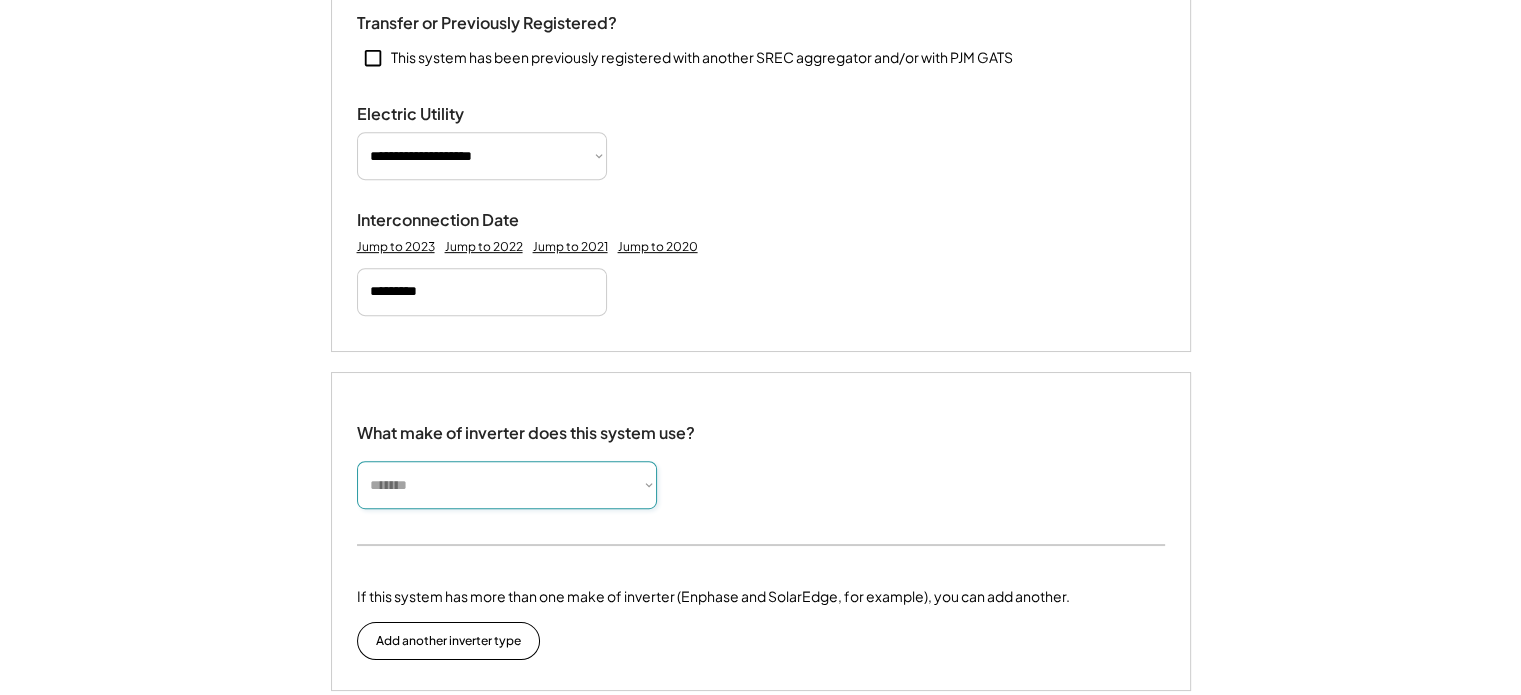 click on "**********" at bounding box center (507, 485) 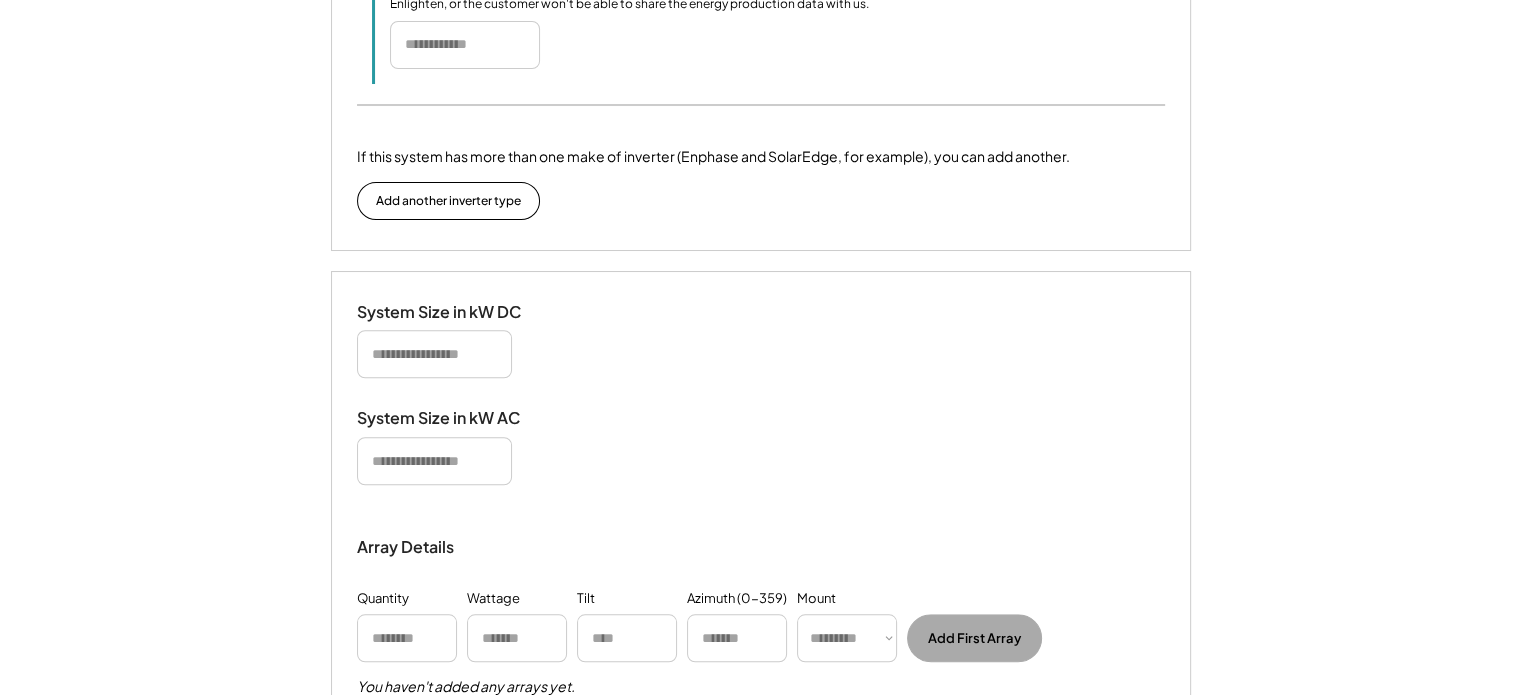 scroll, scrollTop: 1538, scrollLeft: 0, axis: vertical 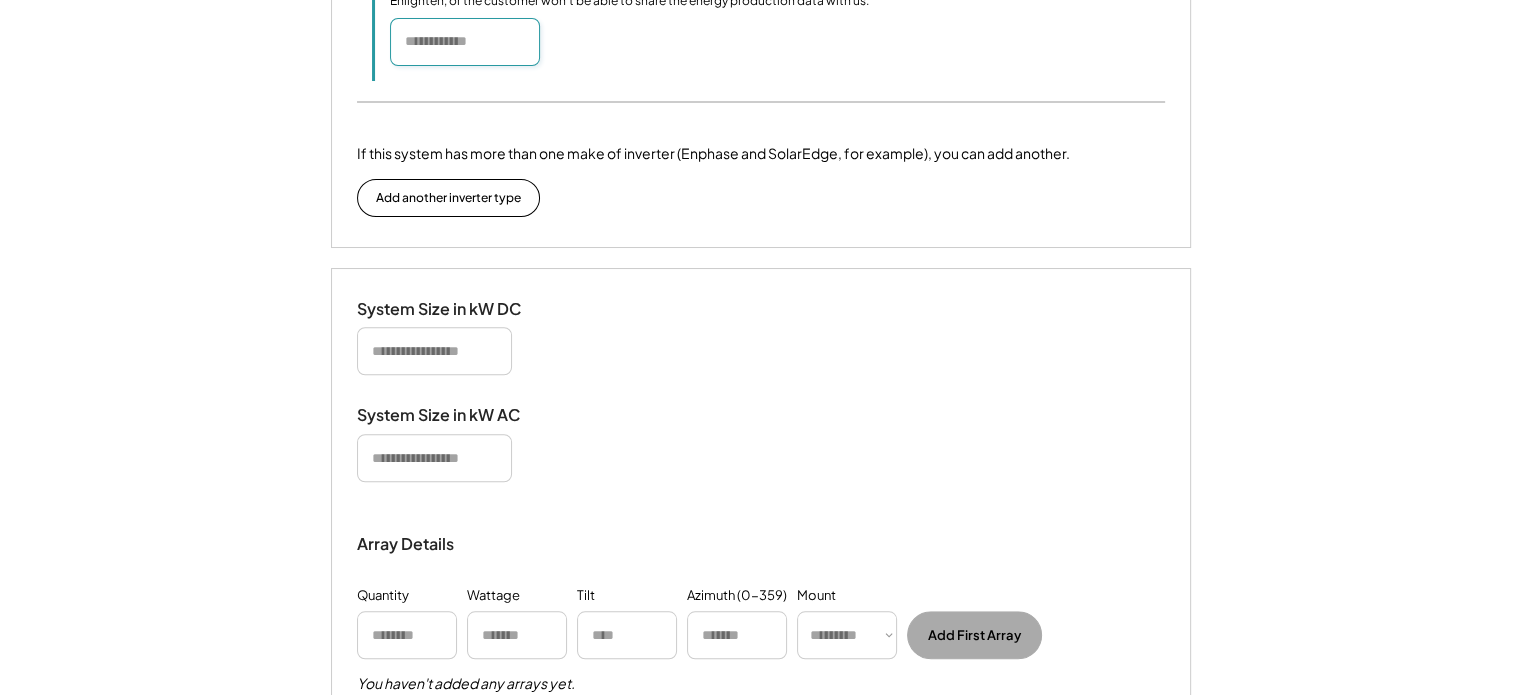 click at bounding box center (465, 42) 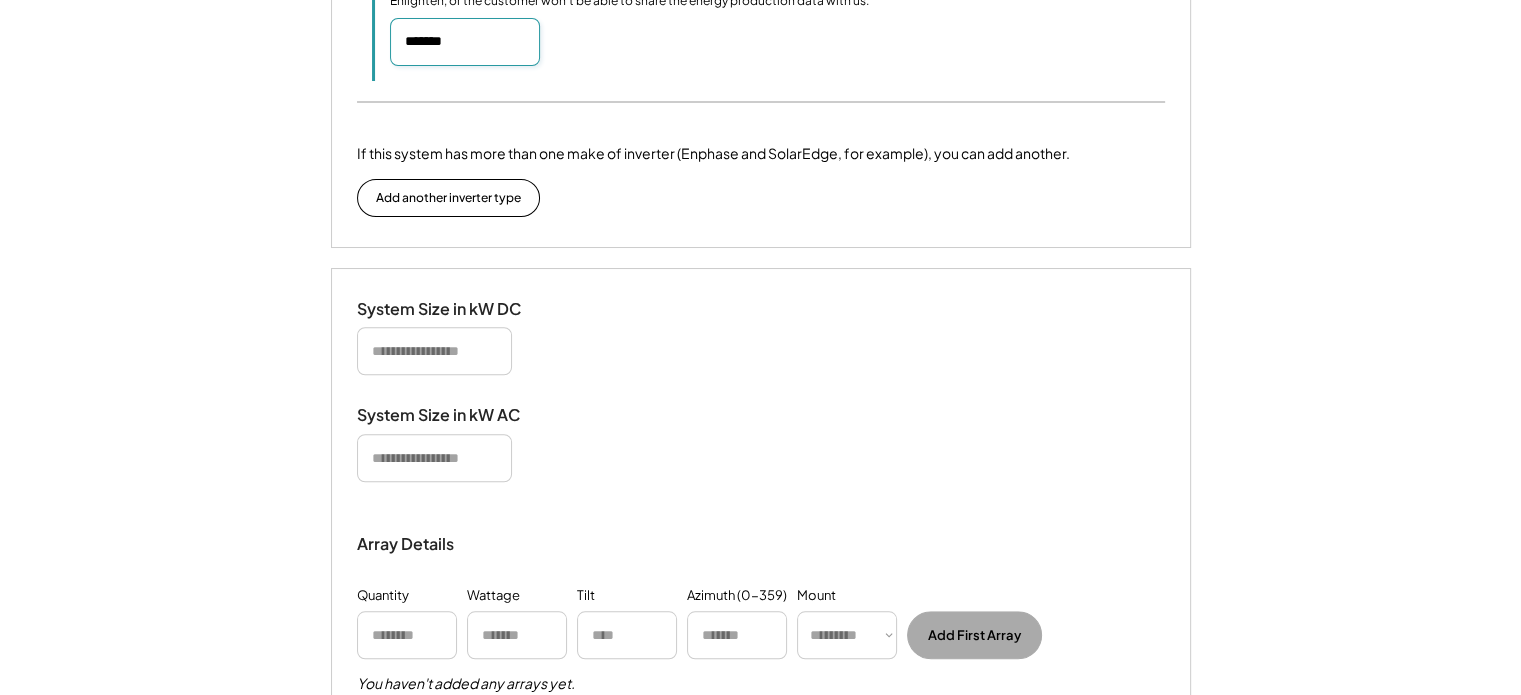 type on "*******" 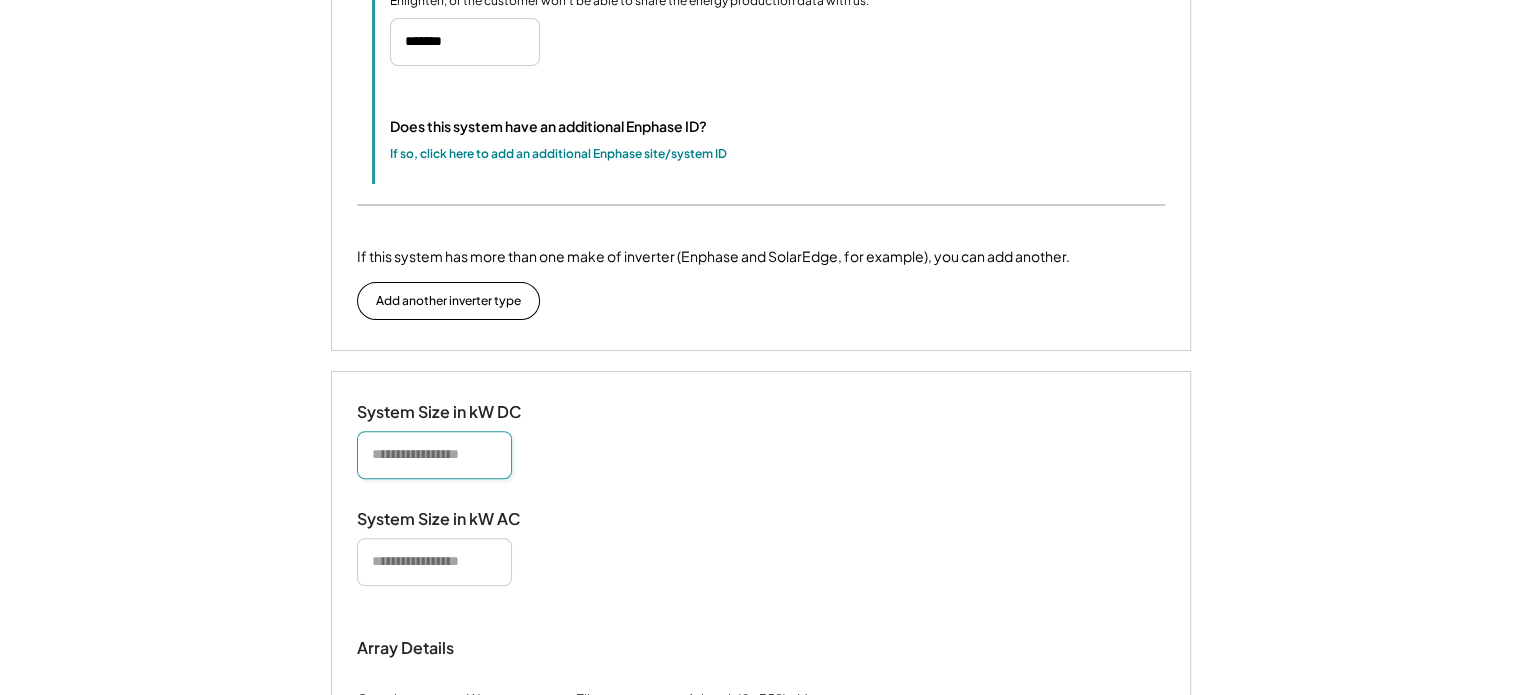 click on "**********" at bounding box center (761, -48) 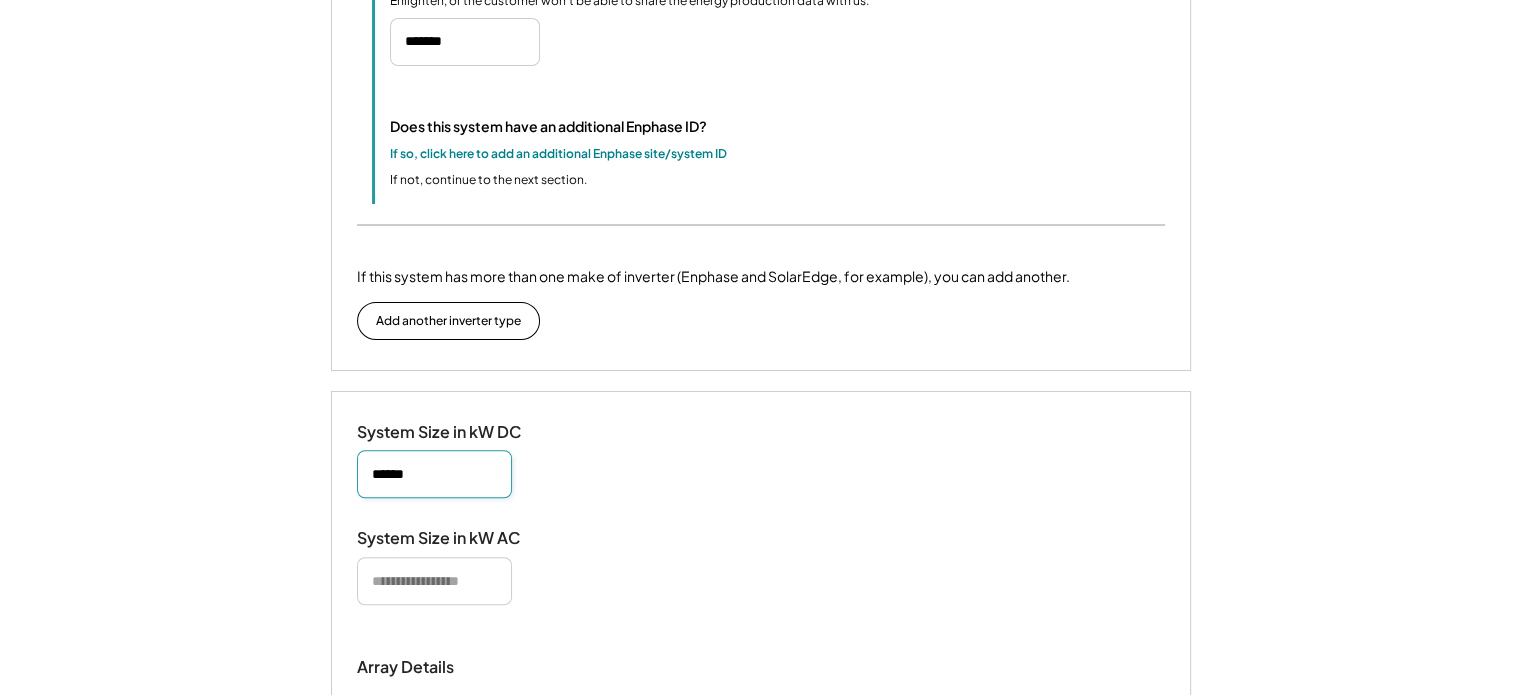 type on "******" 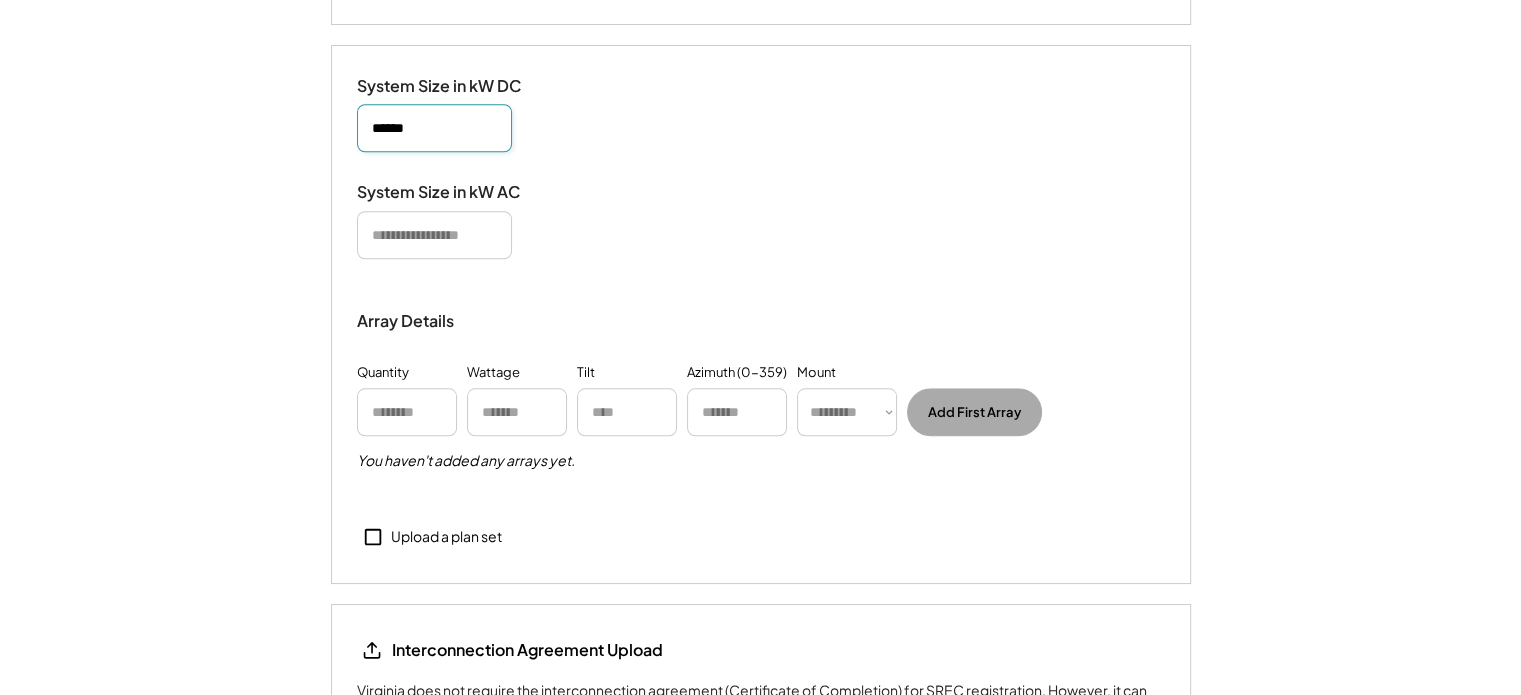 scroll, scrollTop: 1913, scrollLeft: 0, axis: vertical 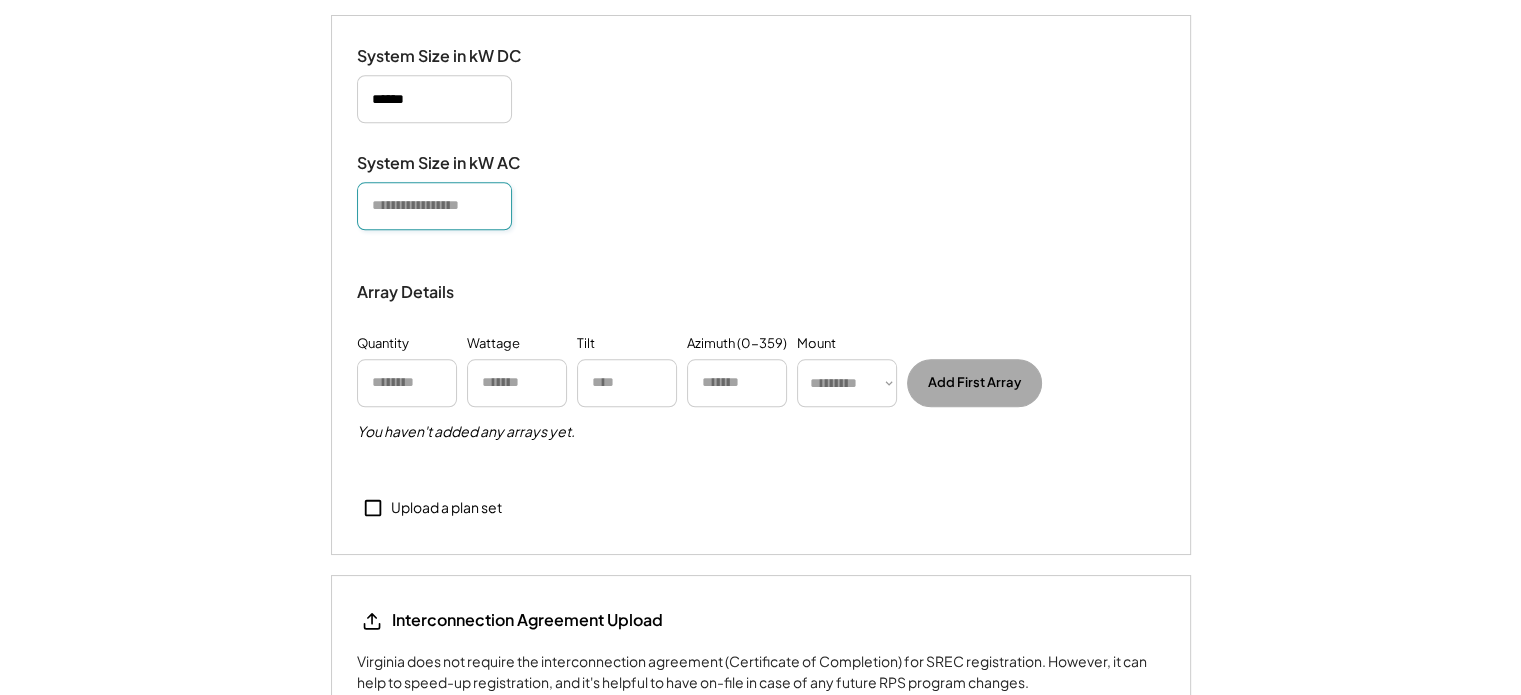 click at bounding box center [434, 206] 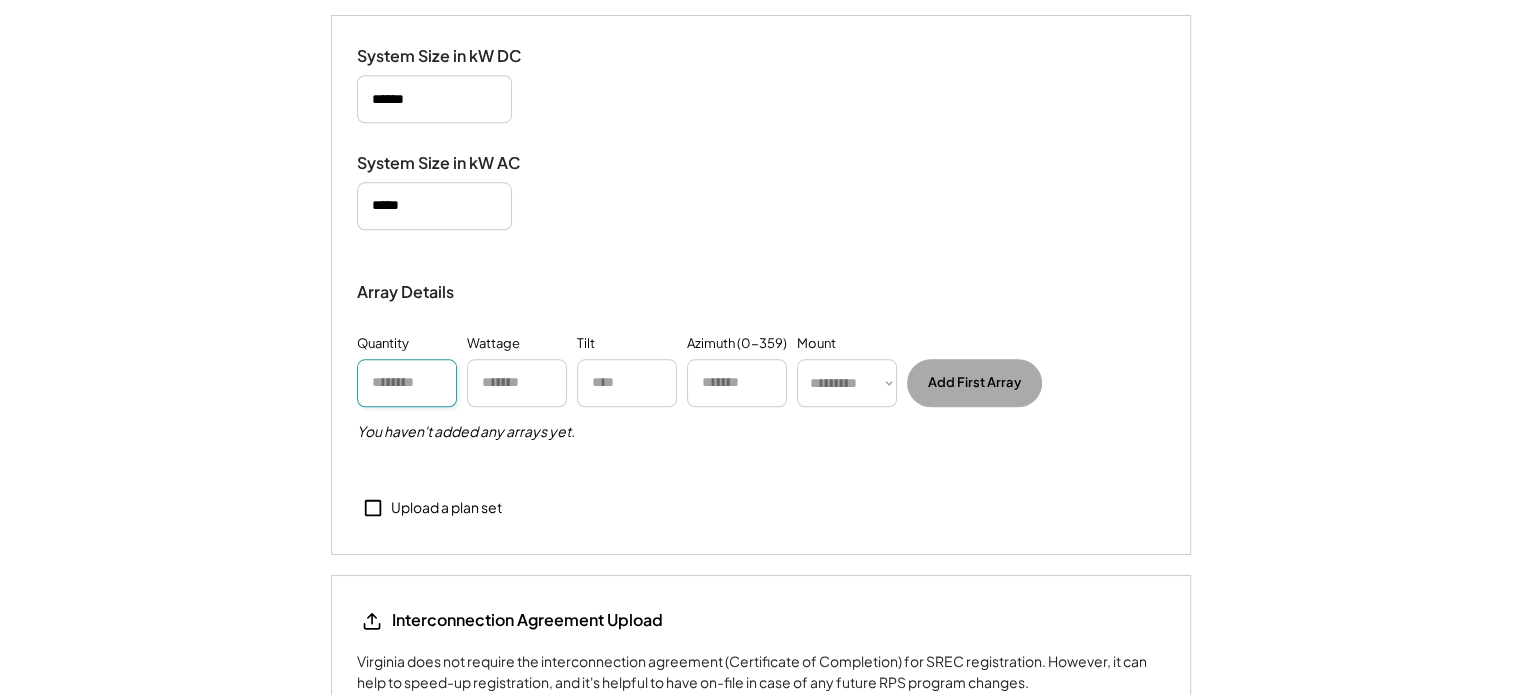 click at bounding box center [407, 383] 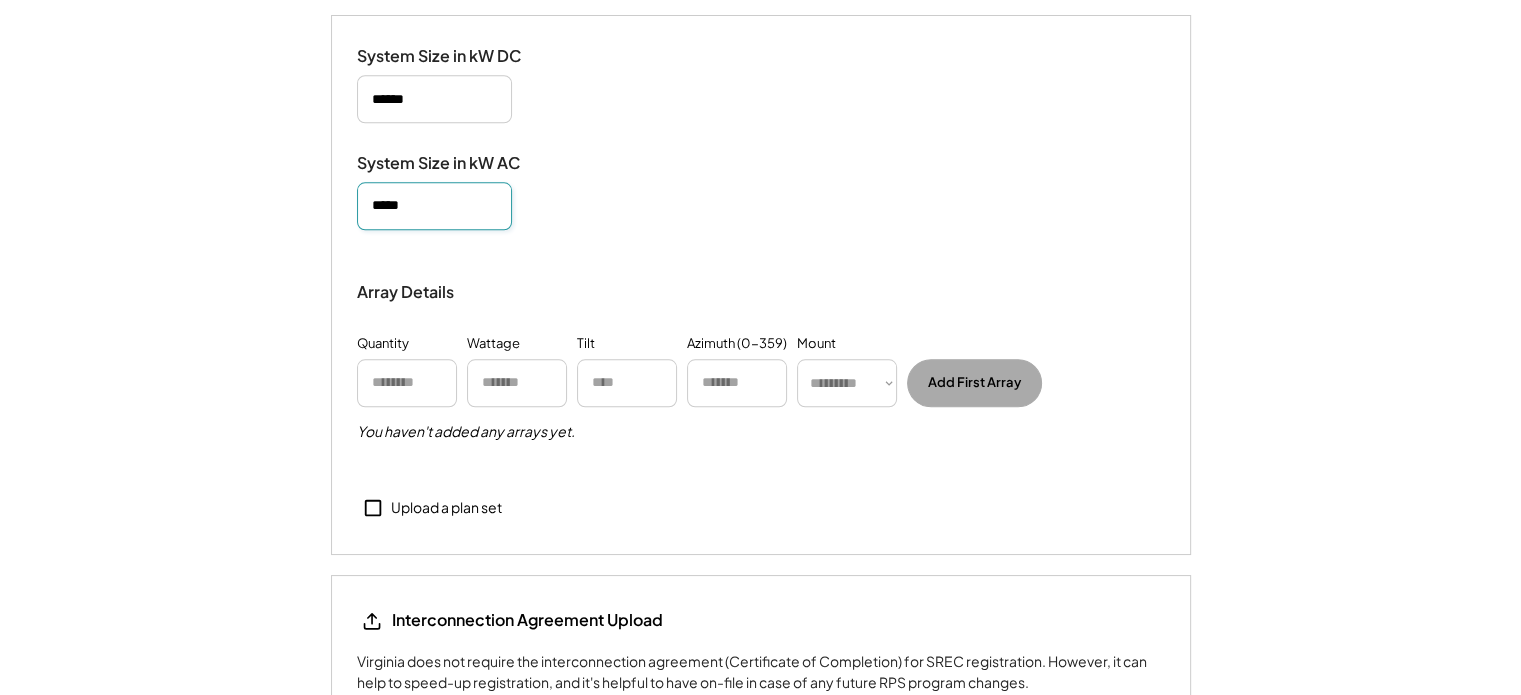 click at bounding box center [434, 206] 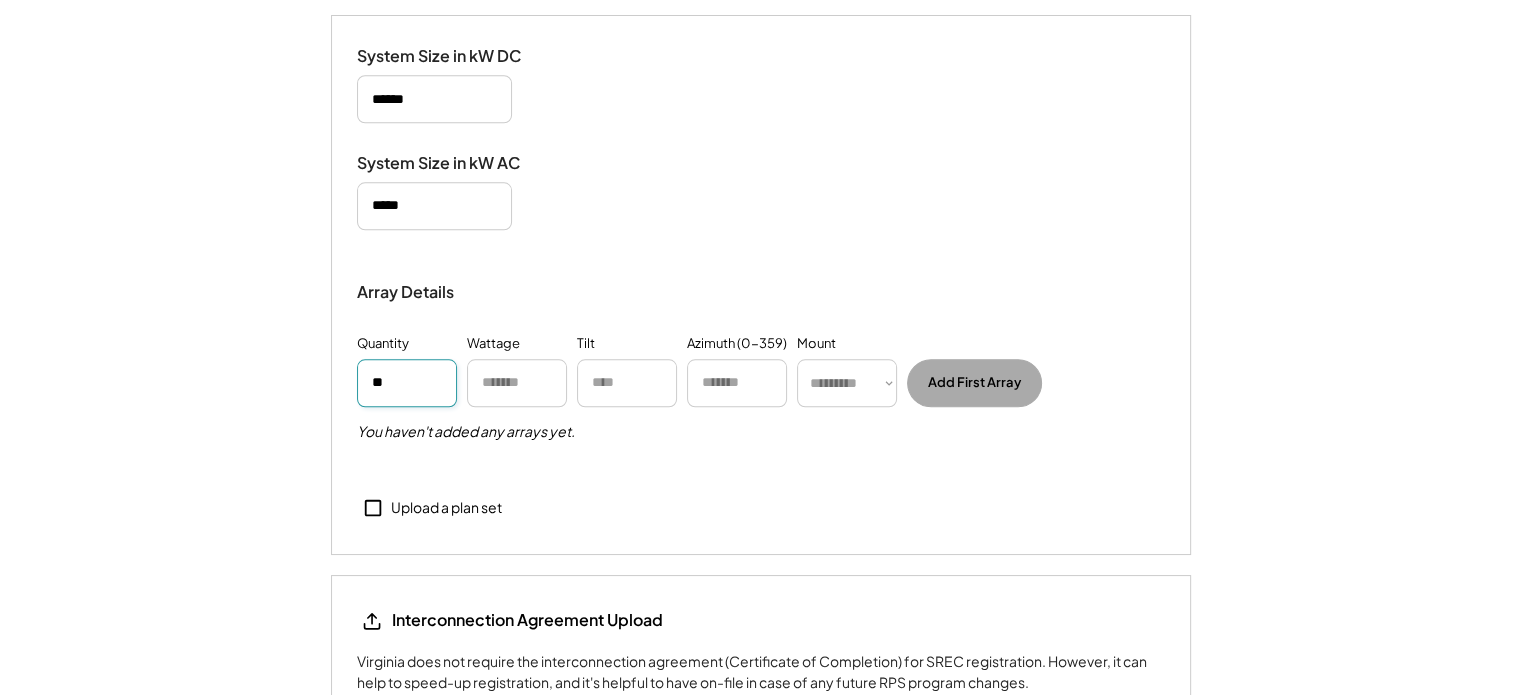 type on "**" 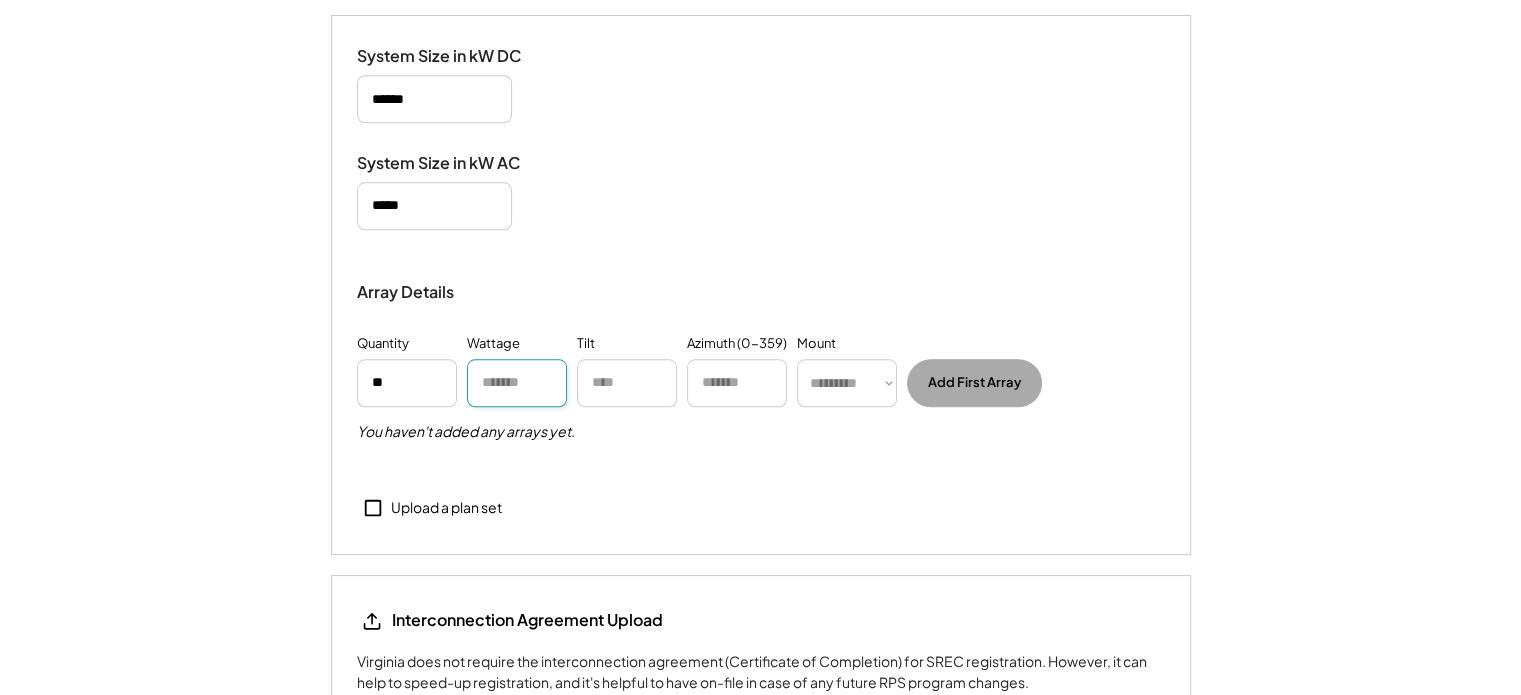 click at bounding box center (517, 383) 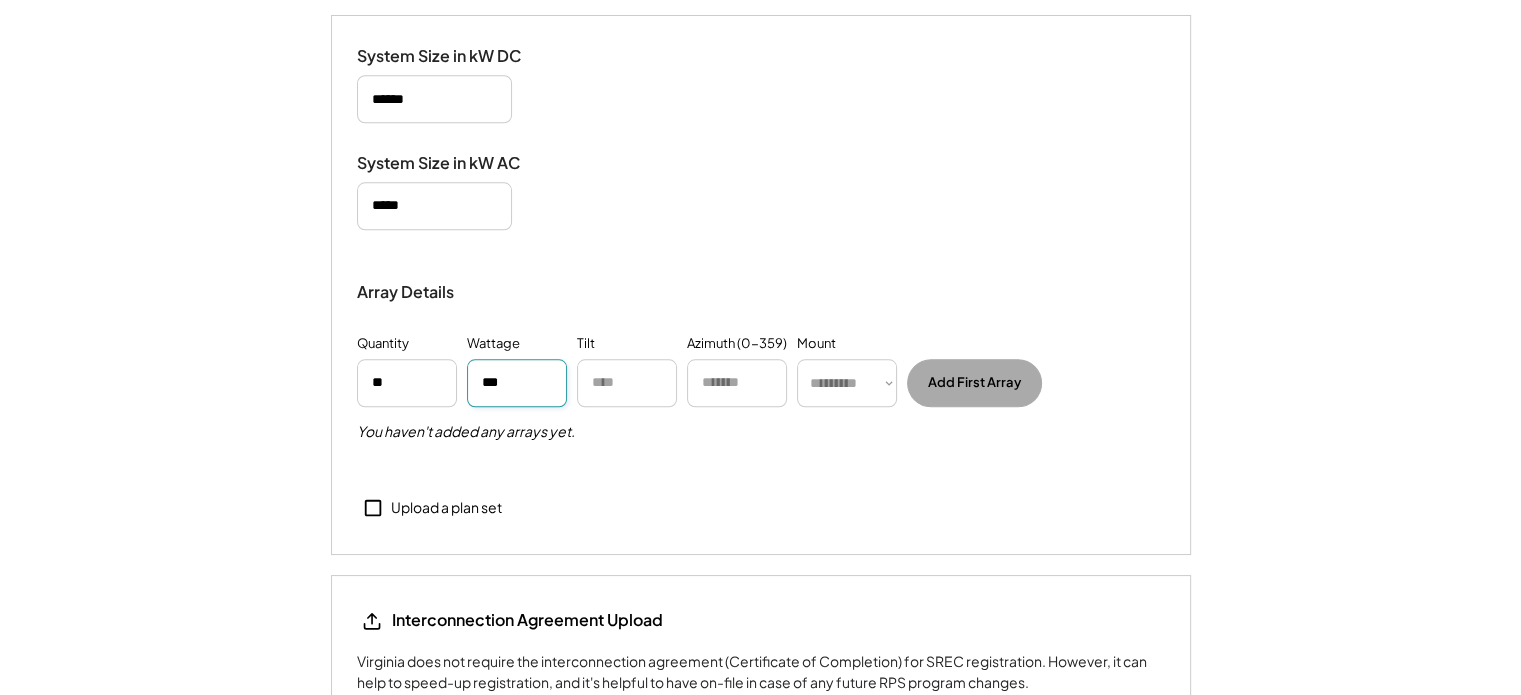 type on "***" 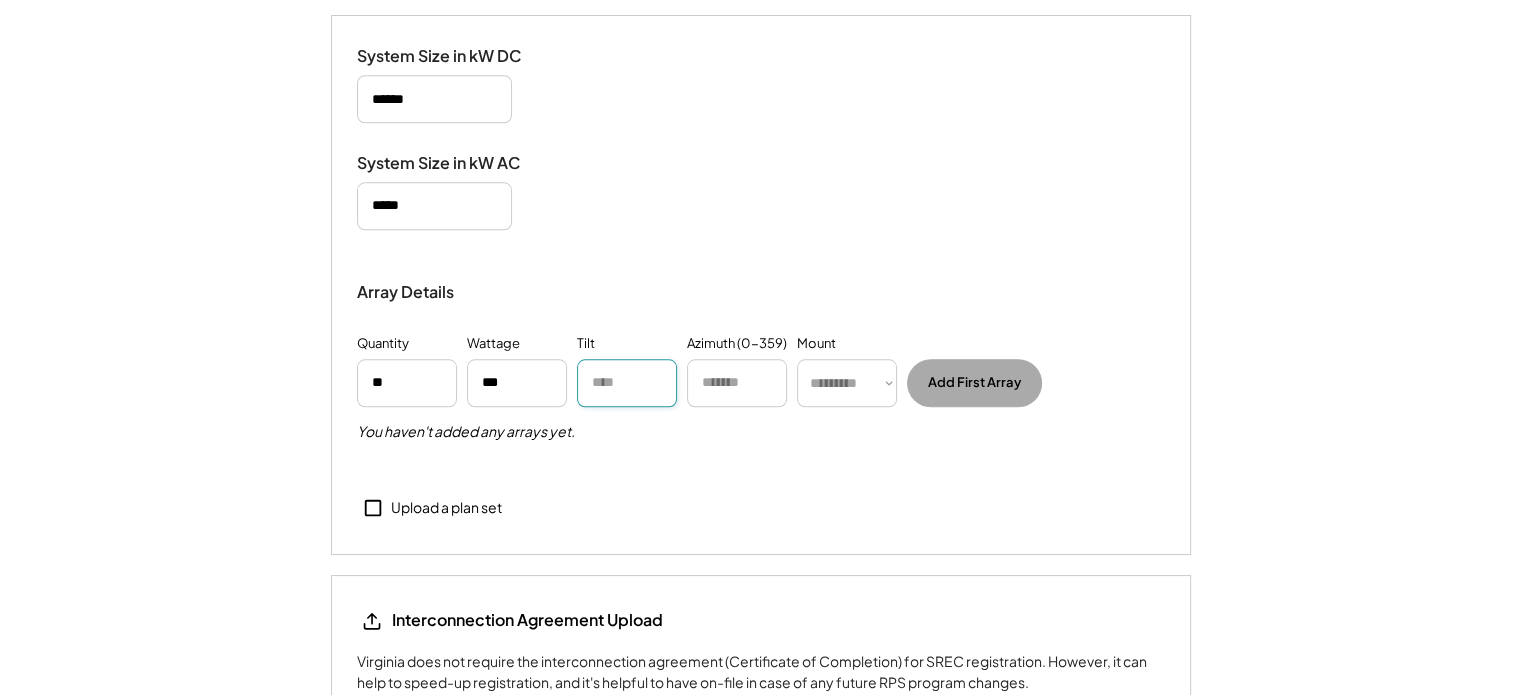 click at bounding box center (627, 383) 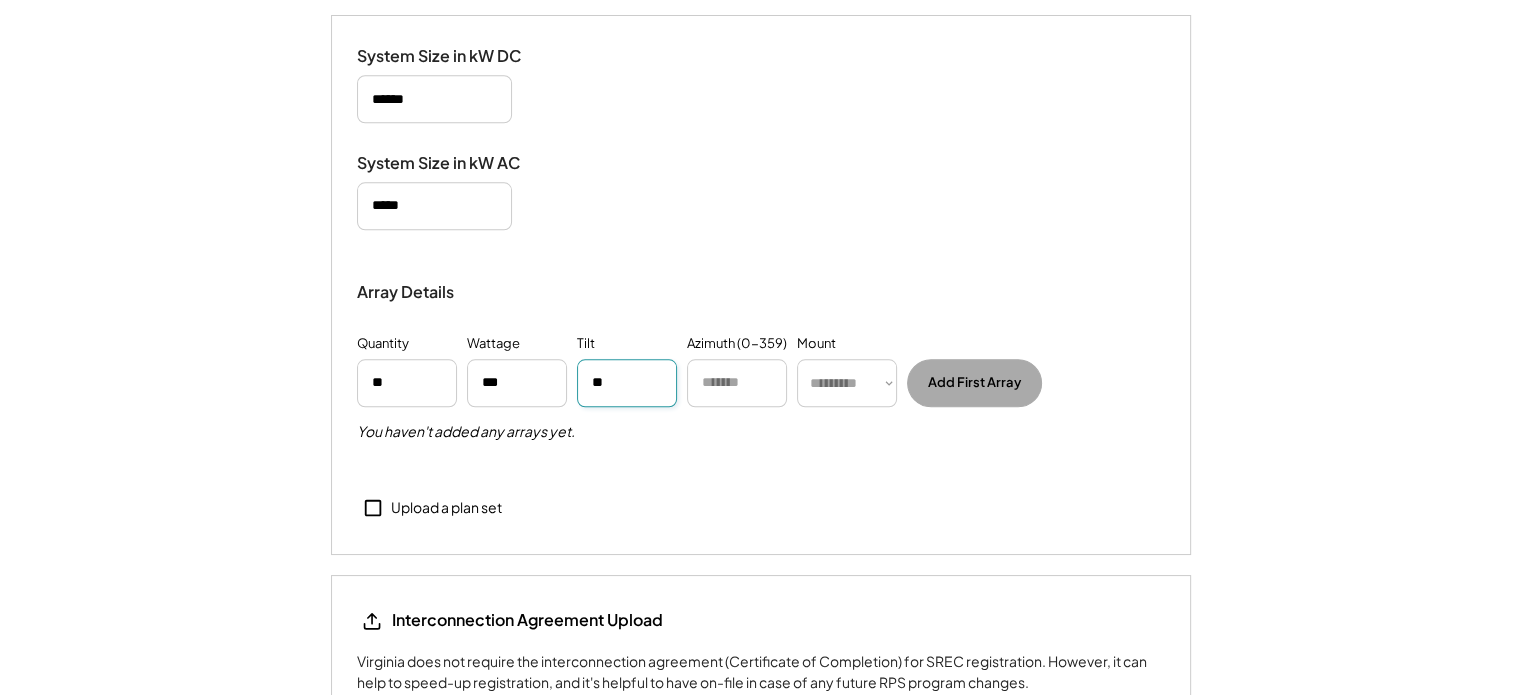 type on "**" 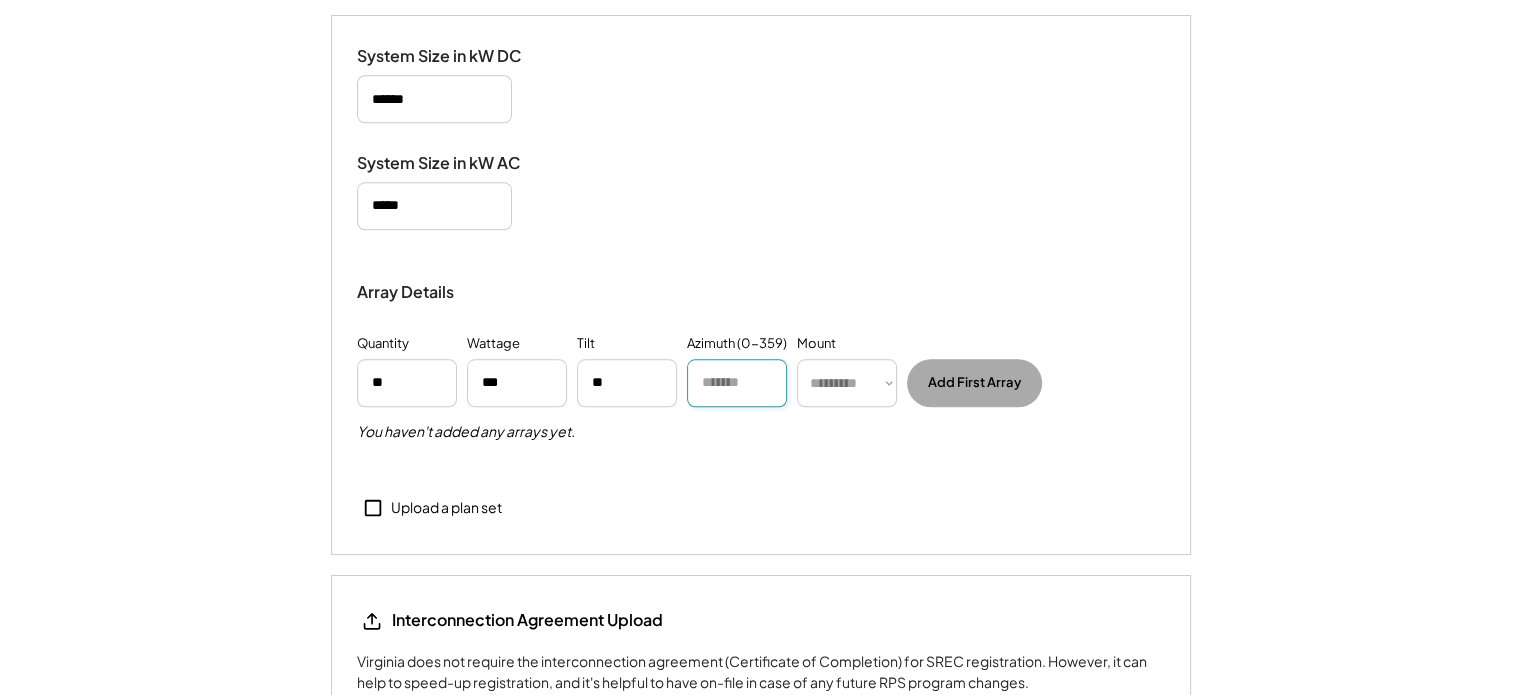 click at bounding box center (737, 383) 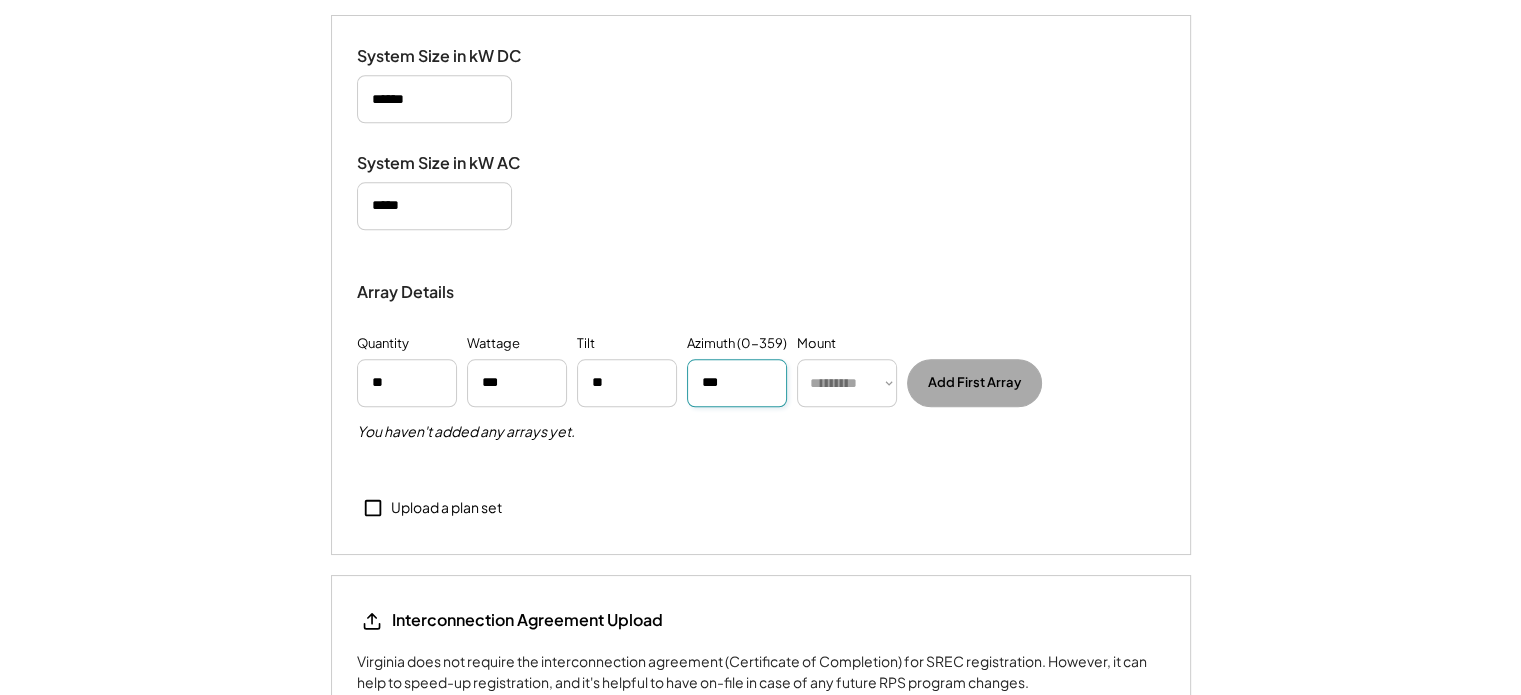 type on "***" 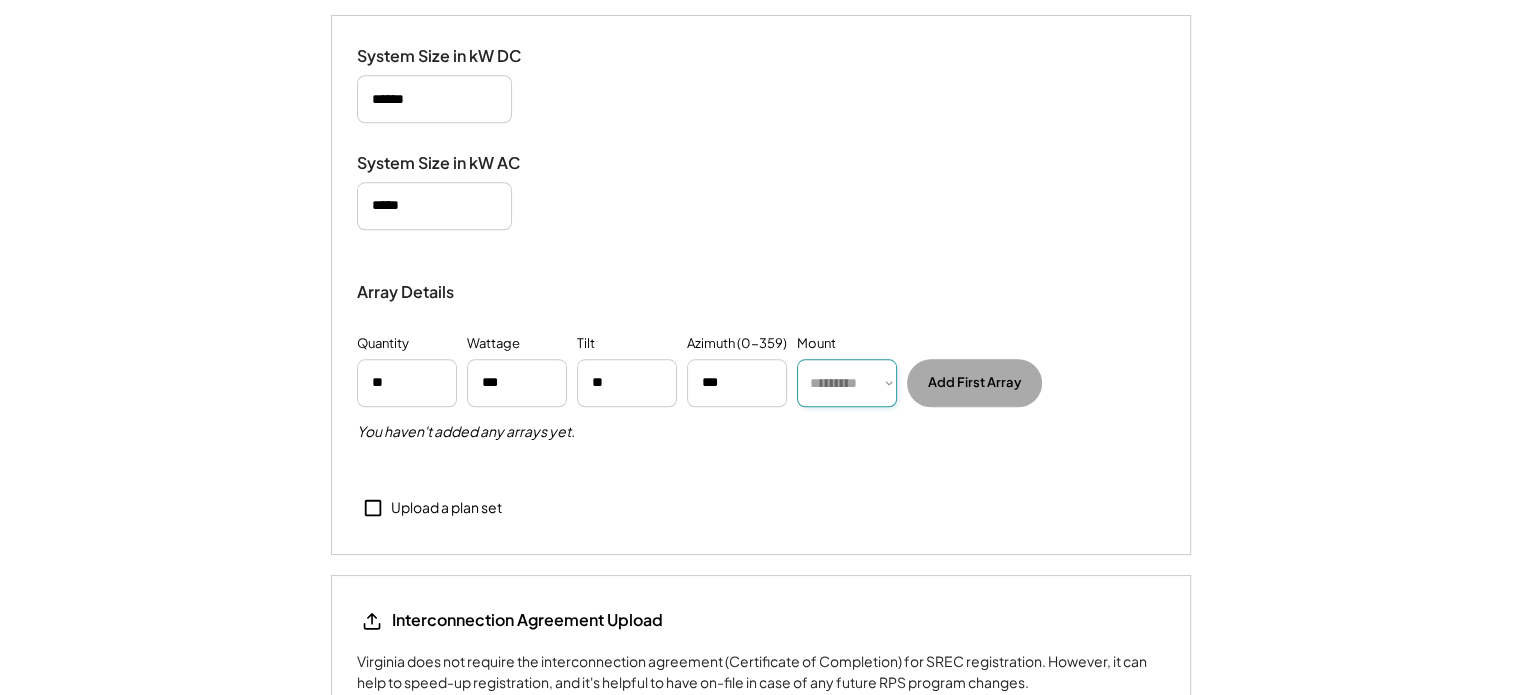 click on "********* **** ******" at bounding box center [847, 383] 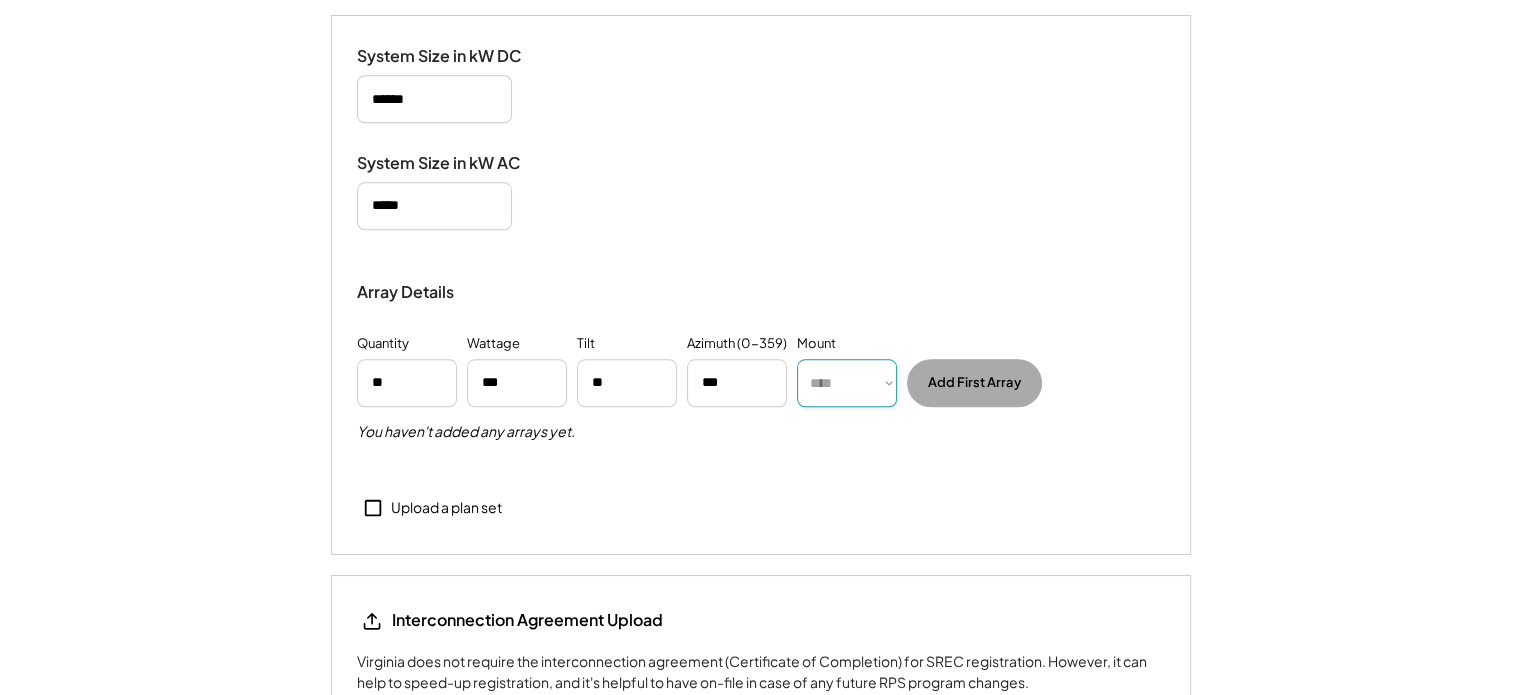 click on "********* **** ******" at bounding box center (847, 383) 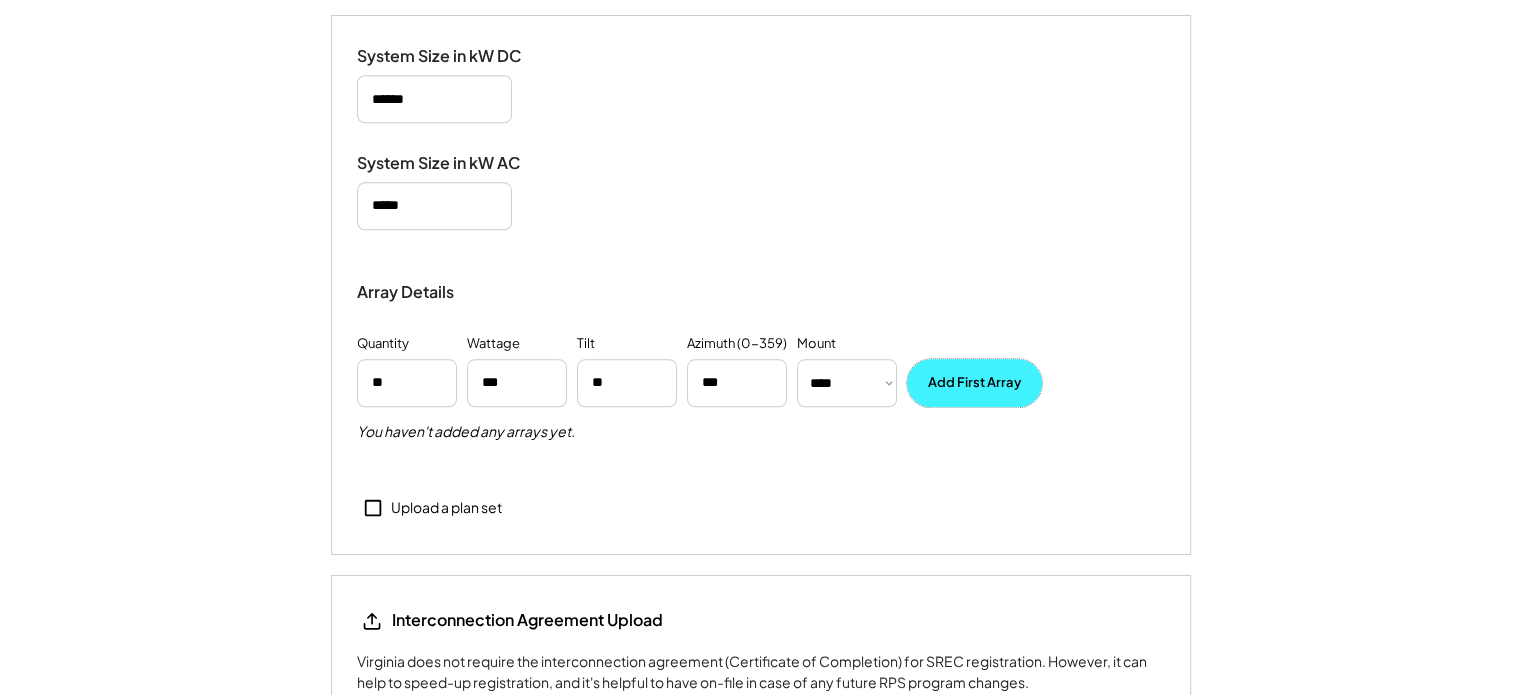 click on "Add First Array" at bounding box center (974, 383) 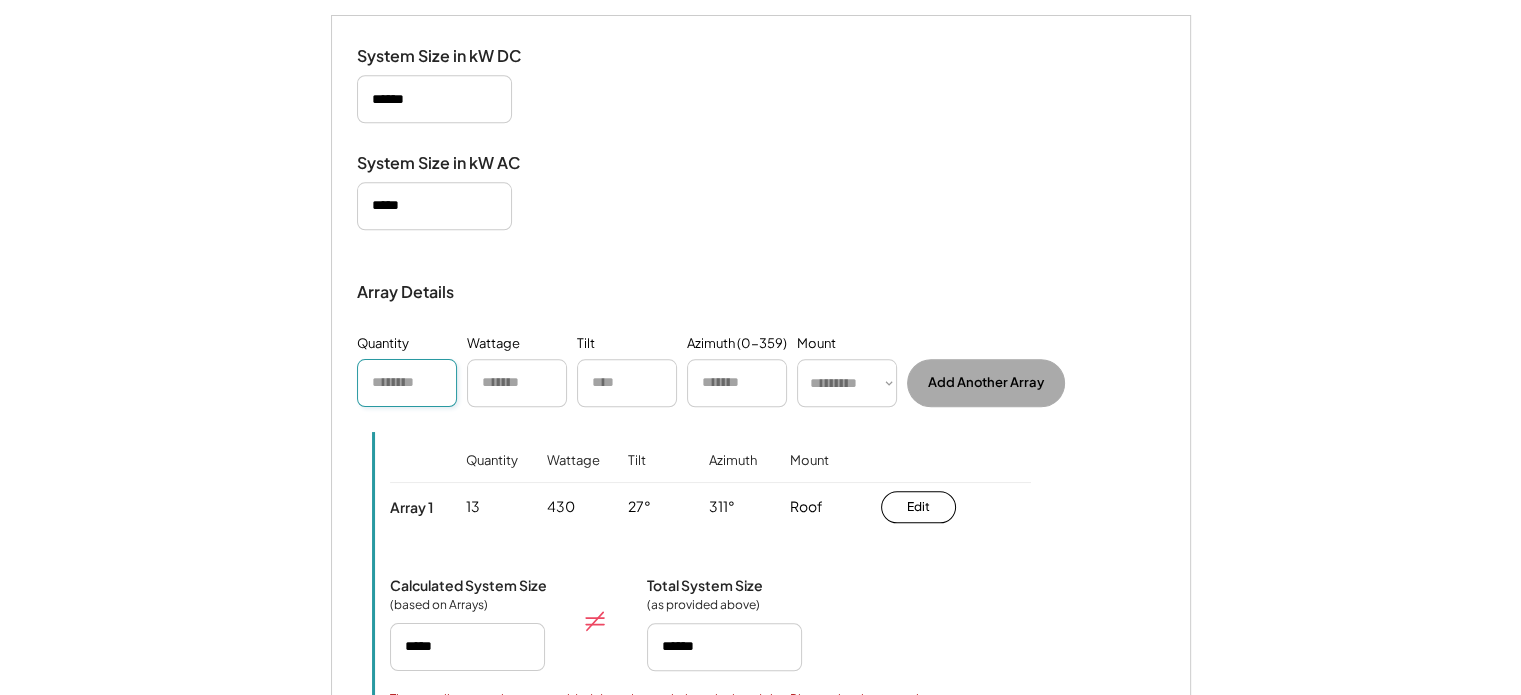 click at bounding box center [407, 383] 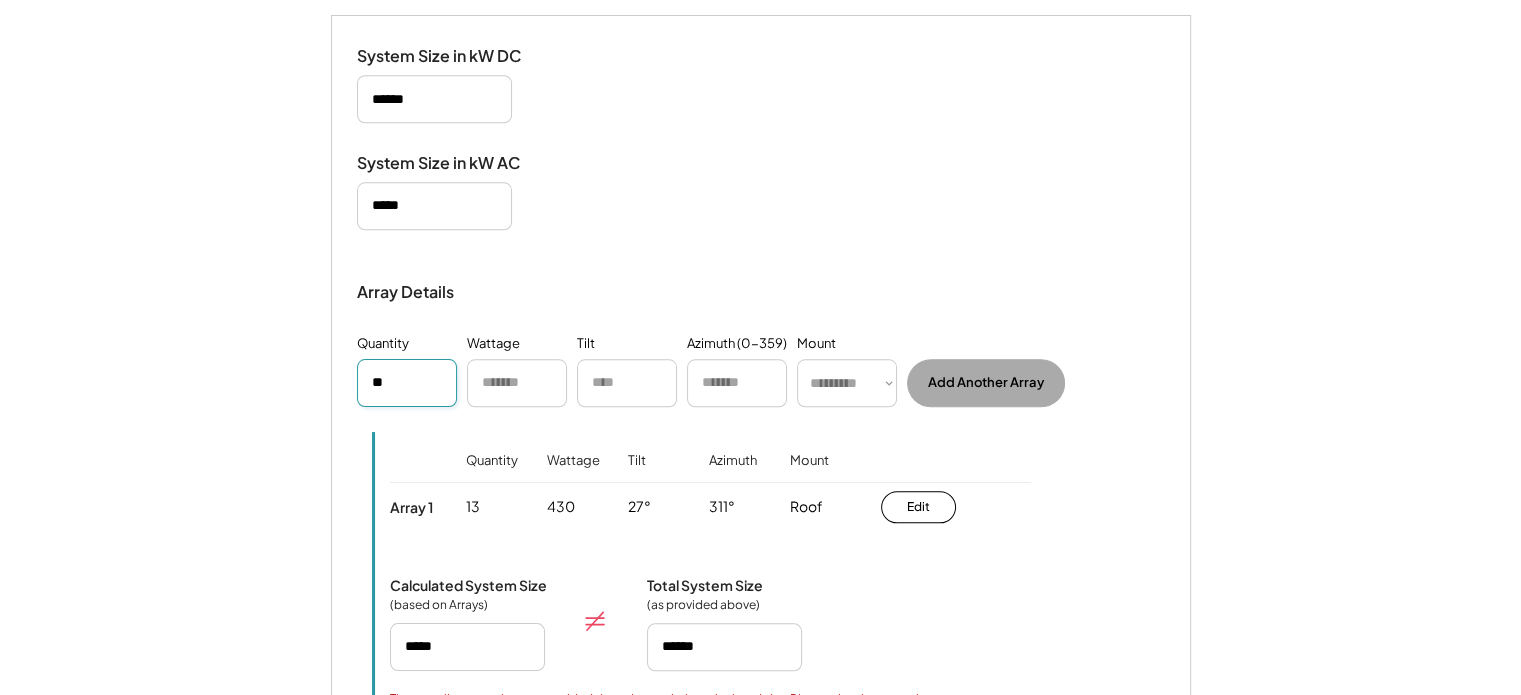 type on "**" 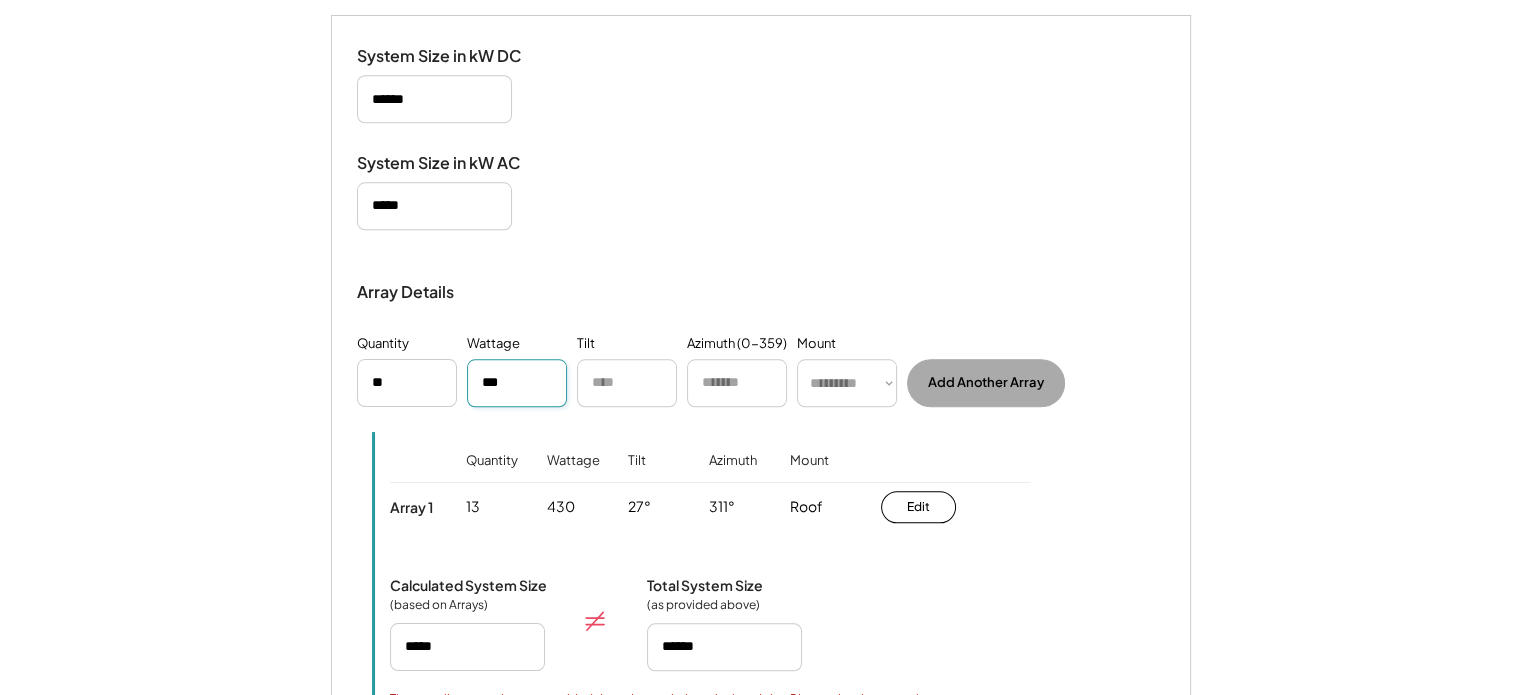 type on "***" 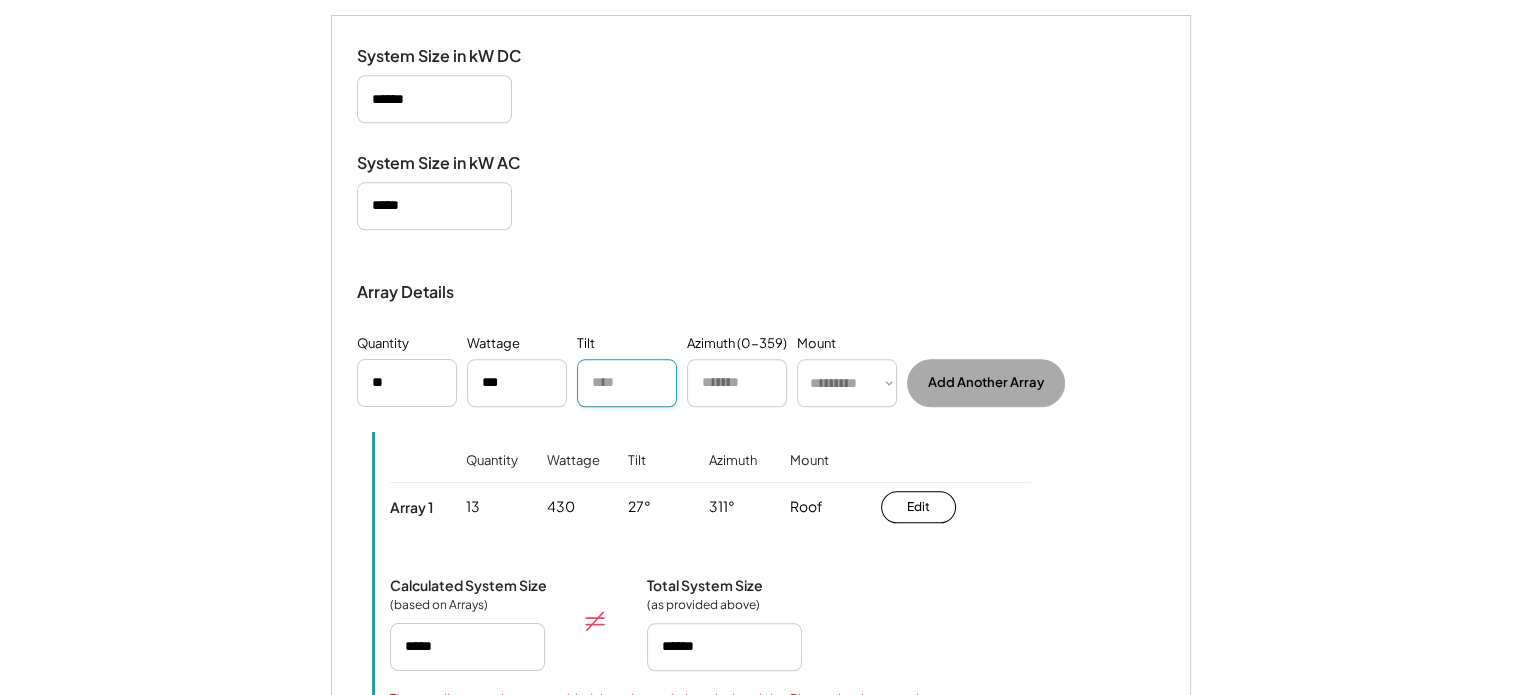 click at bounding box center (627, 383) 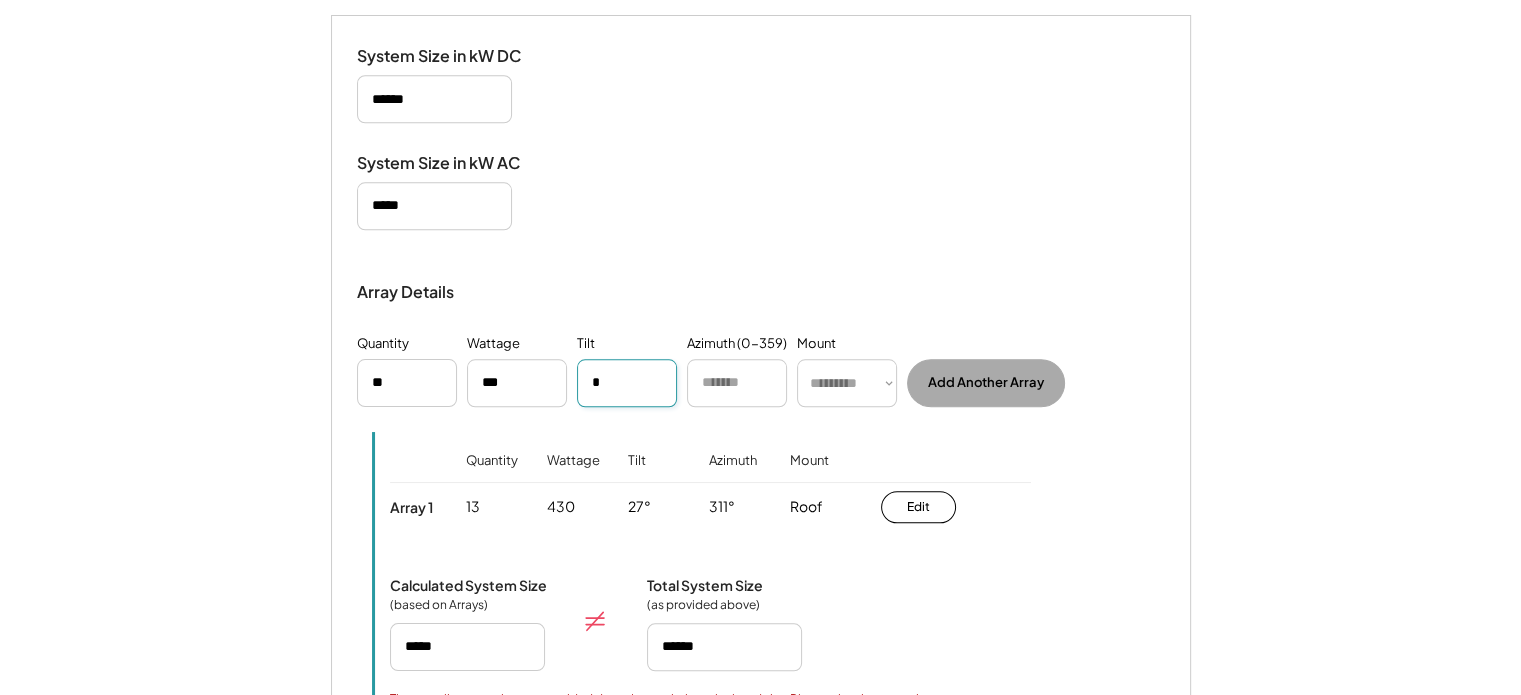 type on "*" 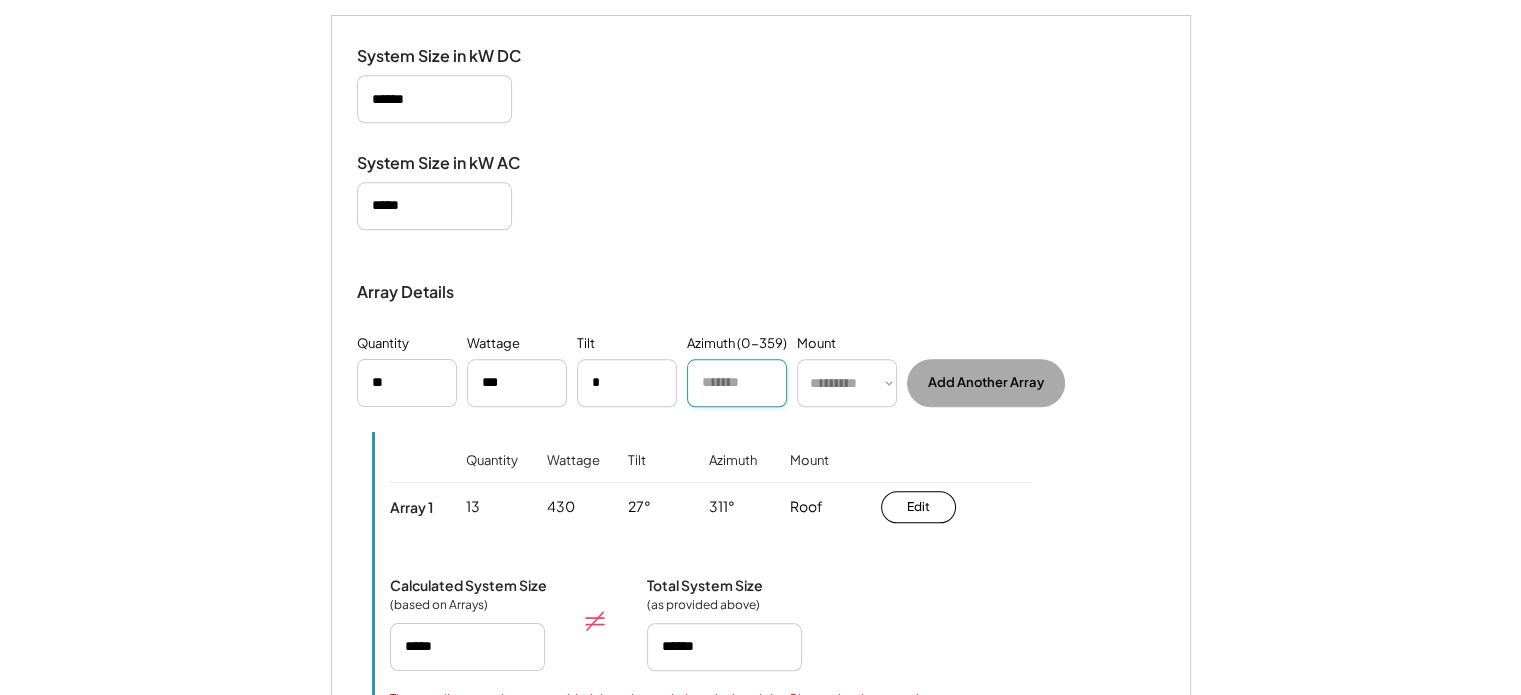 click at bounding box center (737, 383) 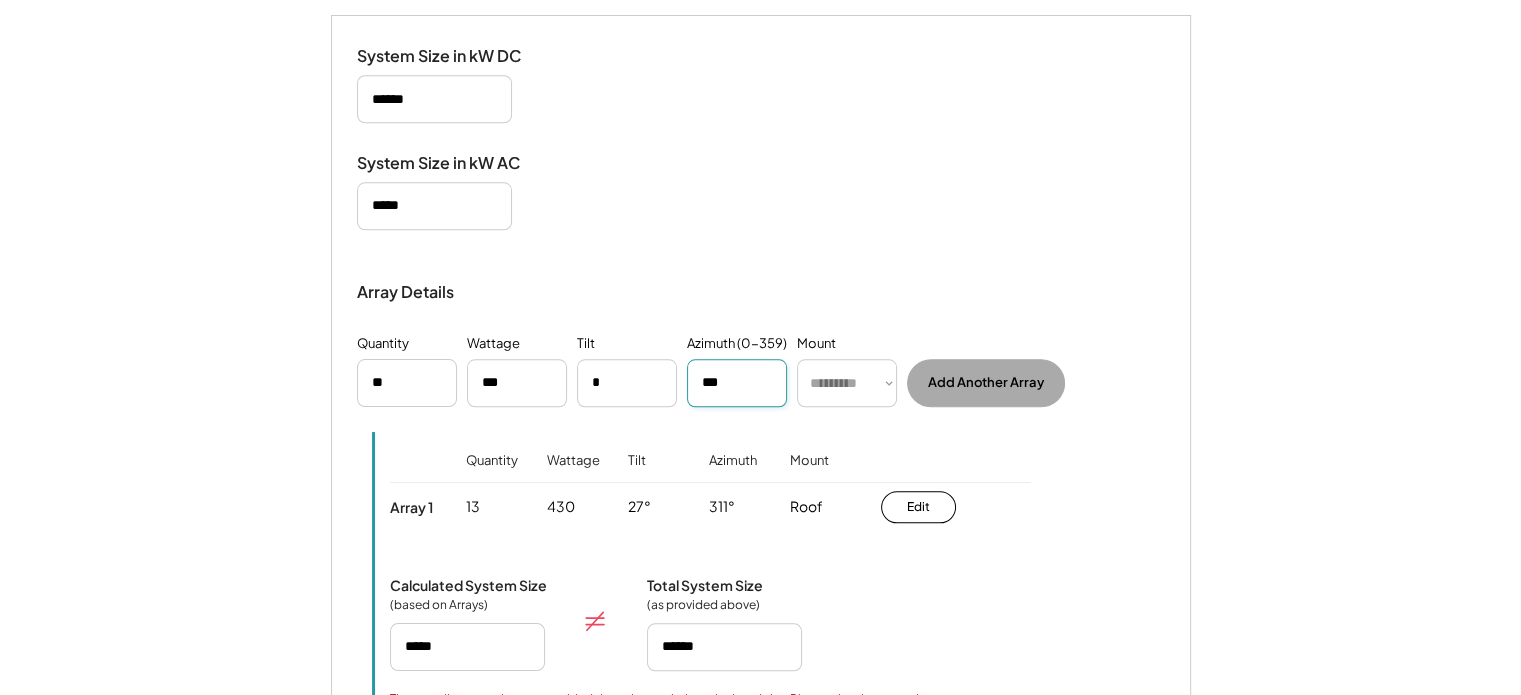 type on "***" 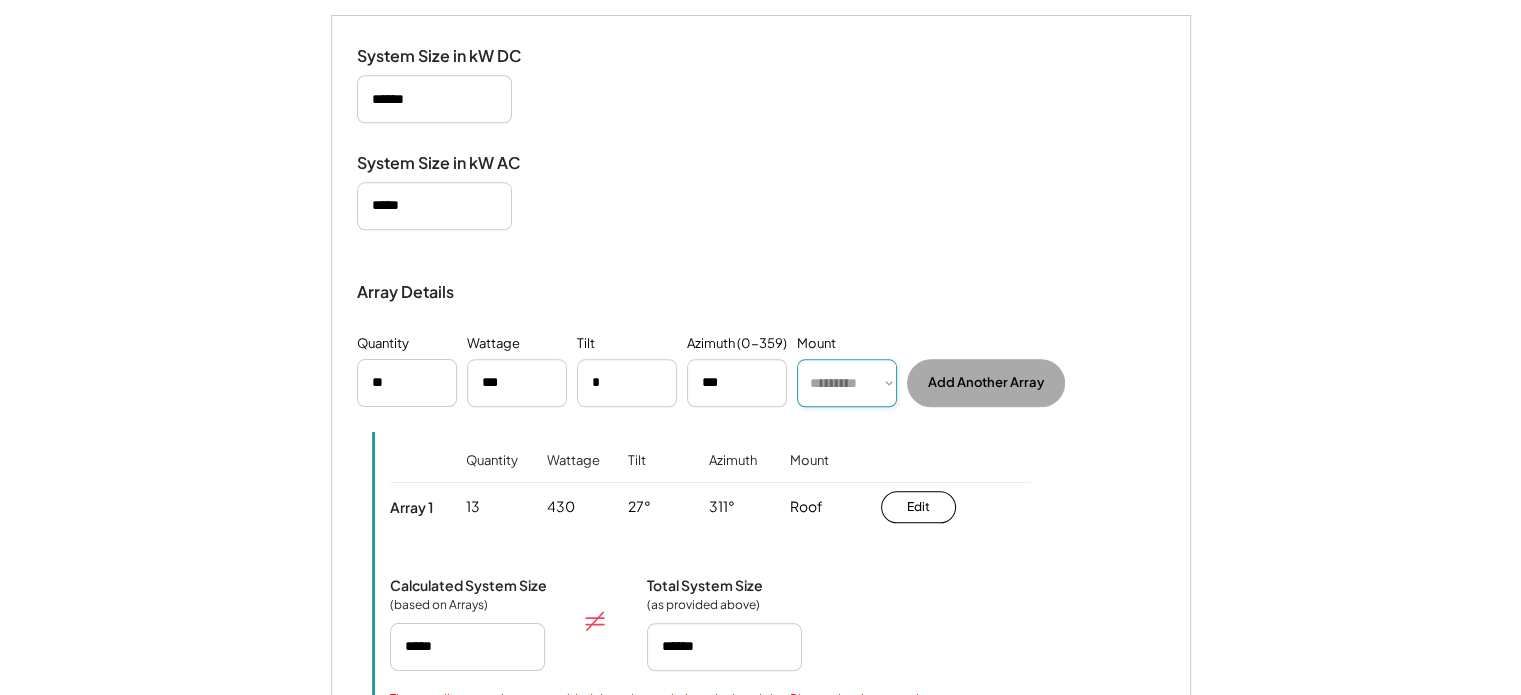 click on "********* **** ******" at bounding box center [847, 383] 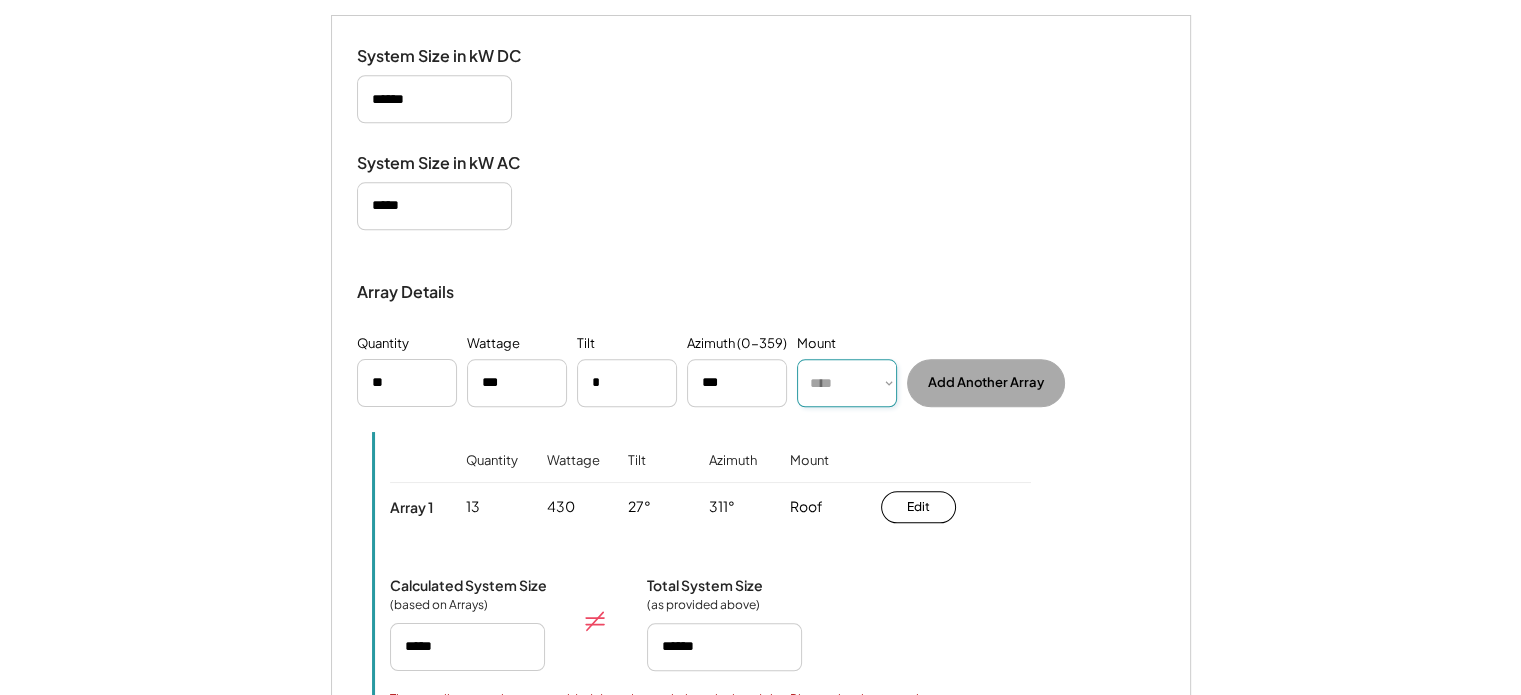 click on "********* **** ******" at bounding box center [847, 383] 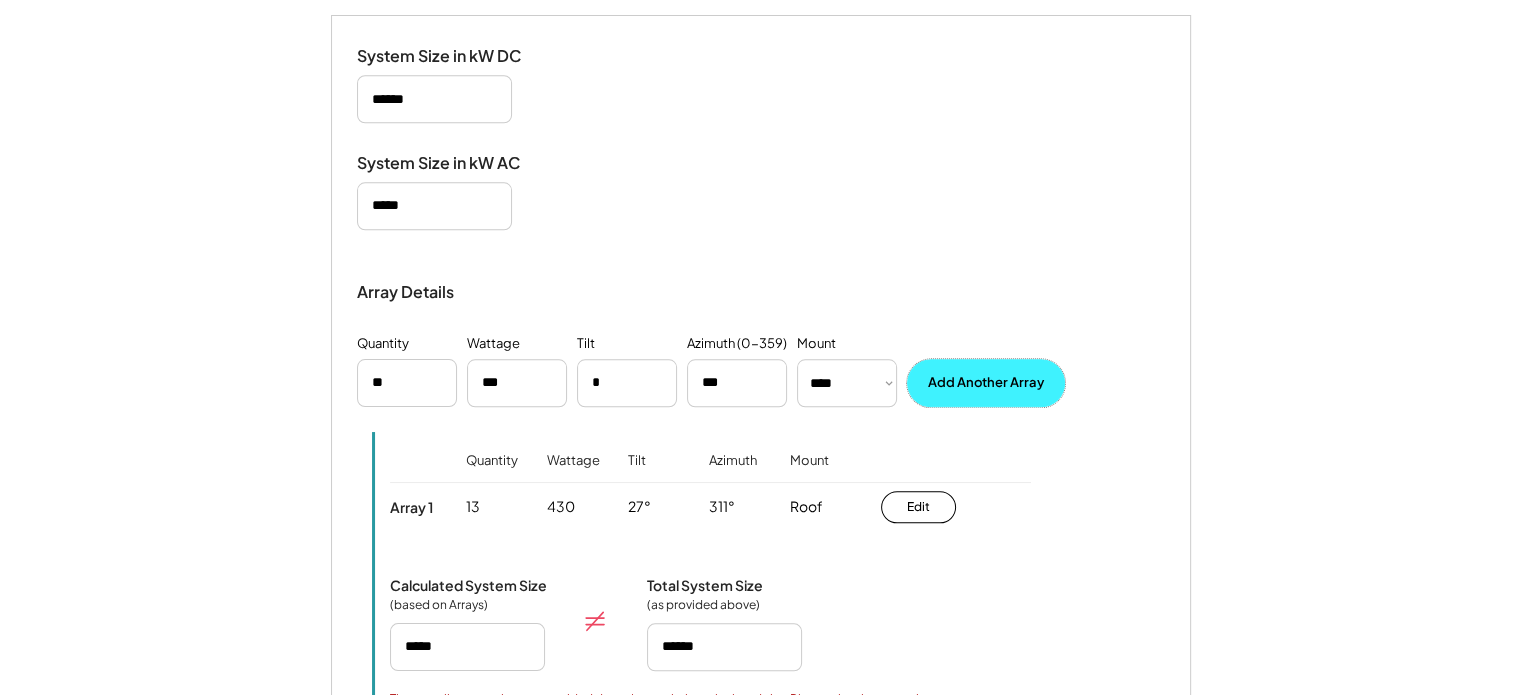 click on "Add Another Array" at bounding box center [986, 383] 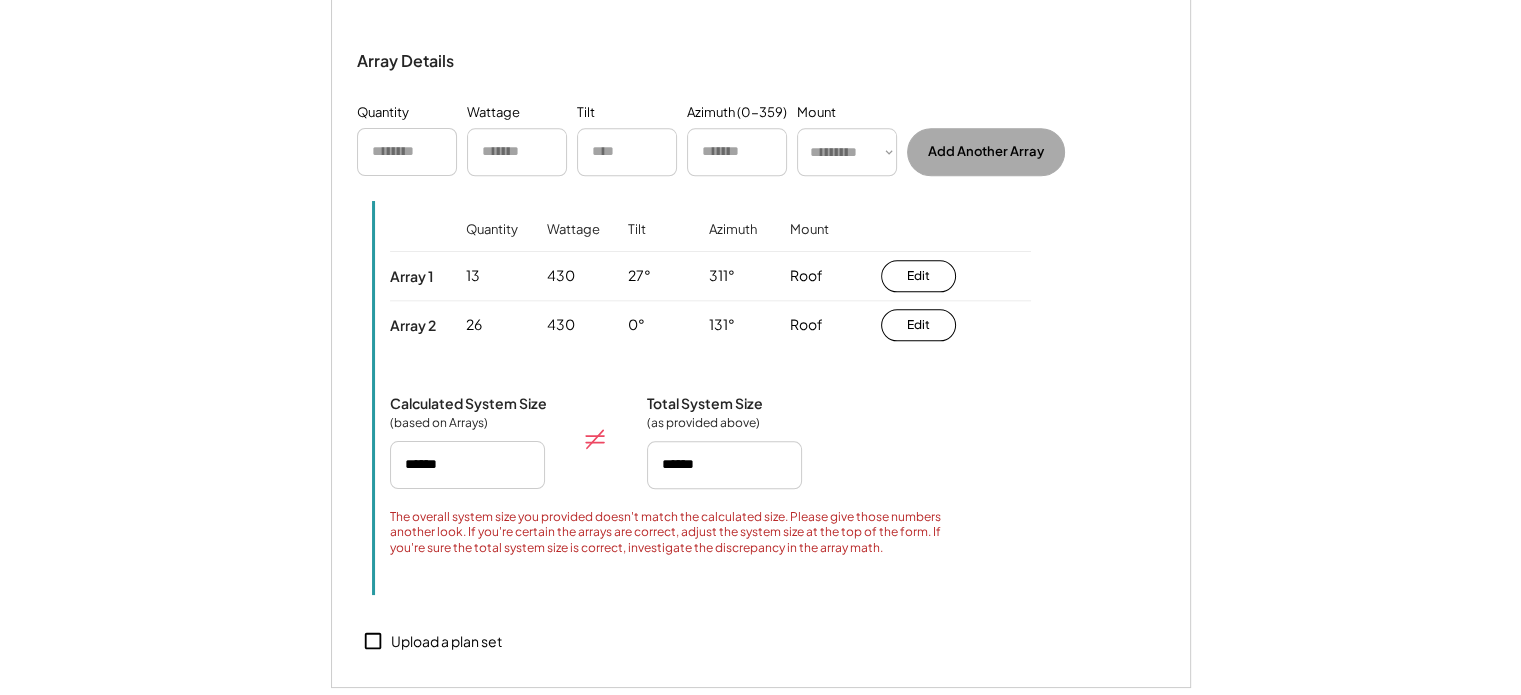 scroll, scrollTop: 2172, scrollLeft: 0, axis: vertical 